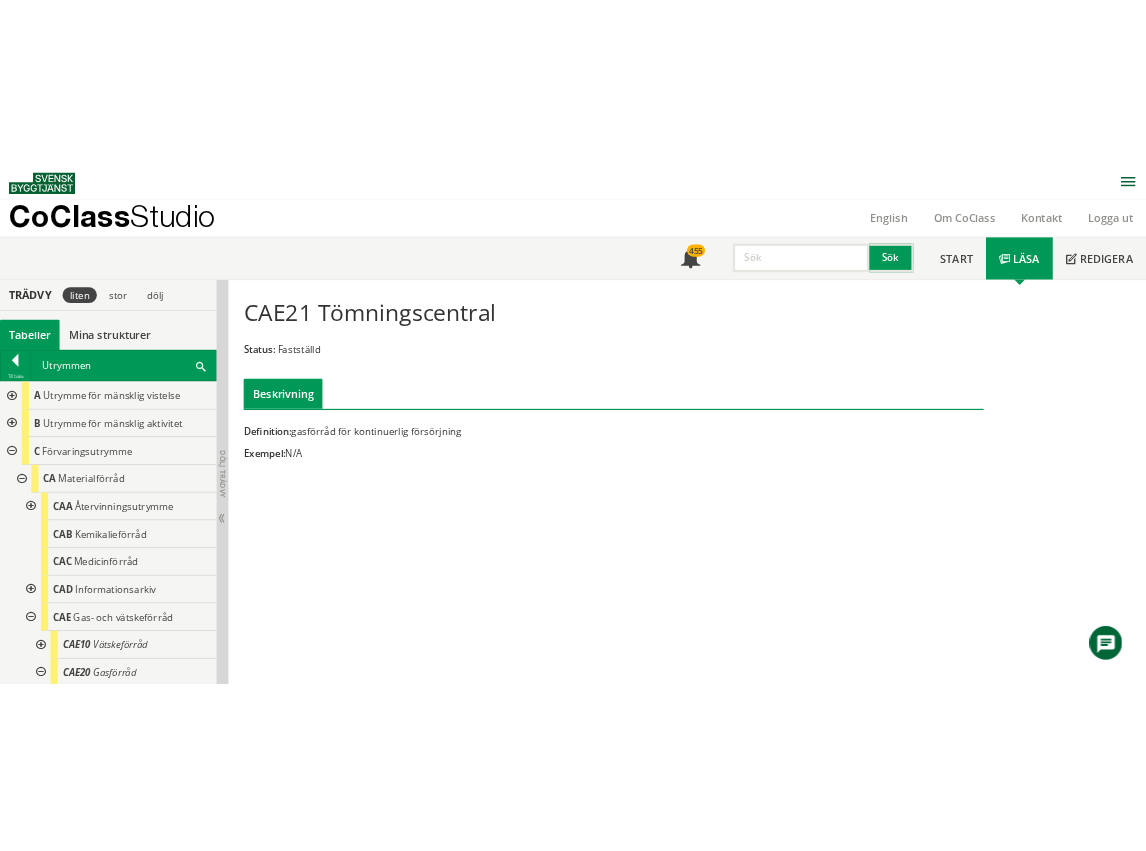 scroll, scrollTop: 0, scrollLeft: 0, axis: both 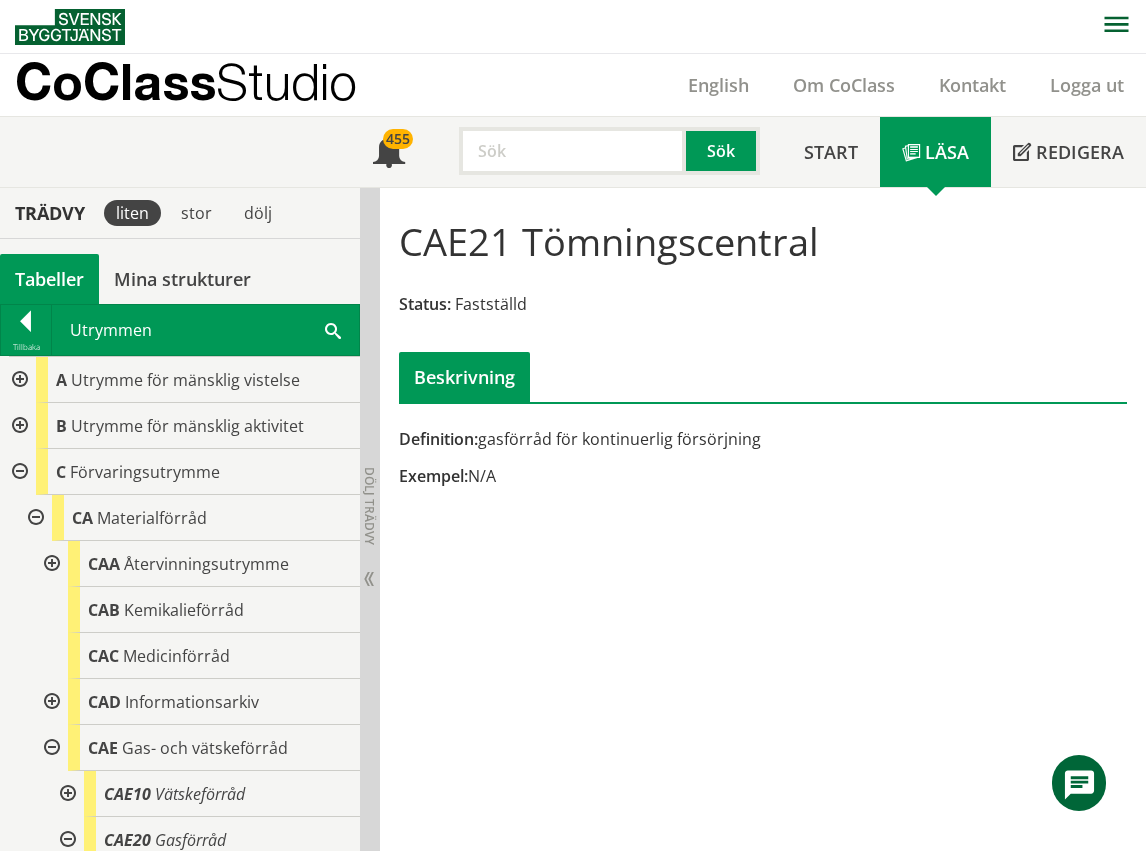 click on "CAE21 Tömningscentral
Status:   Fastställd
Beskrivning
Definition:  gasförråd för kontinuerlig försörjning
Exempel:  N/A
Kontakta oss! I den senaste versionen av CoClass kan du här ge oss ändringsförslag eller kontakta oss för andra frågor.
CoClass Studio
Vi finns här för att hjälpa dig, kontakta kundservice eller lämna dina synpunkter. Vad kan vi göra för dig? Kontakta oss" at bounding box center [763, 520] 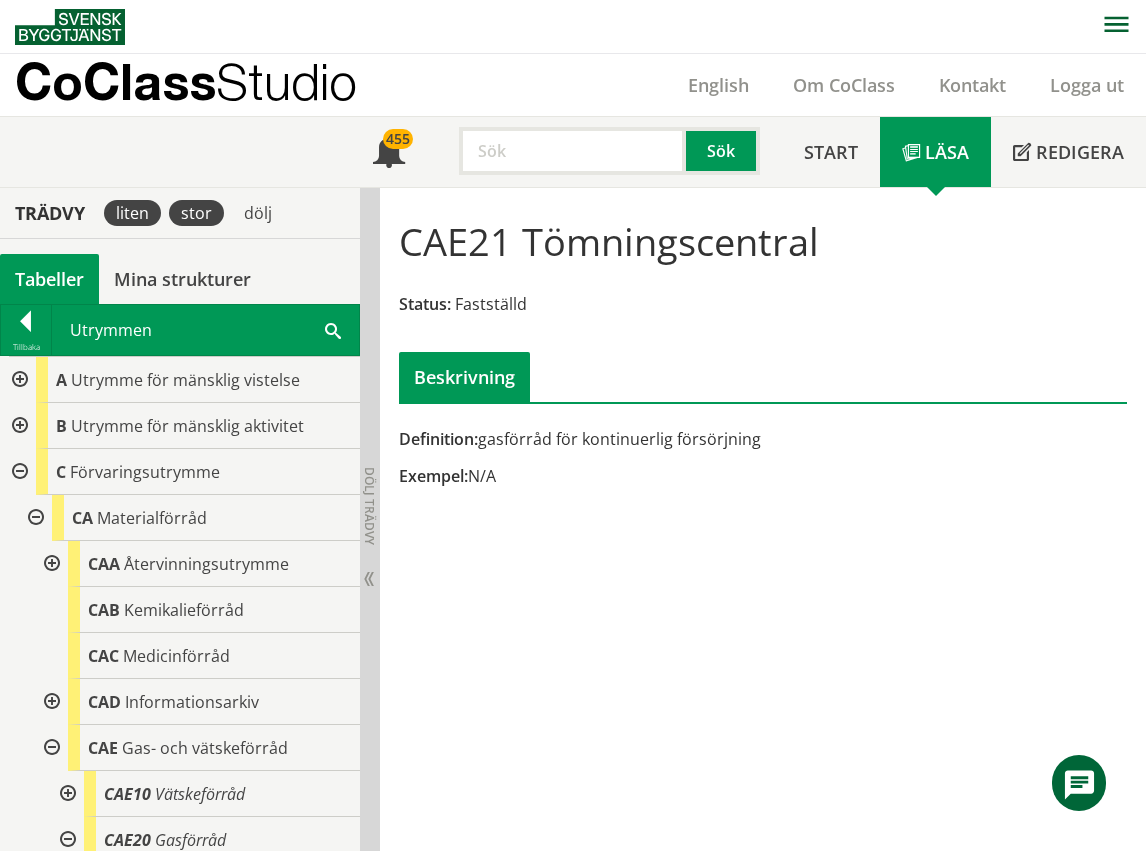 click on "stor" at bounding box center (196, 213) 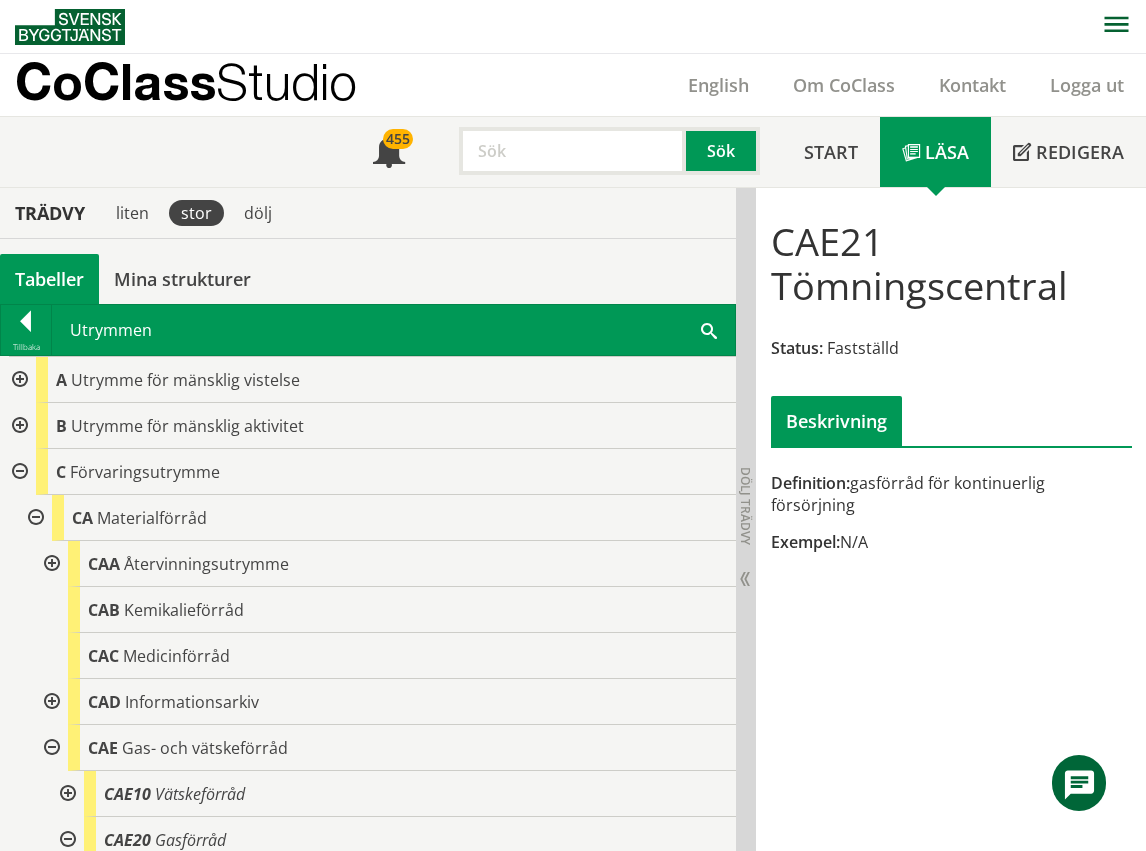 click at bounding box center [709, 329] 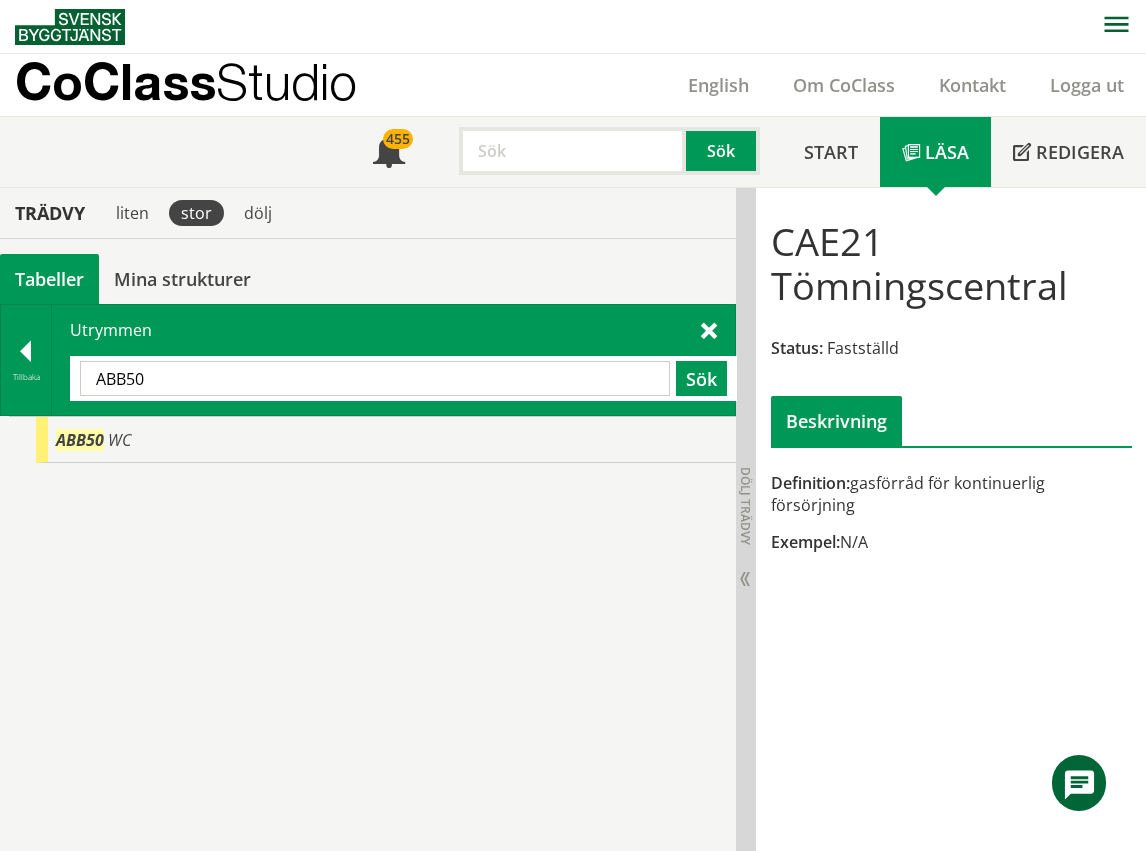 click on "ABB50" at bounding box center (375, 378) 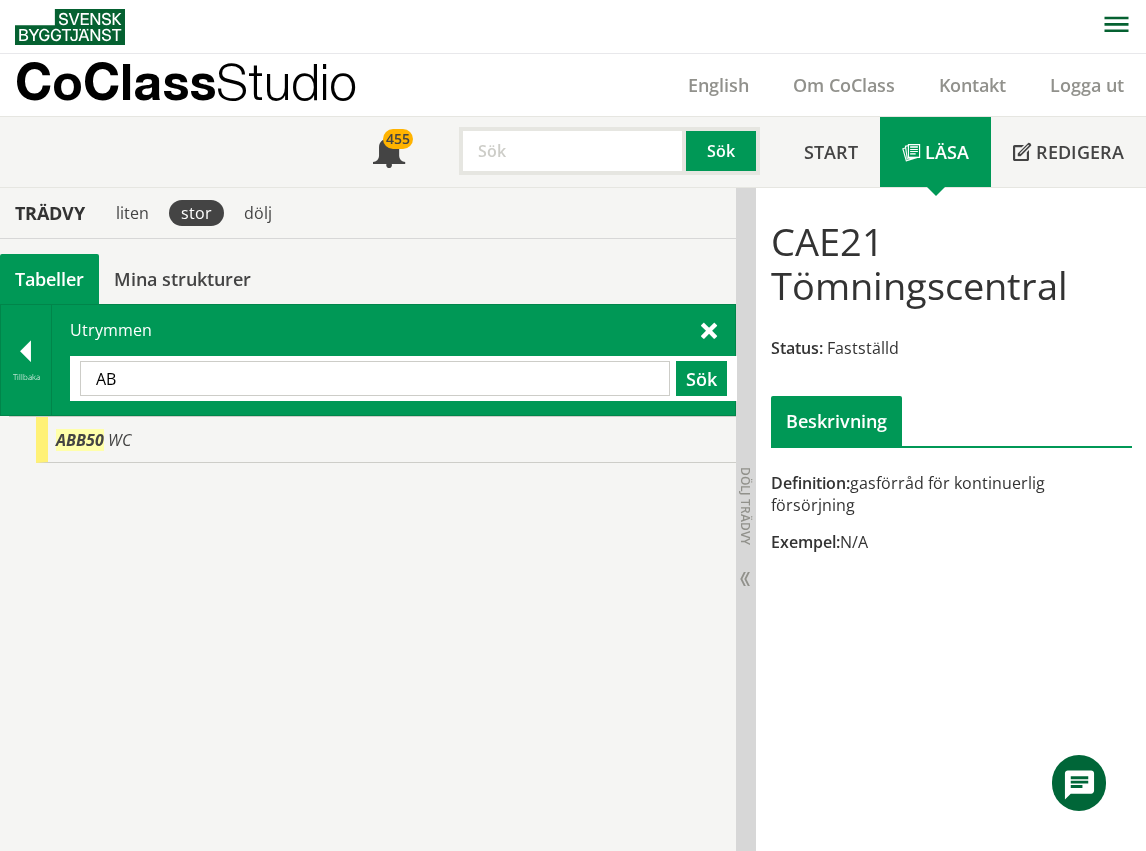 type on "A" 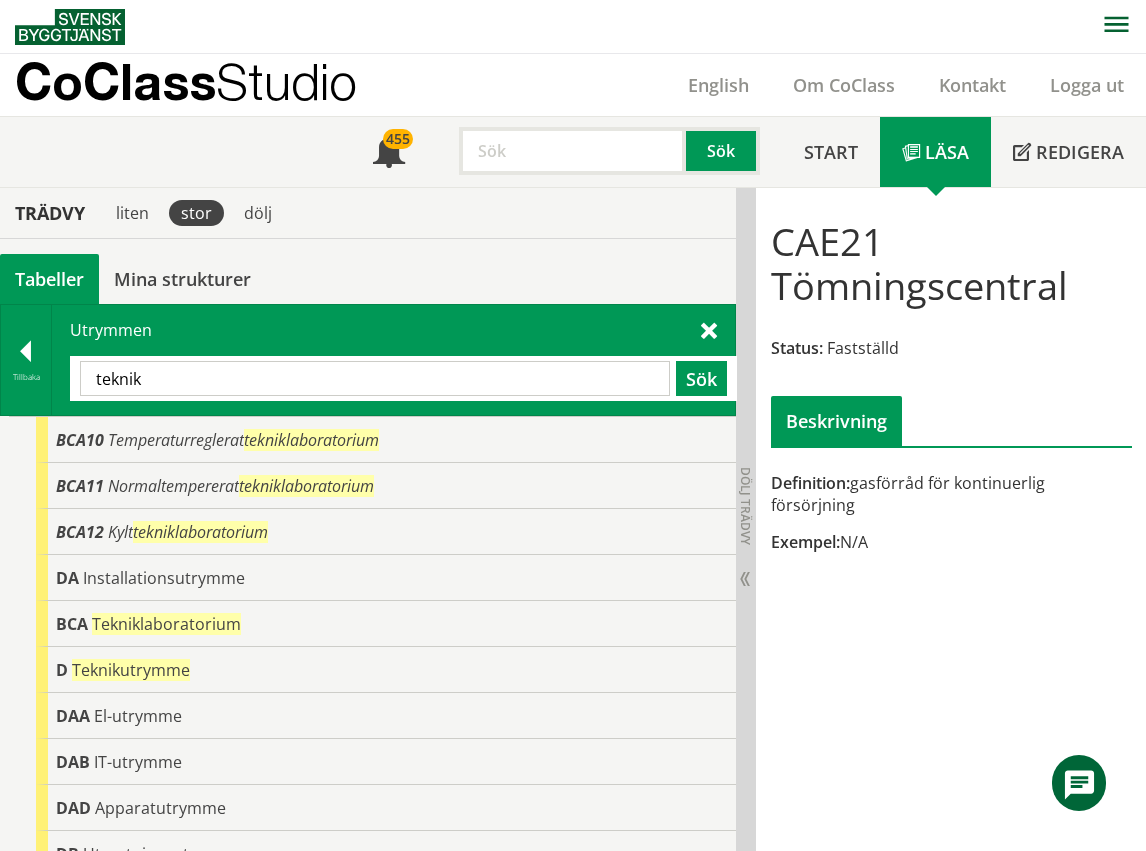 click on "teknik" at bounding box center [375, 378] 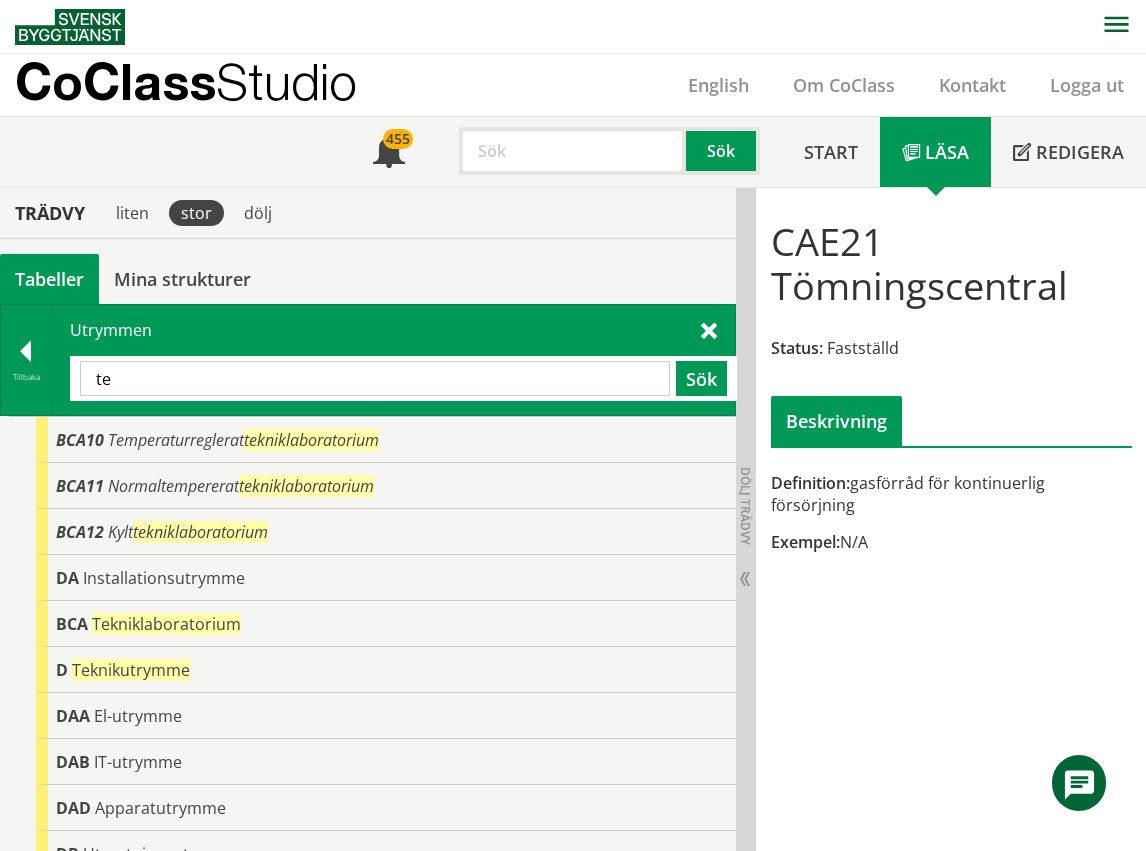 type on "t" 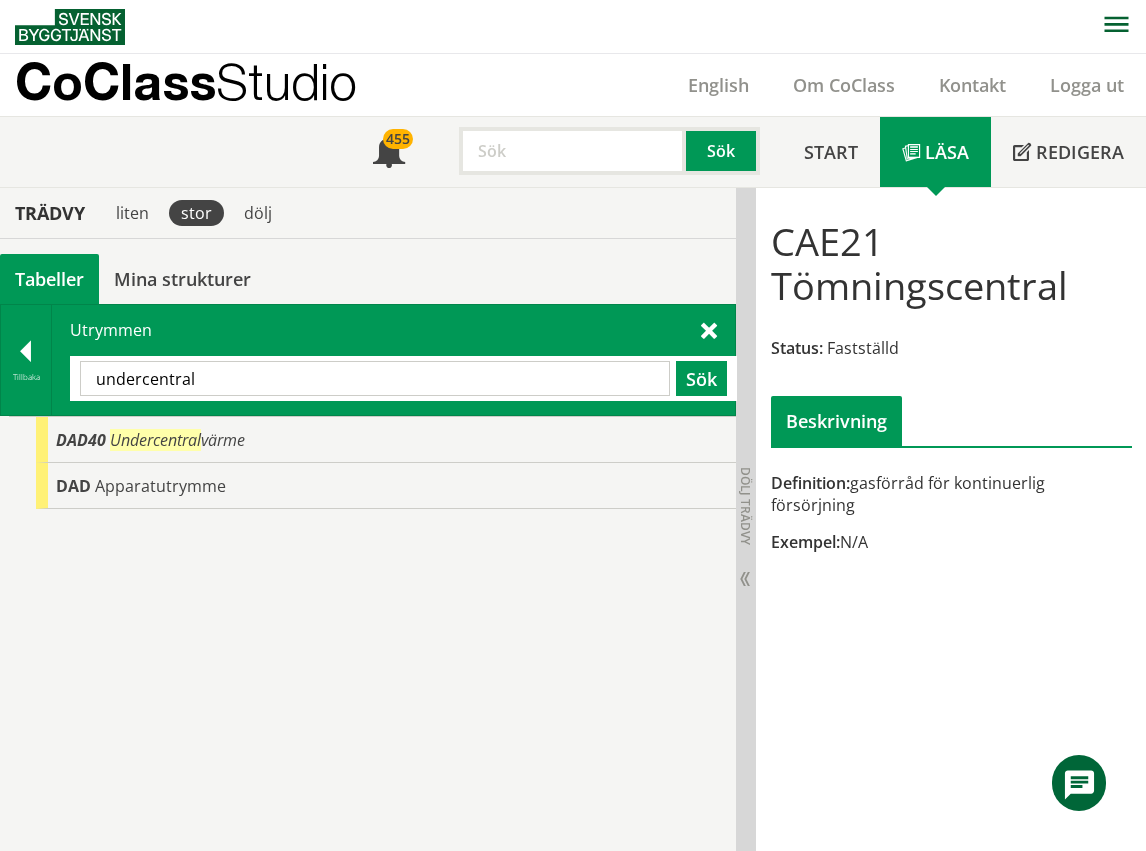 click on "undercentral" at bounding box center (375, 378) 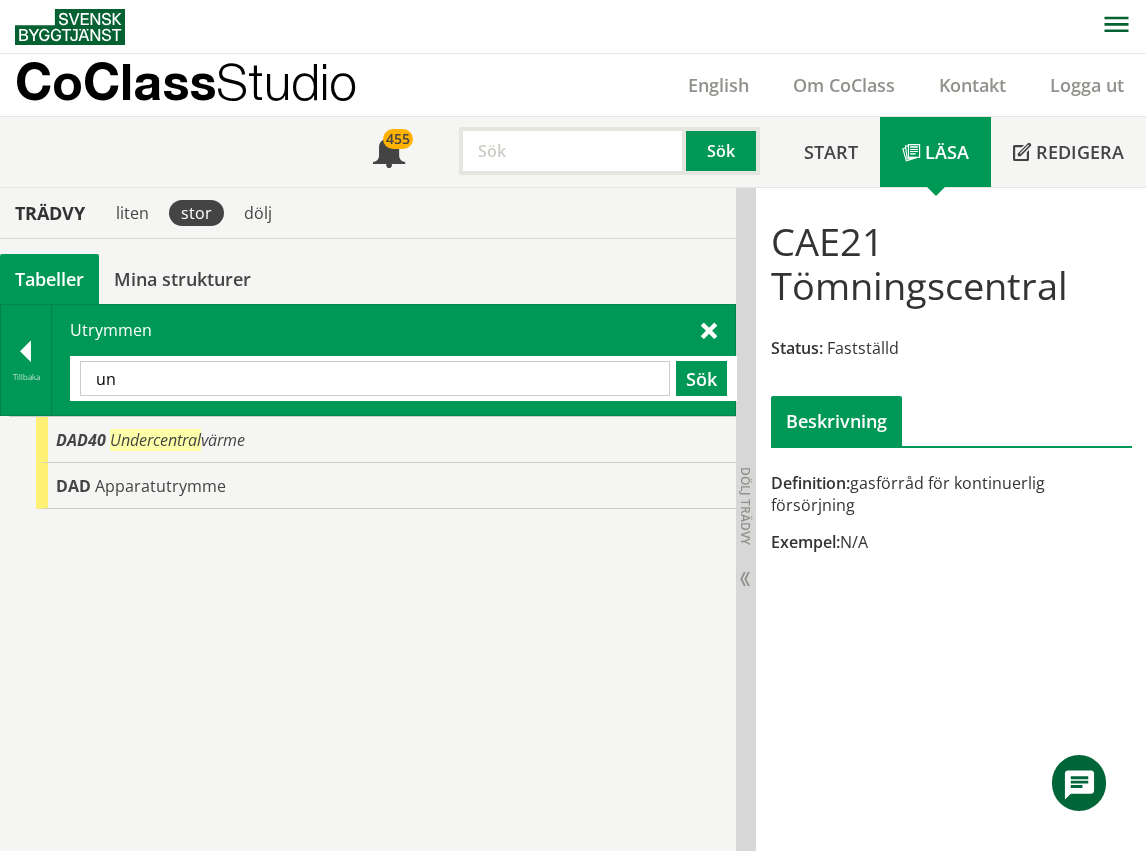 type on "u" 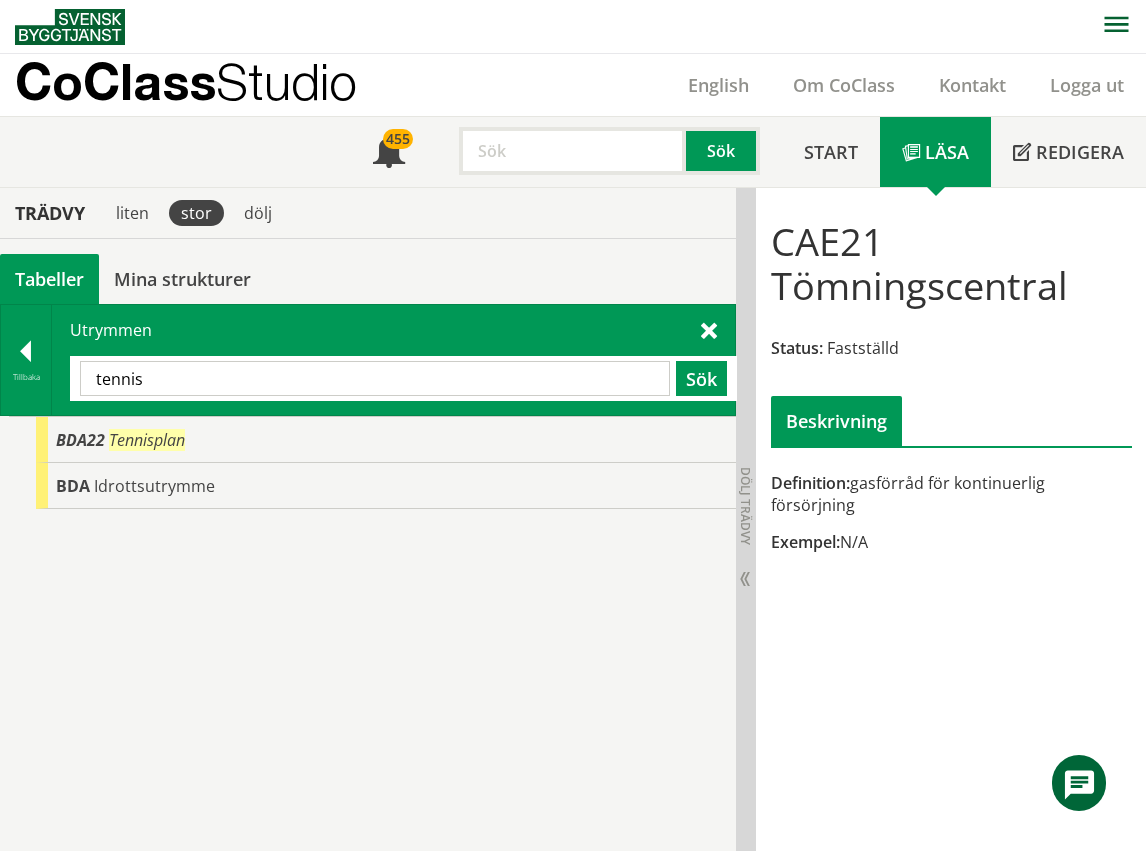 click on "tennis" at bounding box center [375, 378] 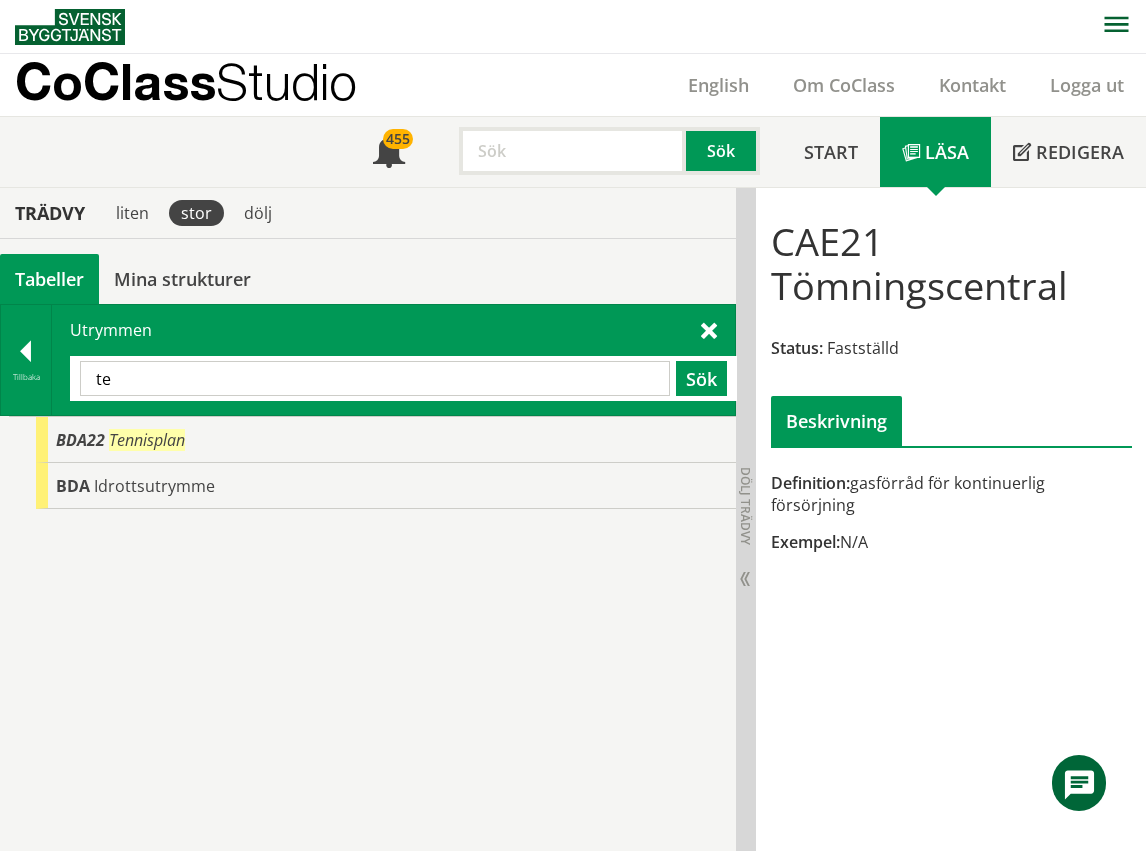 type on "t" 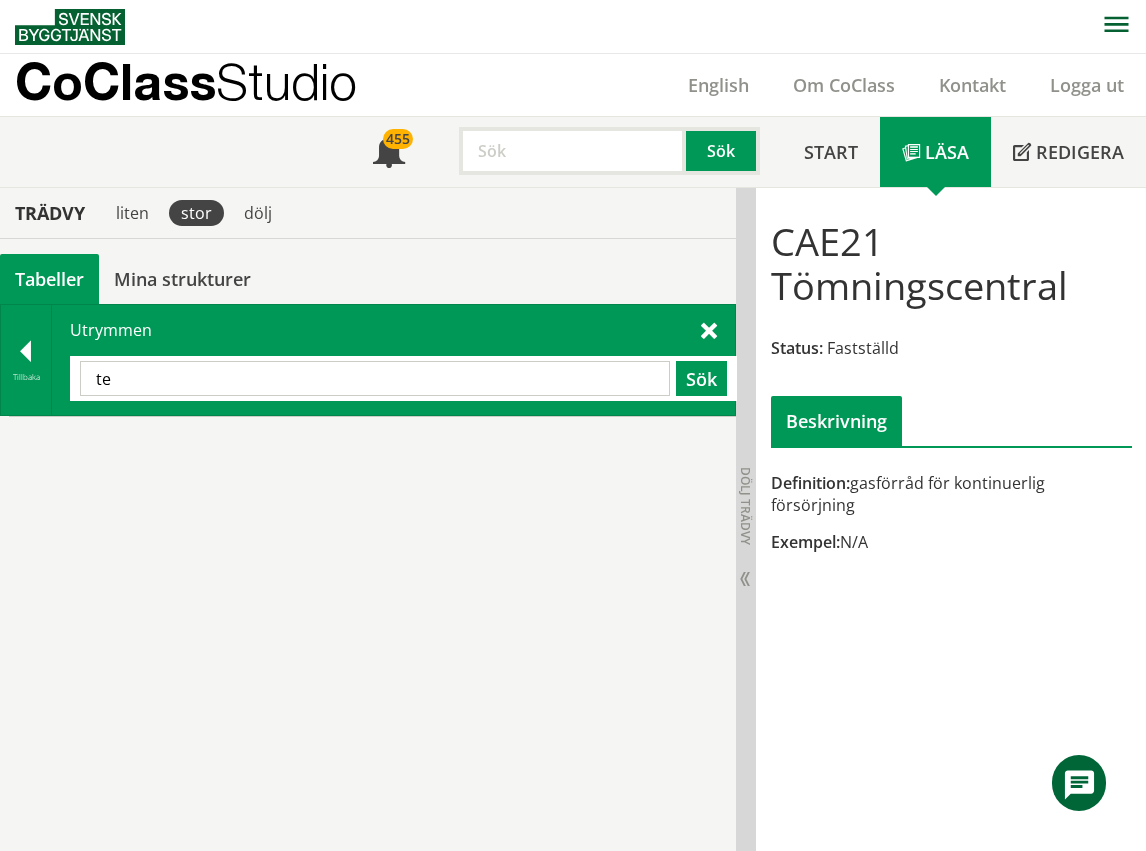 type on "t" 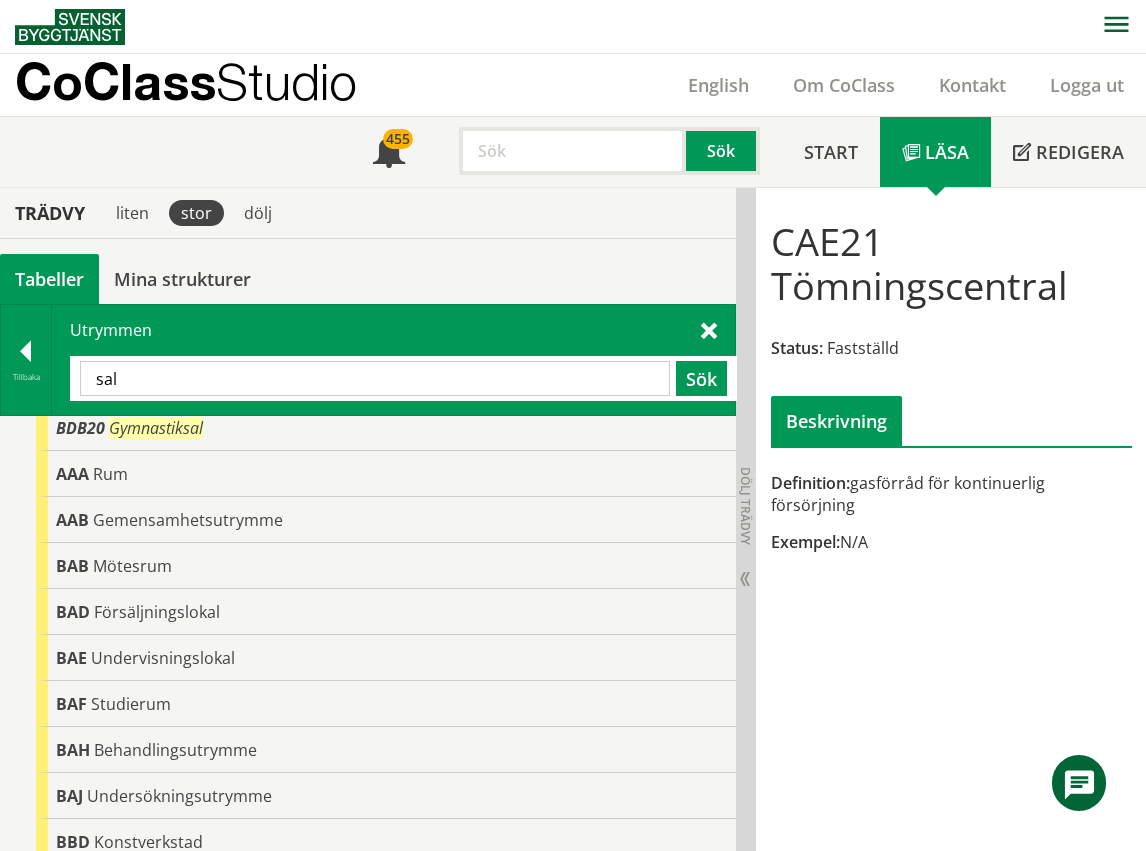 scroll, scrollTop: 484, scrollLeft: 0, axis: vertical 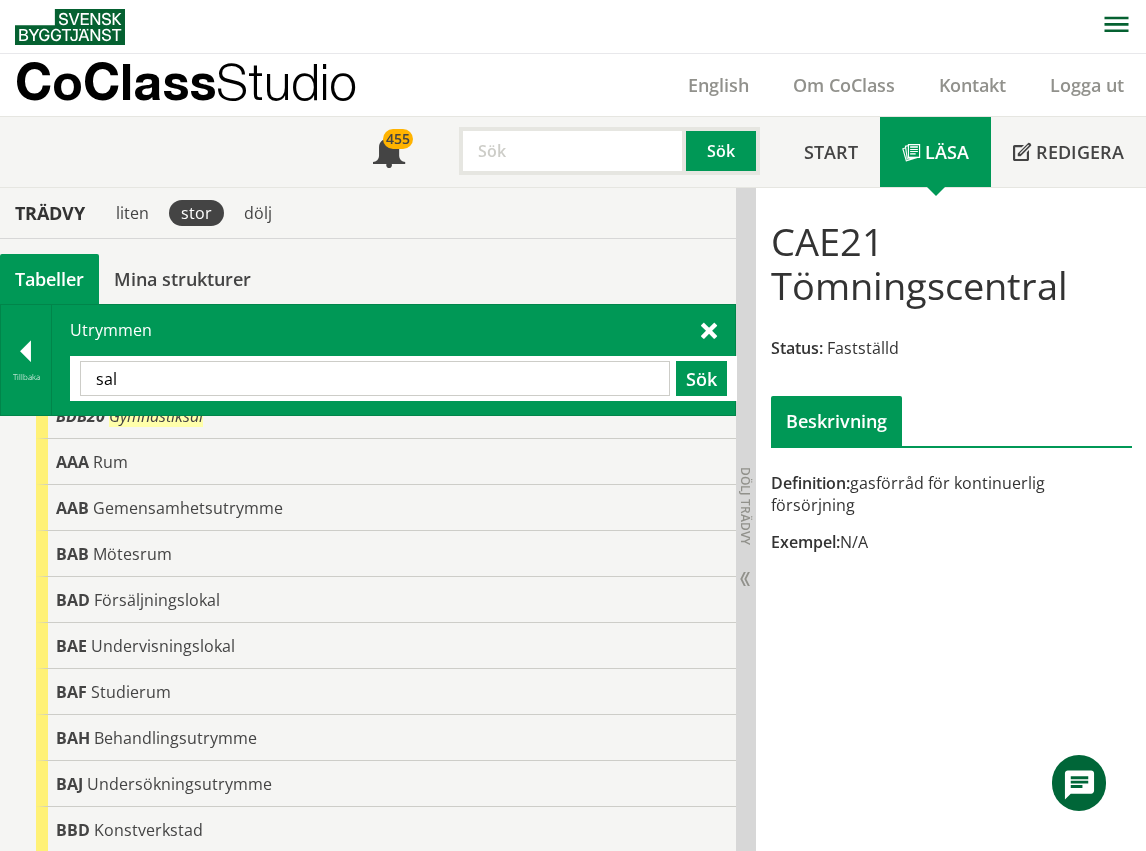 click on "sal" at bounding box center [375, 378] 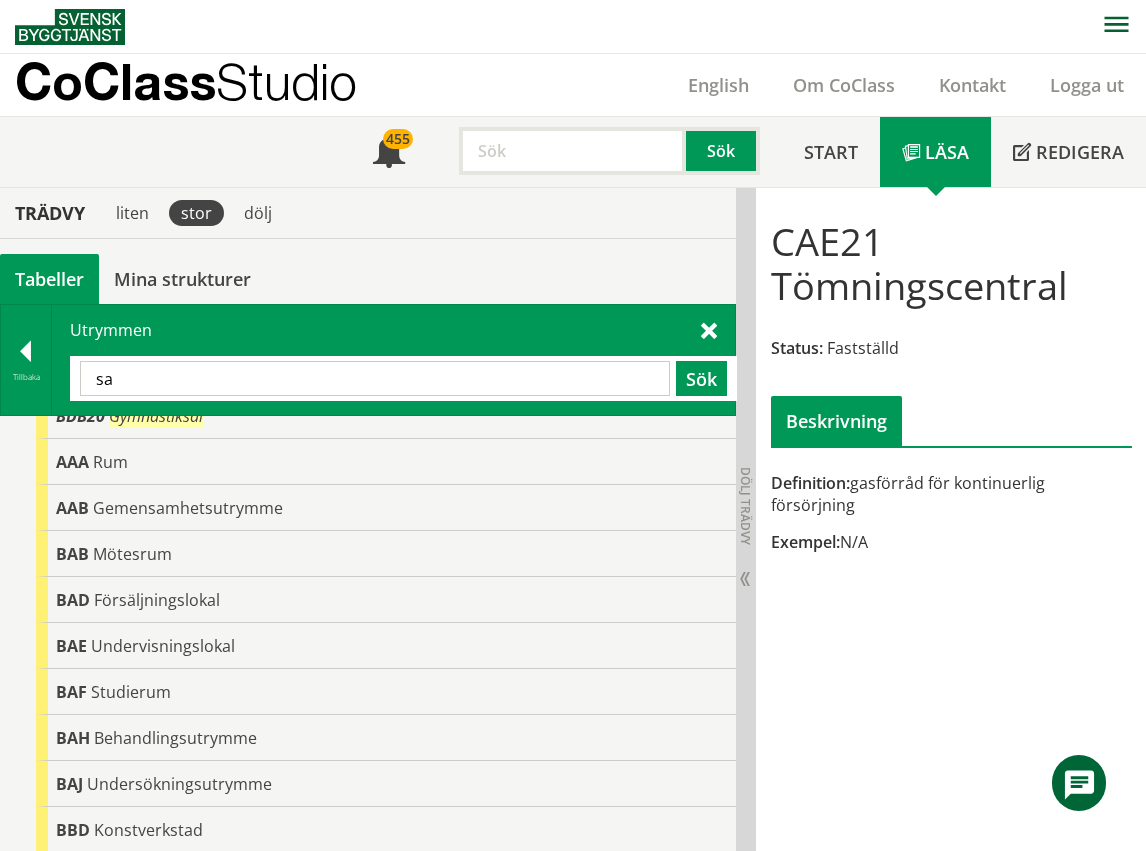 type on "s" 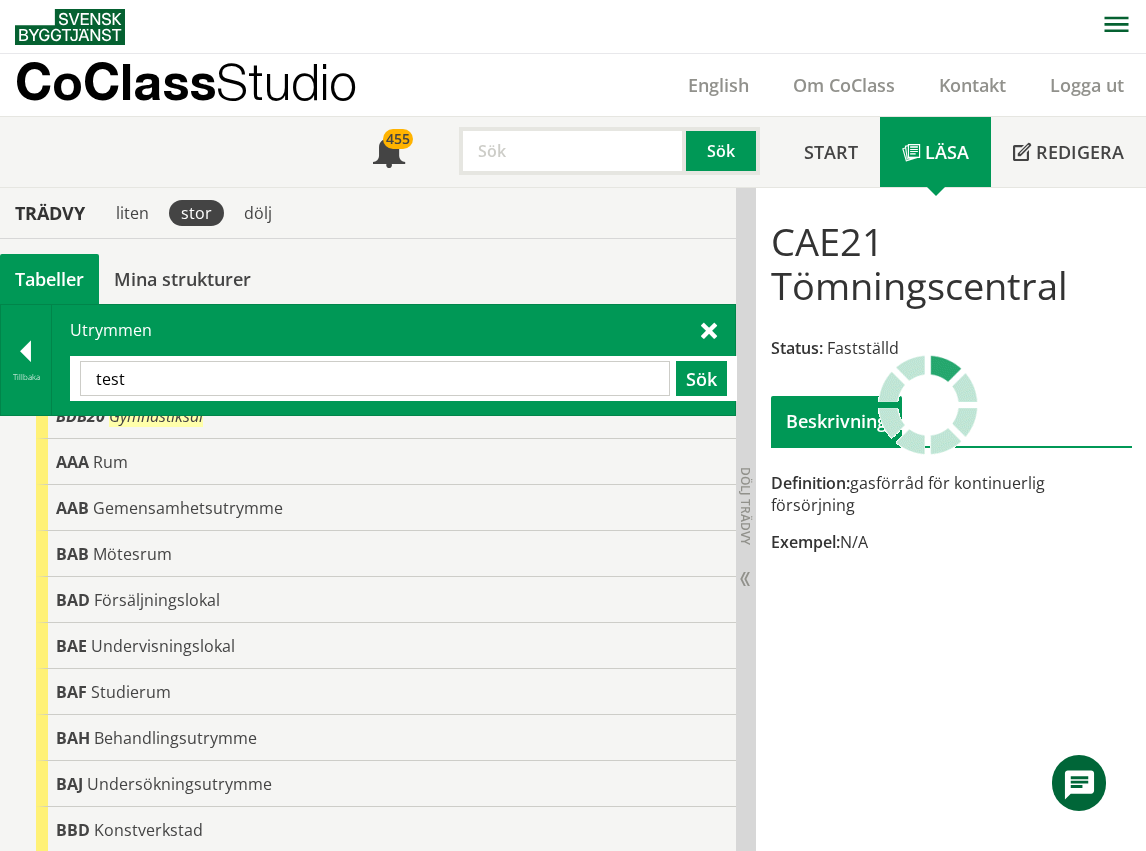 scroll, scrollTop: 0, scrollLeft: 0, axis: both 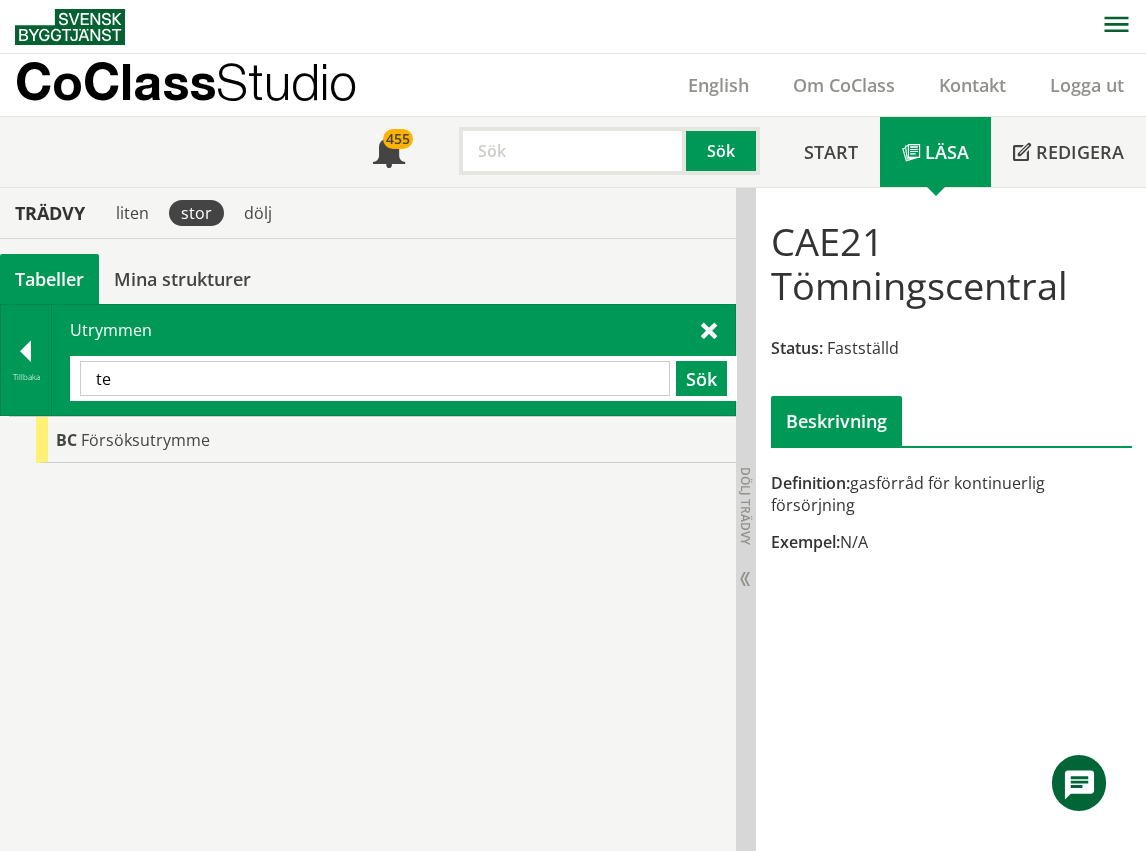 type on "t" 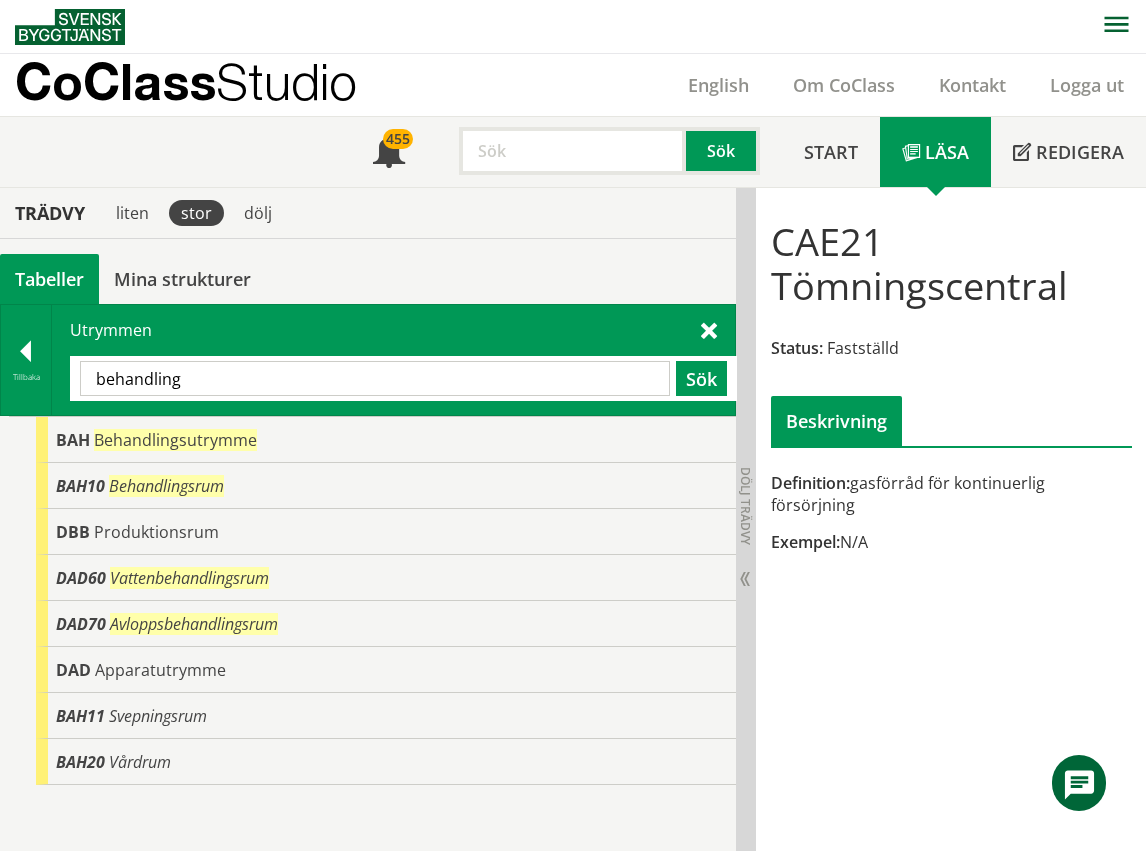 click on "behandling" at bounding box center (375, 378) 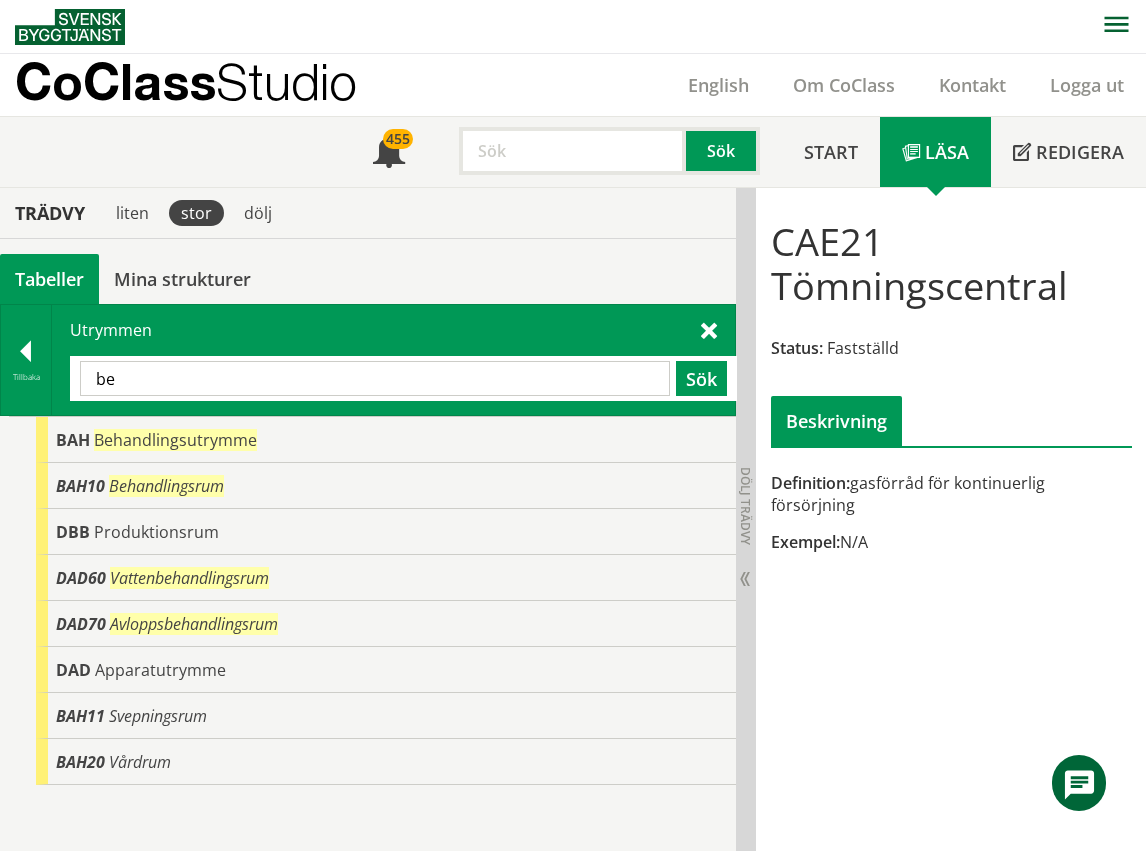 type on "b" 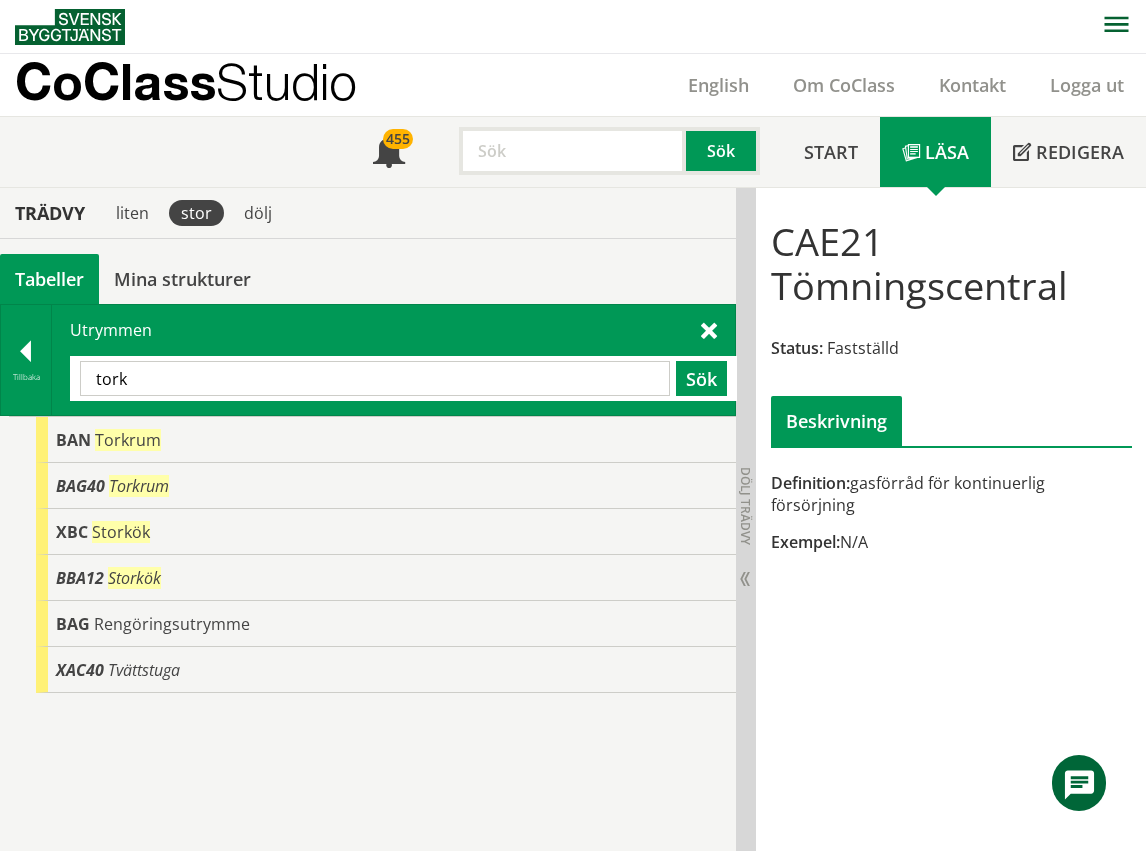 click on "tork" at bounding box center (375, 378) 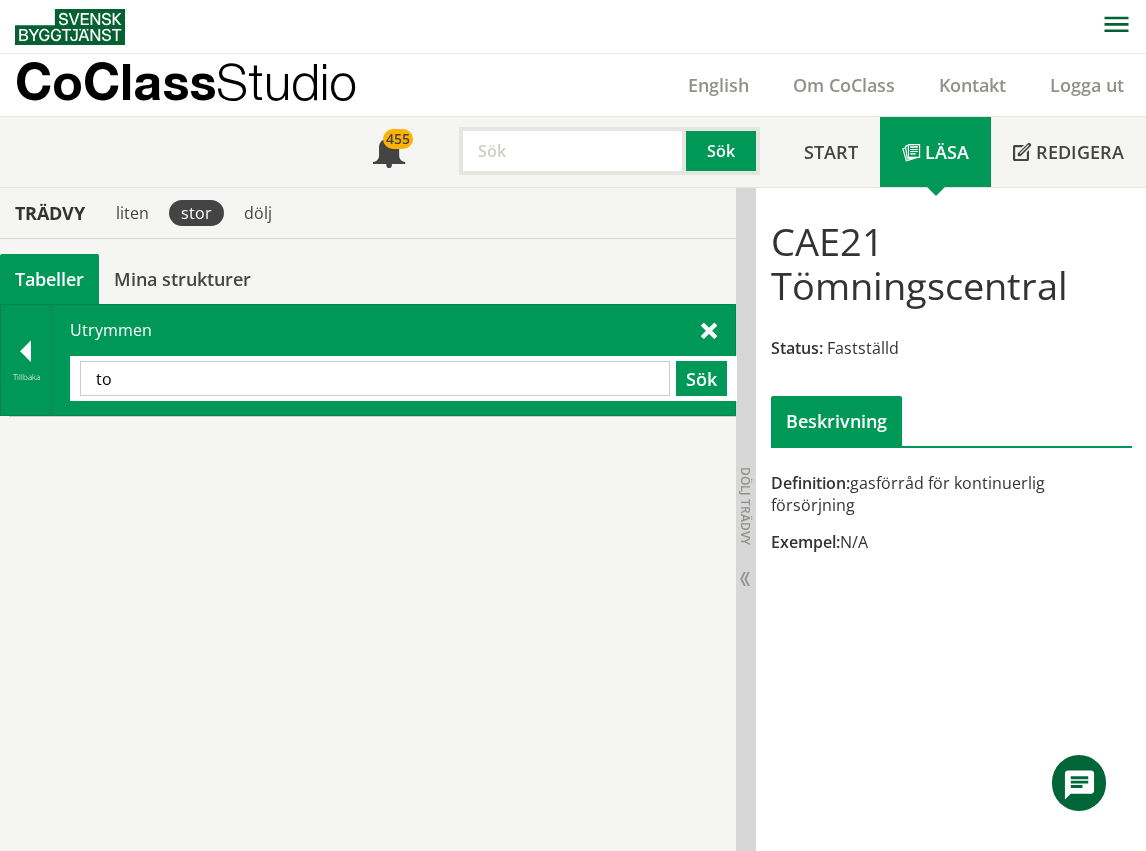 type on "t" 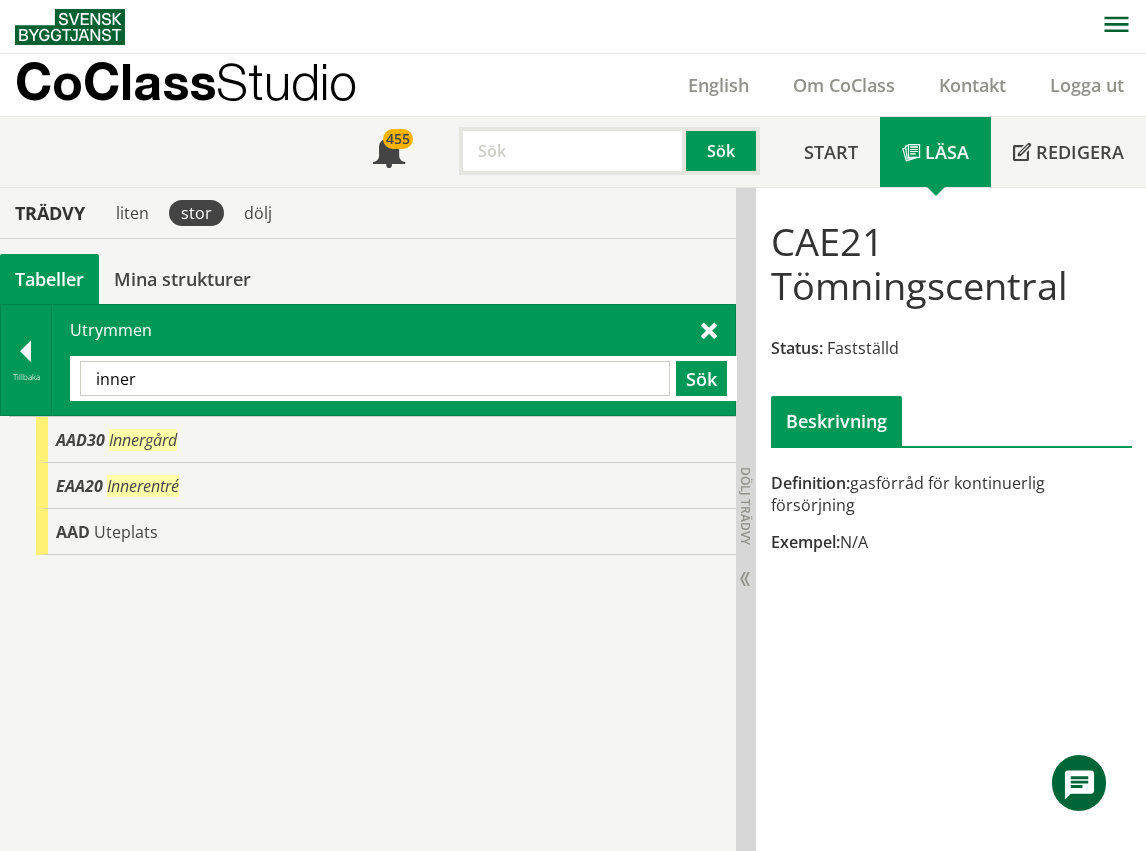 click on "inner" at bounding box center (375, 378) 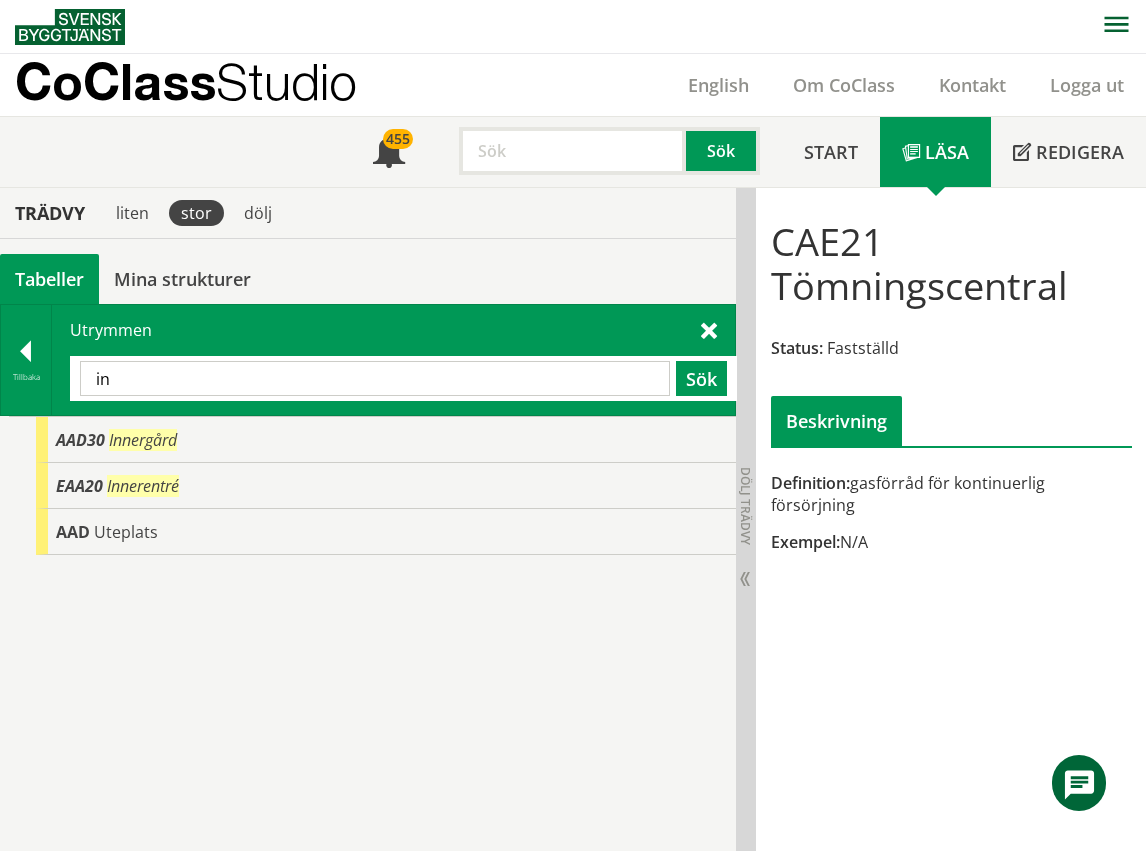 type on "i" 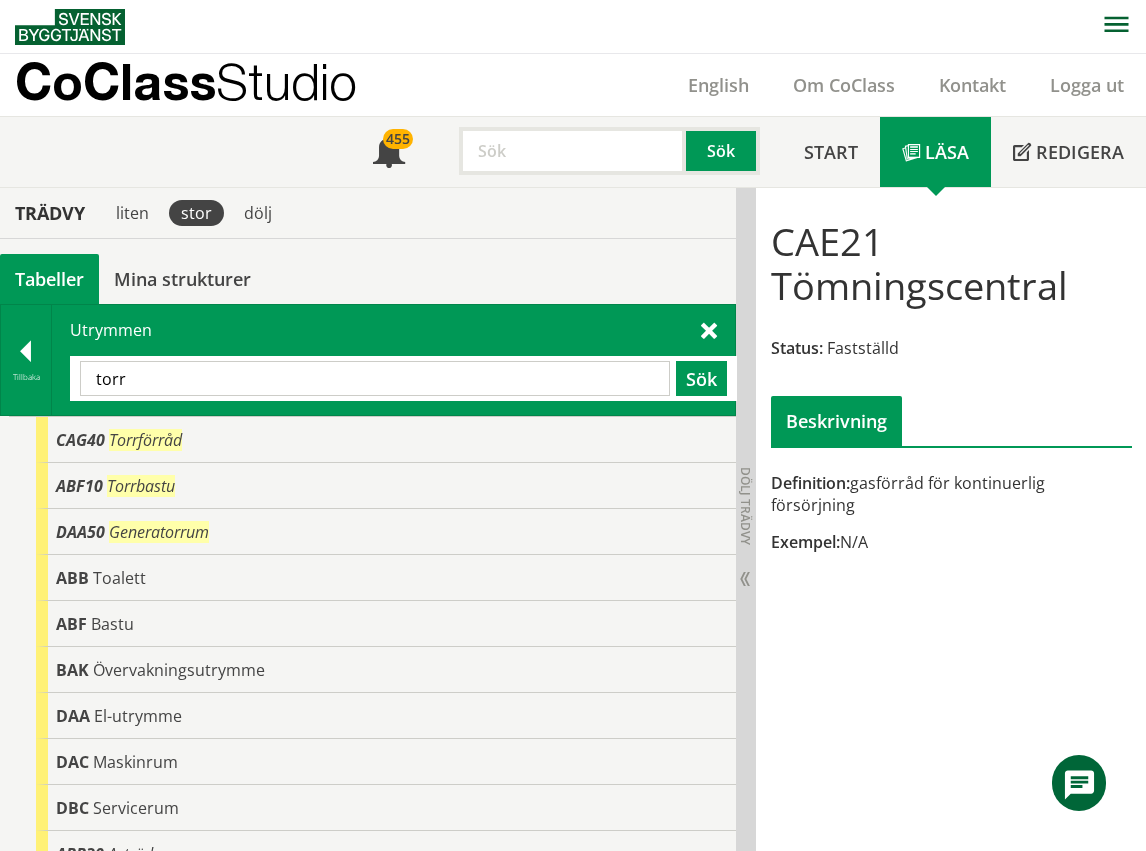 click on "torr" at bounding box center (375, 378) 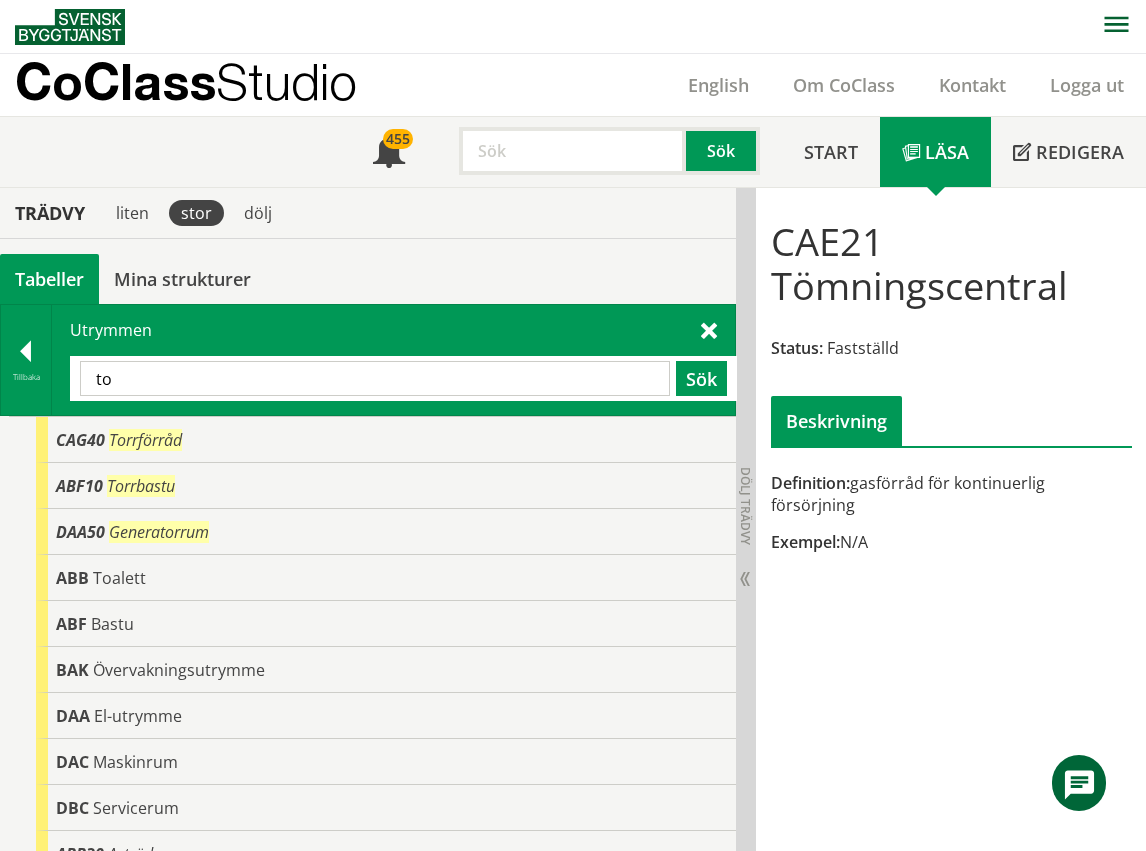 type on "t" 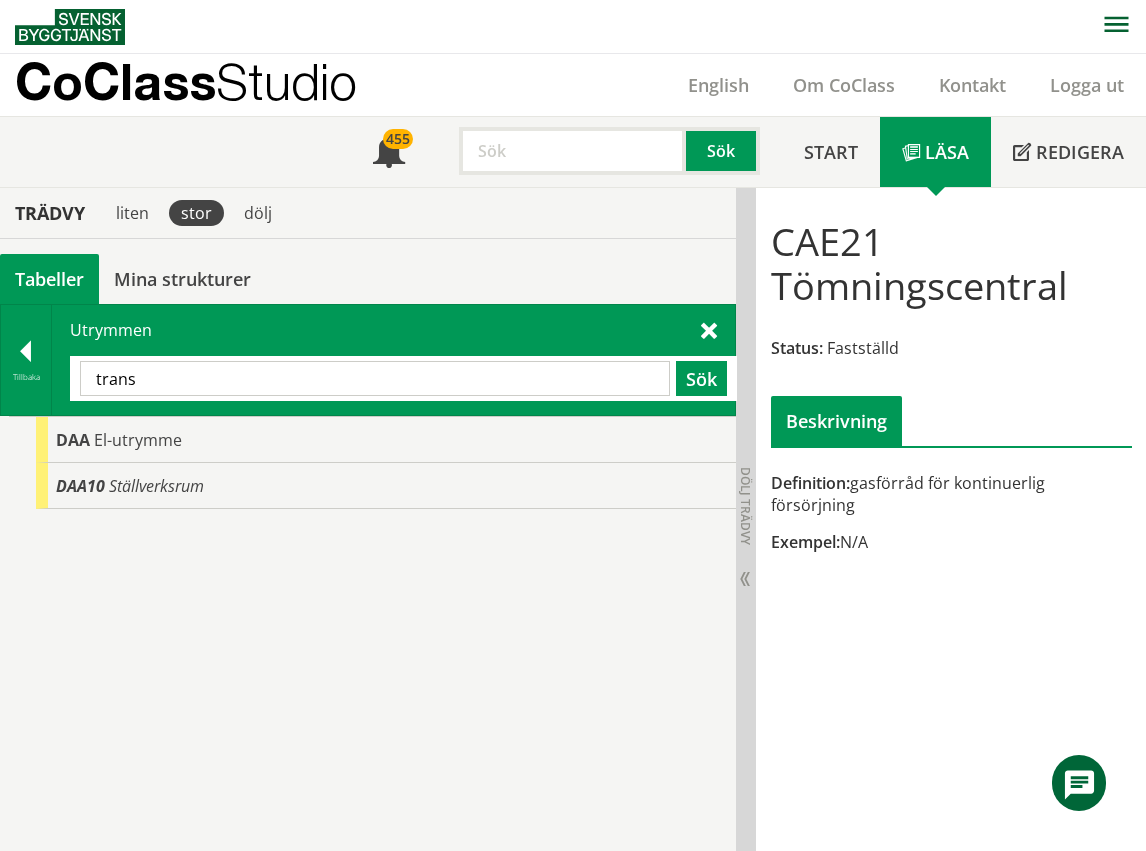click on "trans" at bounding box center (375, 378) 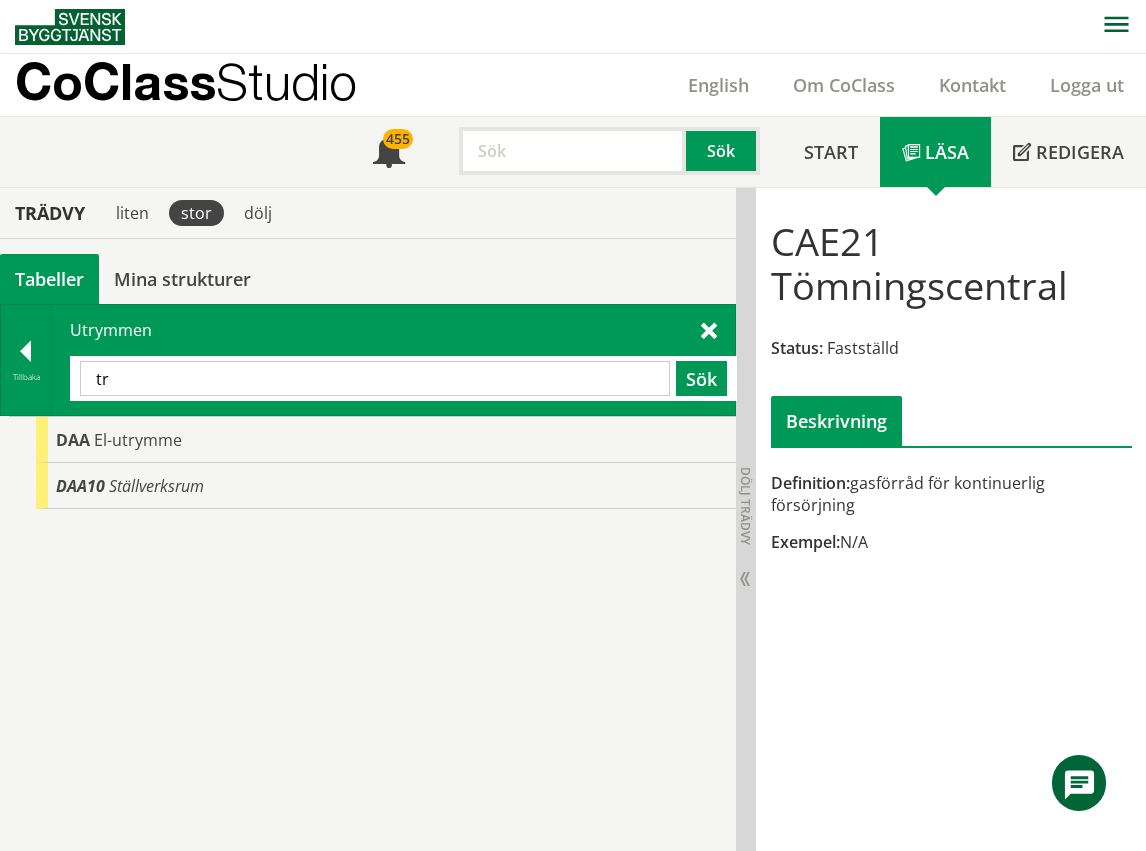 type on "t" 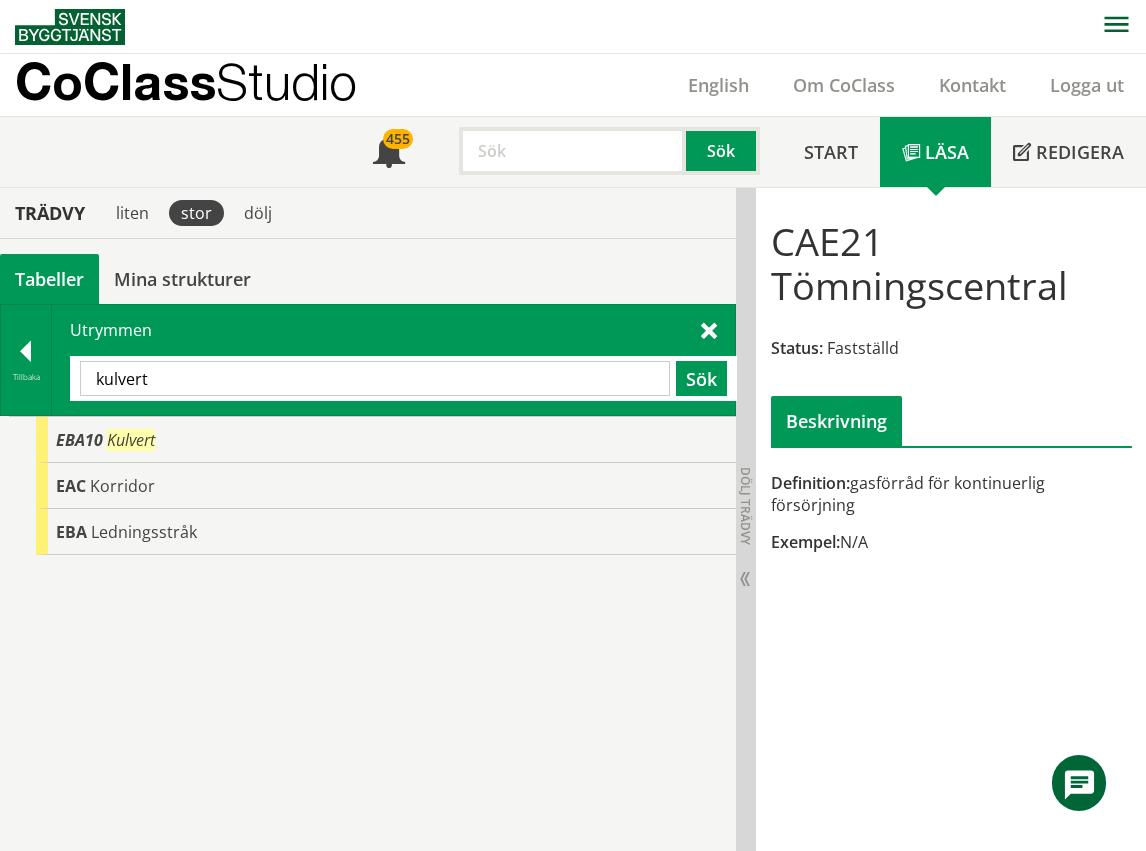click on "kulvert" at bounding box center [375, 378] 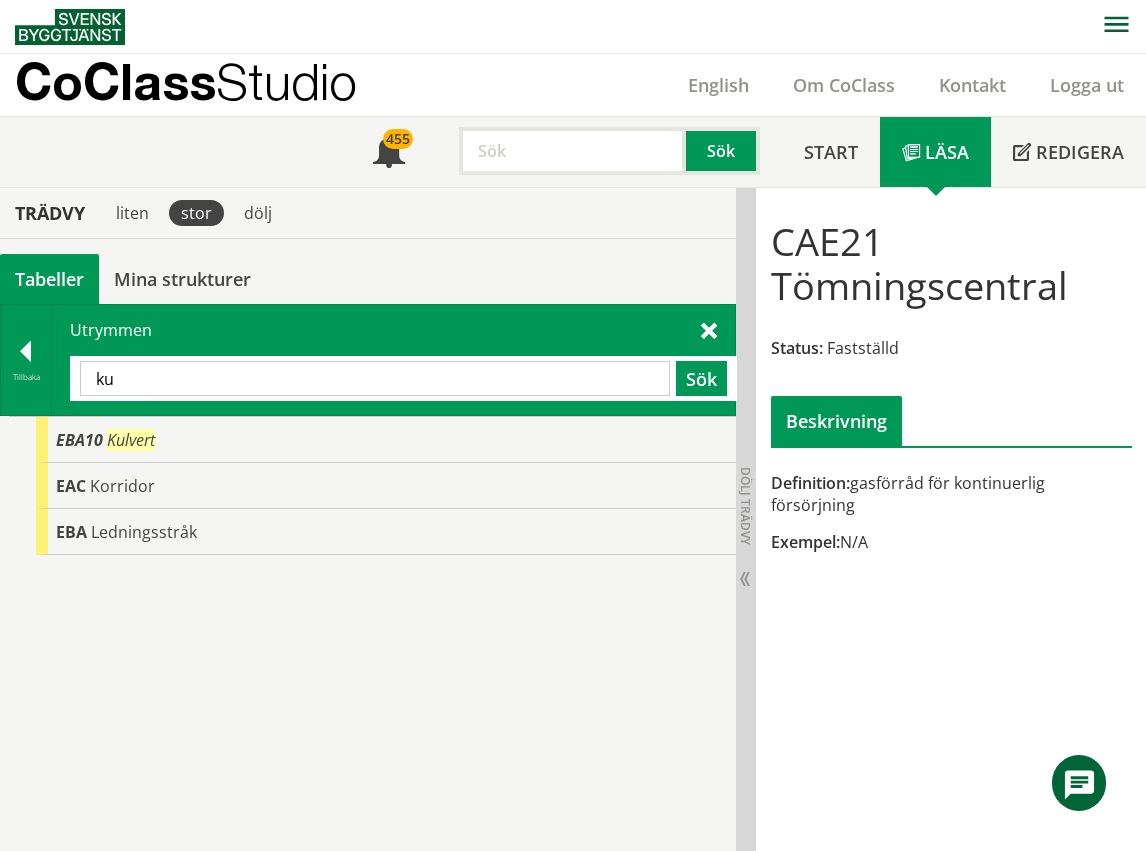 type on "k" 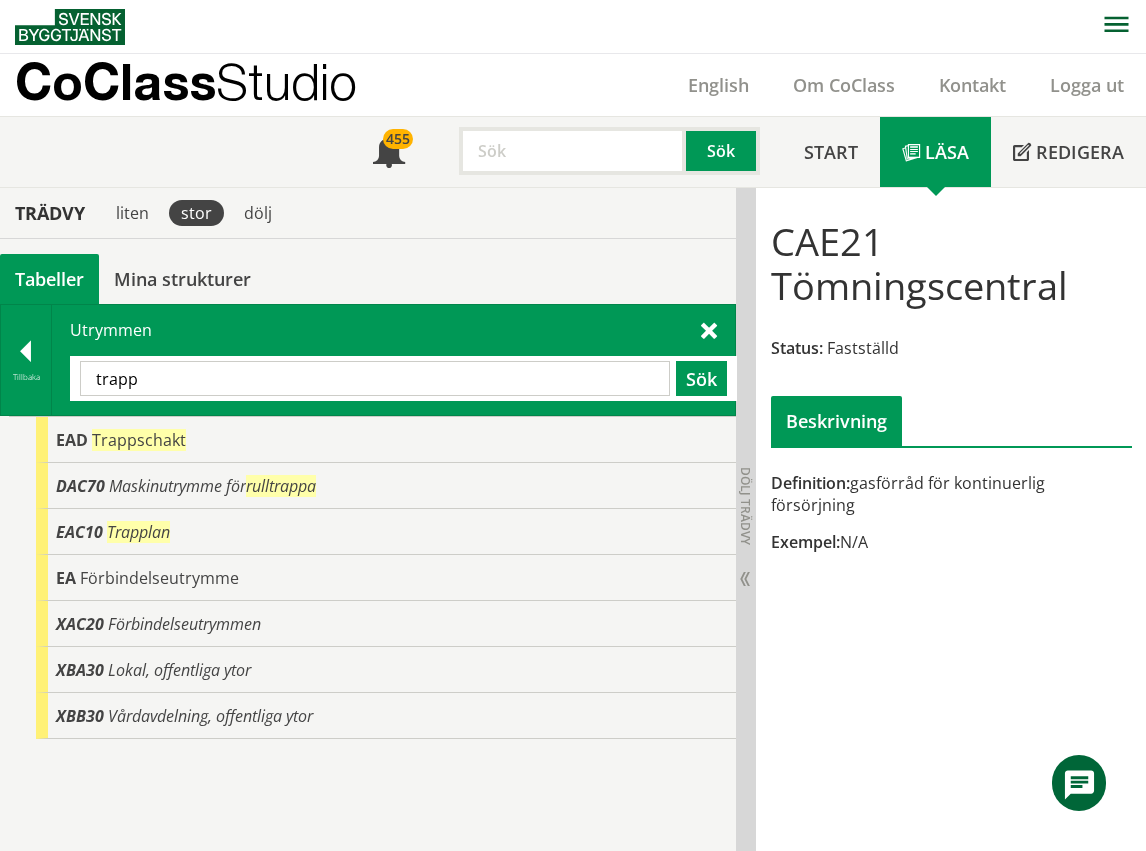 click on "Utrymmen
trapp
Sök" at bounding box center [393, 360] 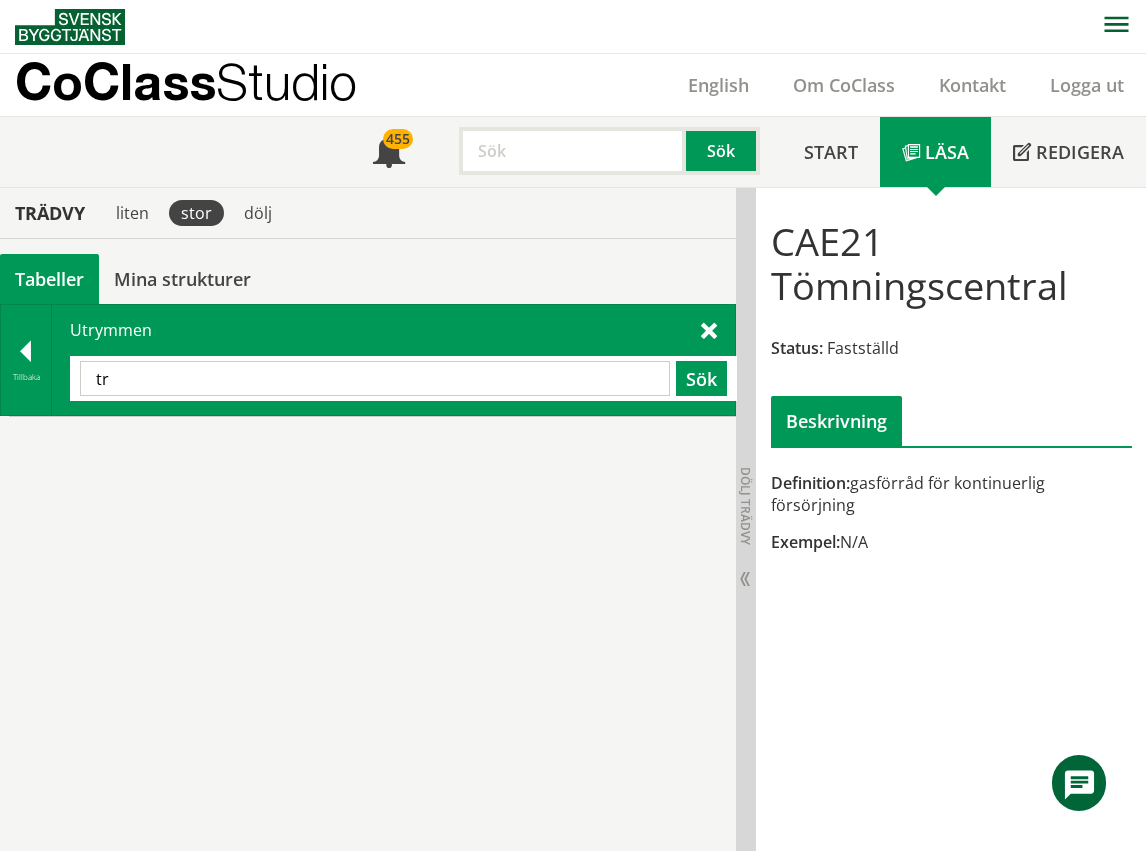 type on "t" 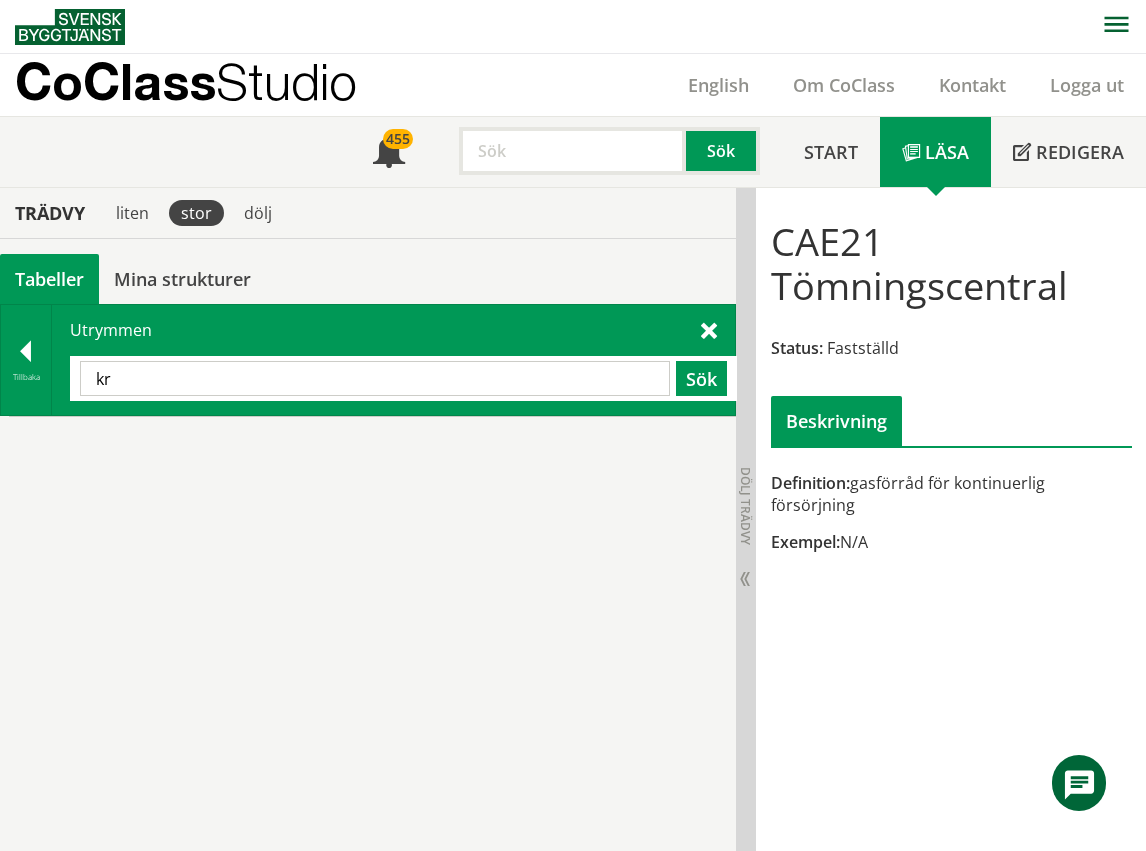 type on "k" 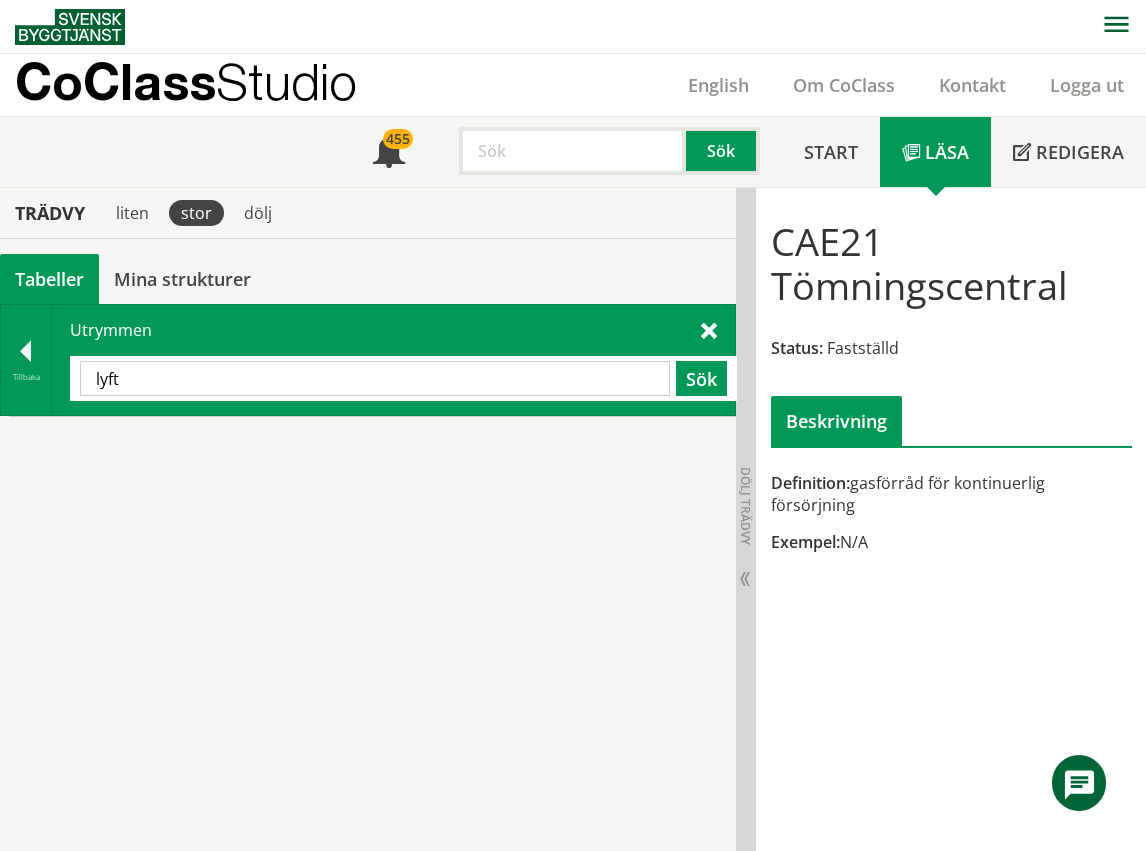 click on "lyft" at bounding box center (375, 378) 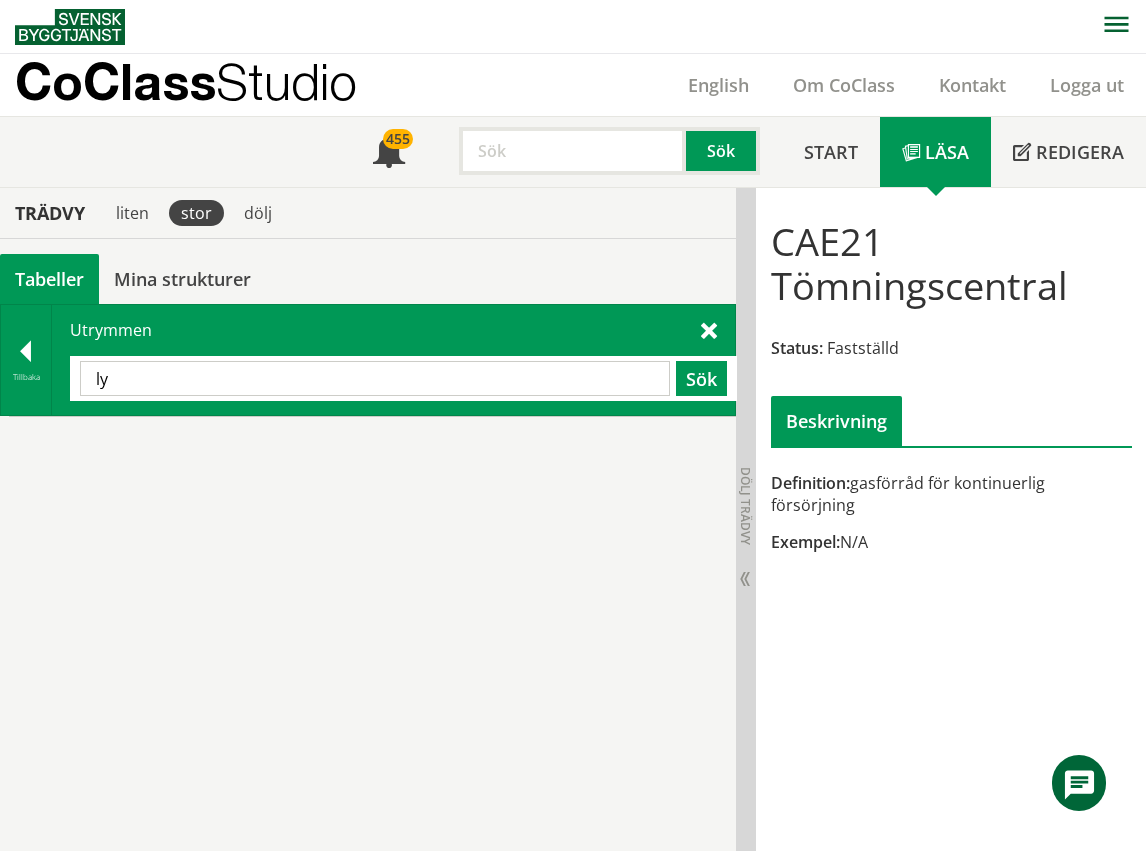 type on "l" 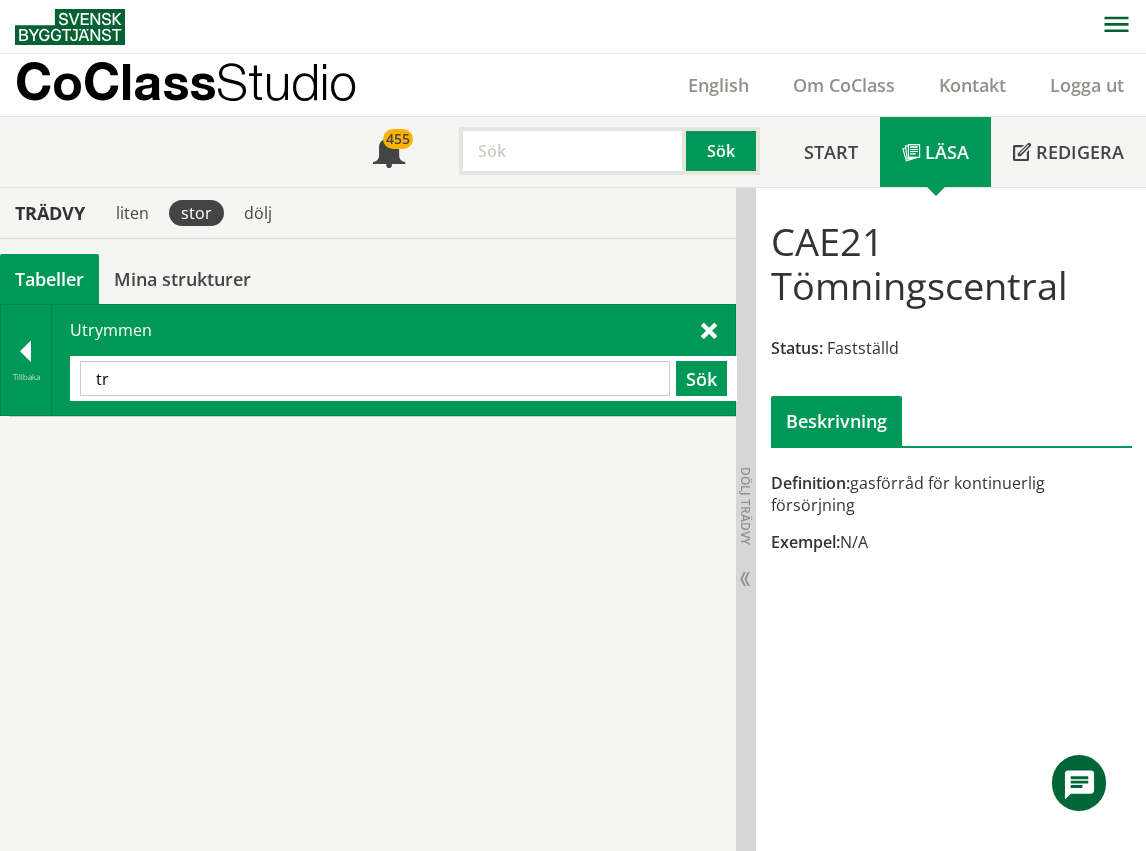 type on "t" 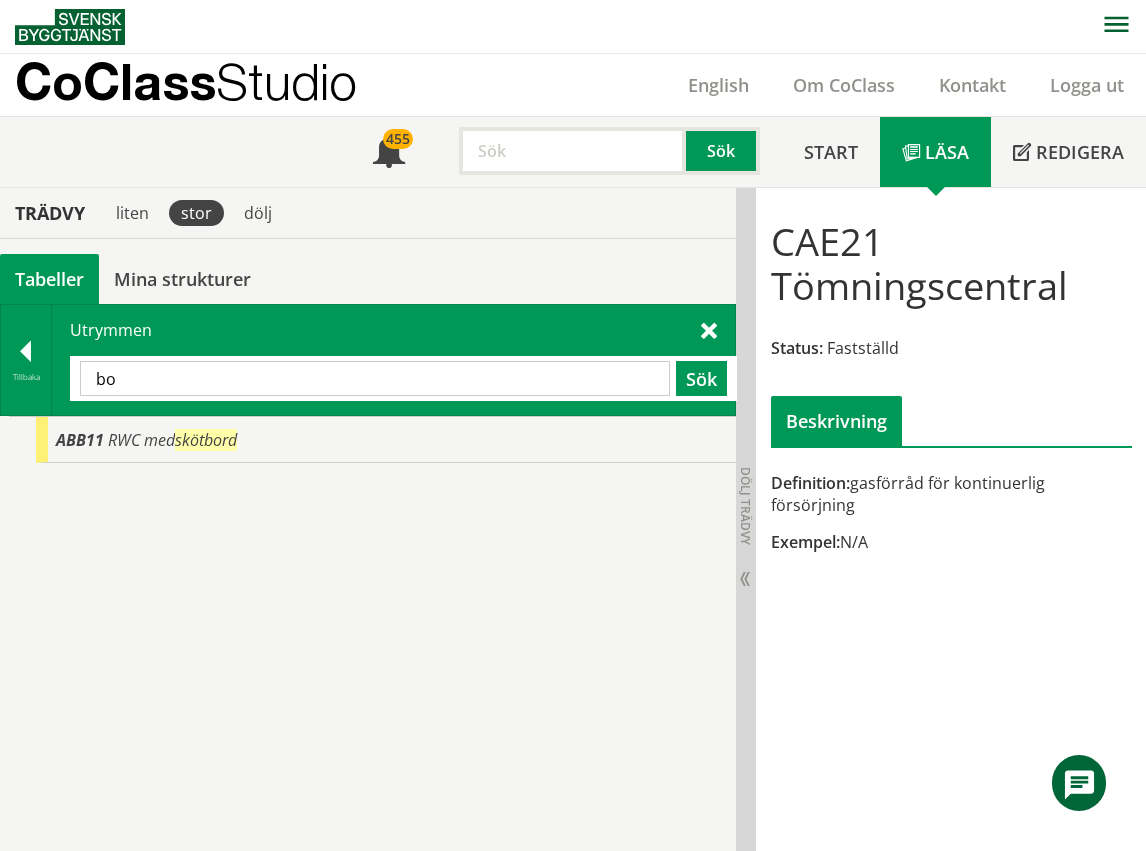 type on "b" 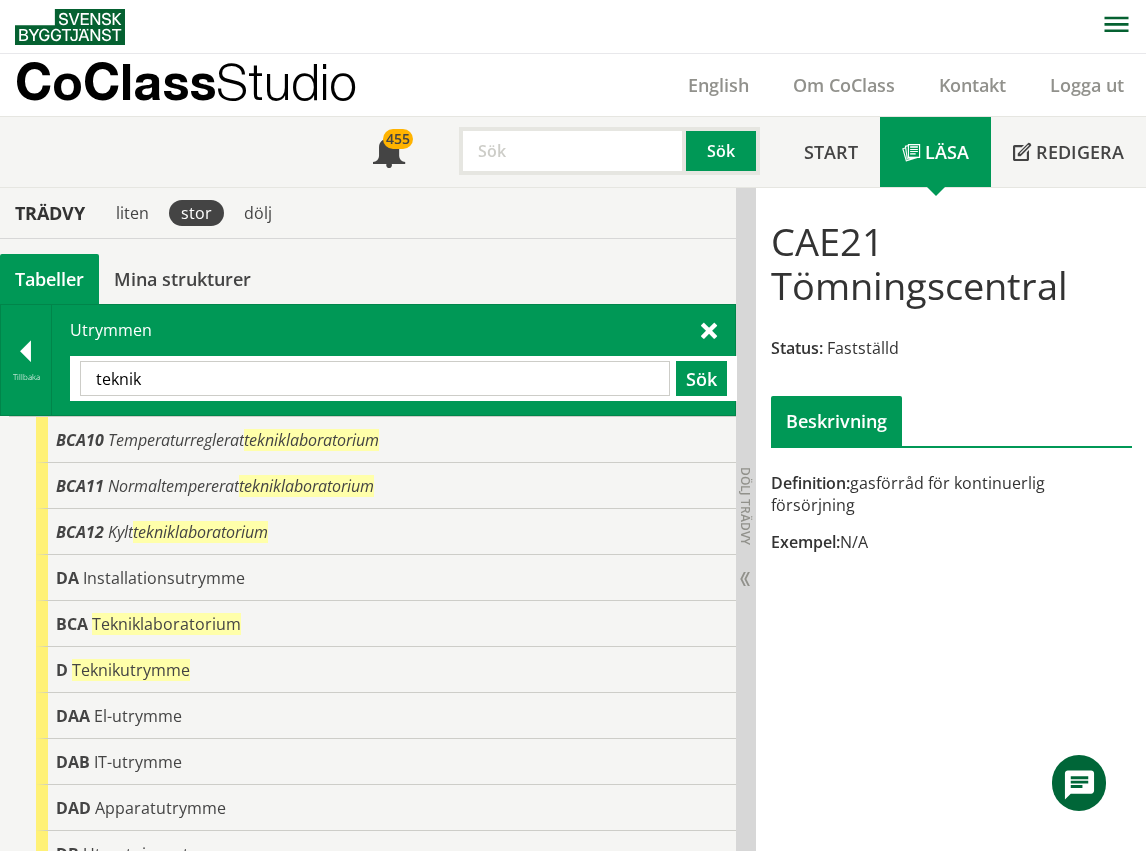 click on "teknik" at bounding box center [375, 378] 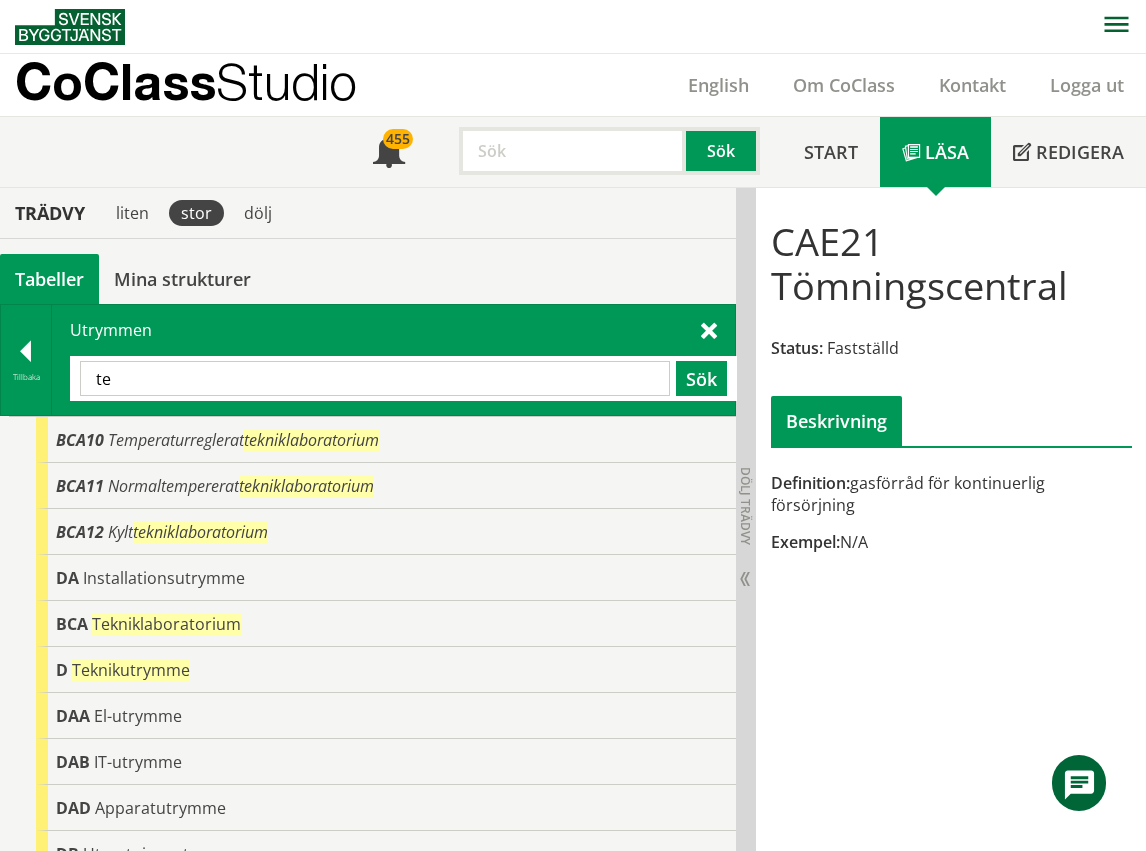 type on "t" 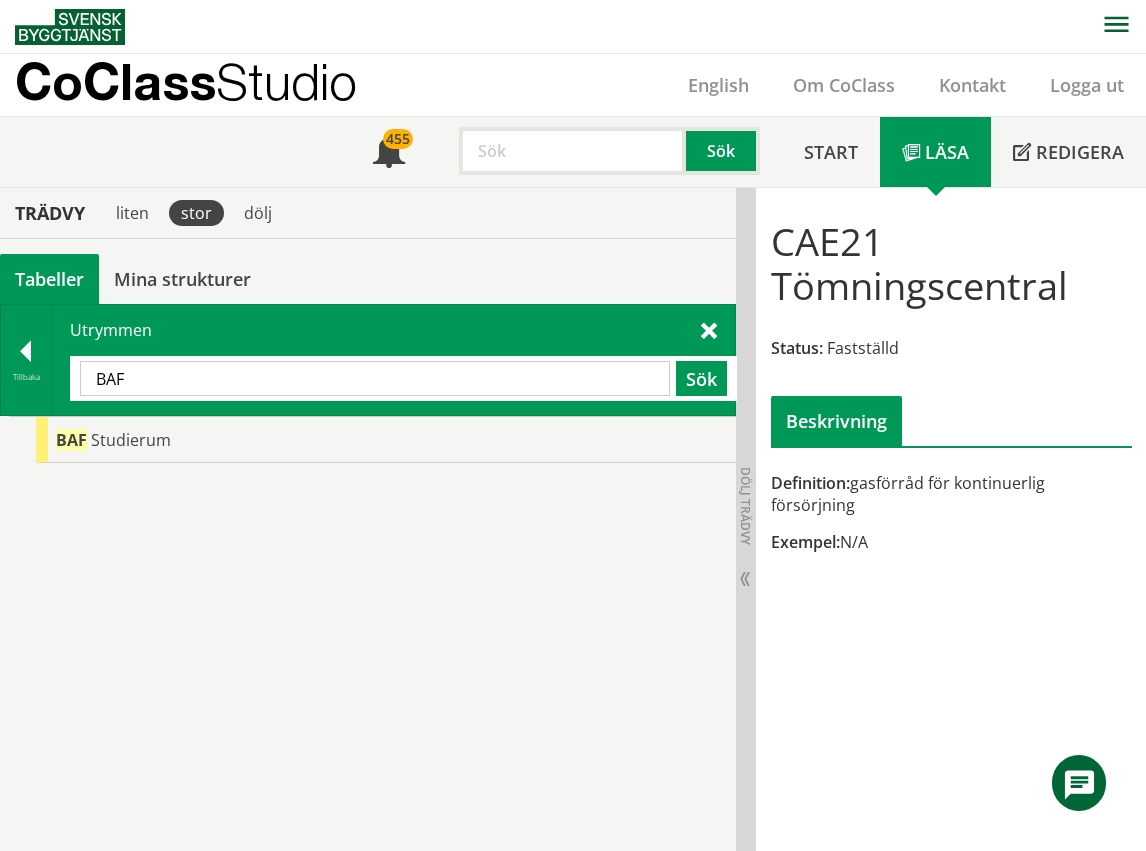 click on "BAF" at bounding box center (375, 378) 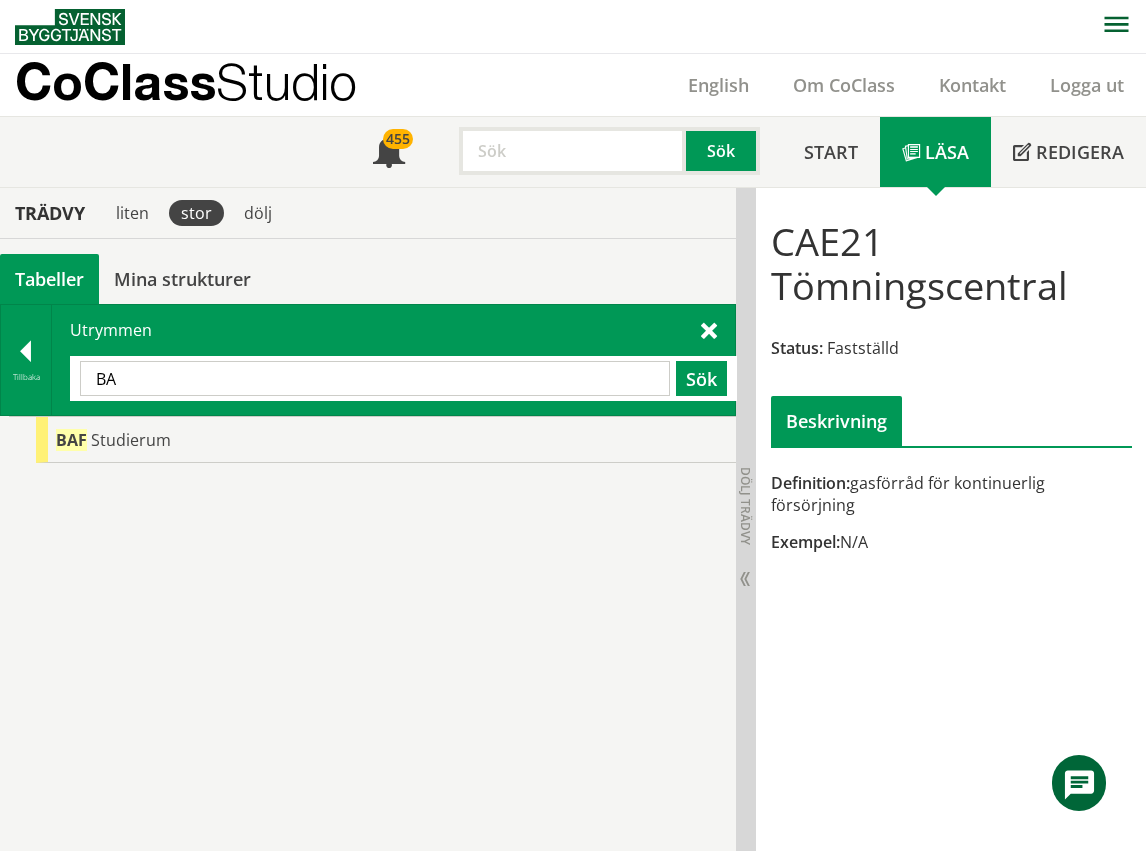 type on "B" 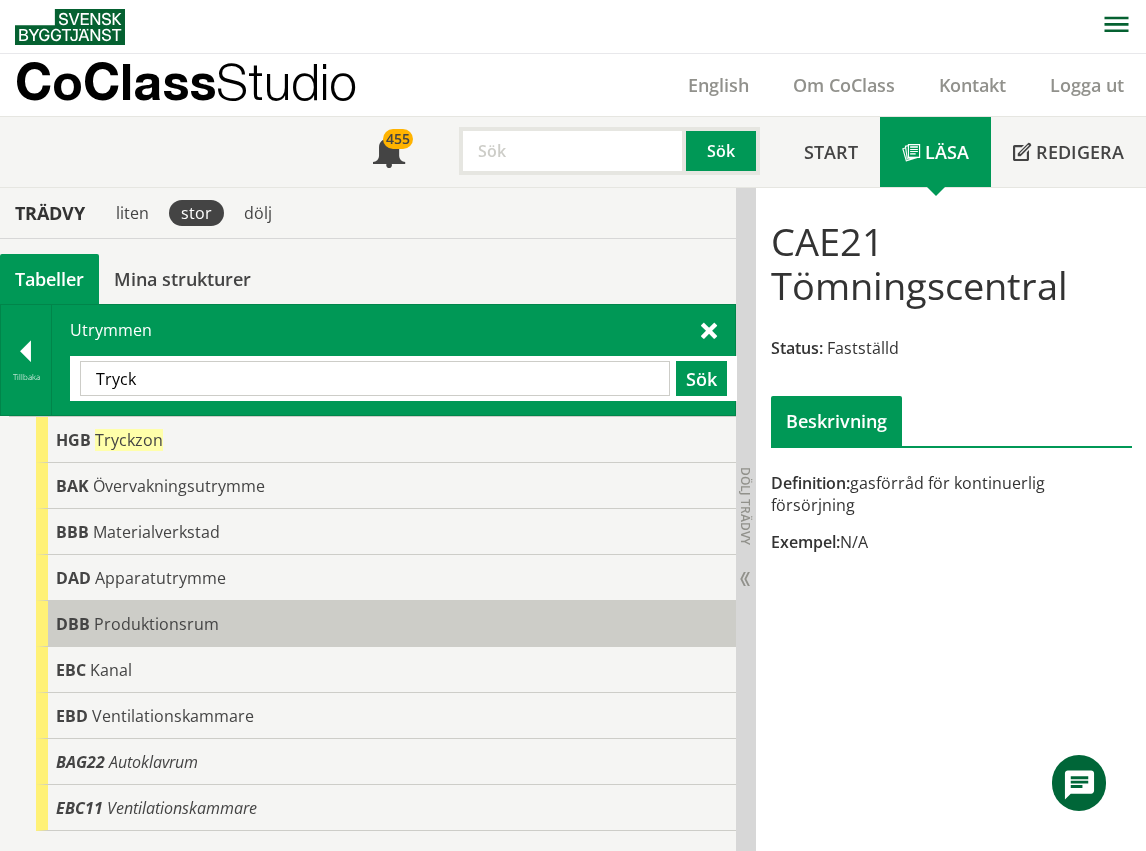 scroll, scrollTop: 1, scrollLeft: 0, axis: vertical 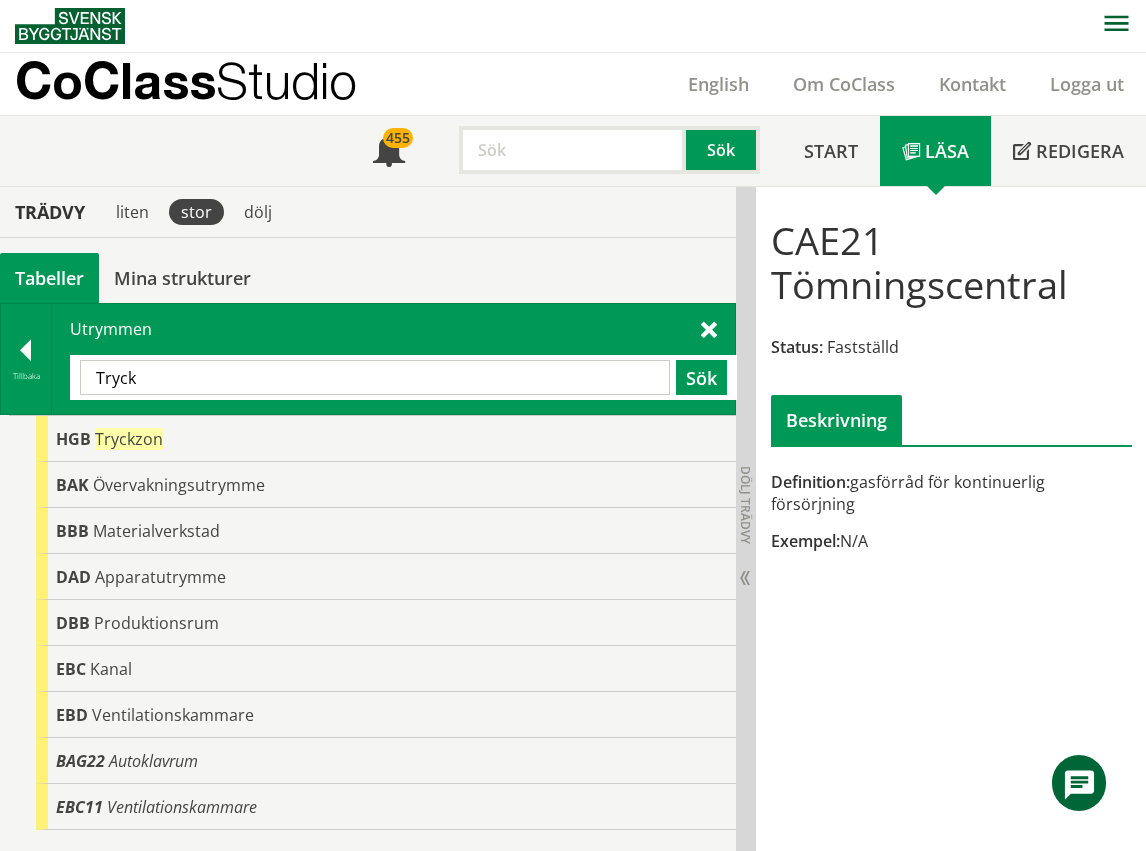 click on "Tryck" at bounding box center (375, 377) 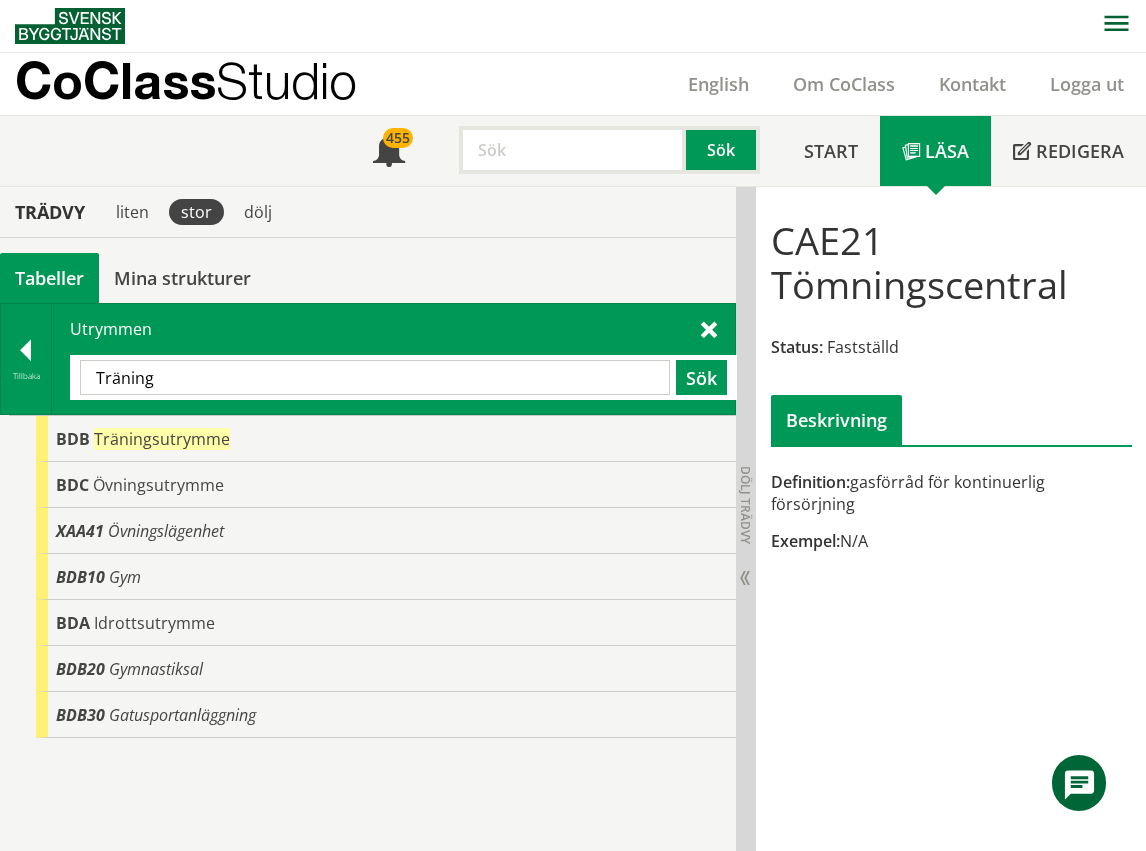 click on "Träning" at bounding box center [375, 377] 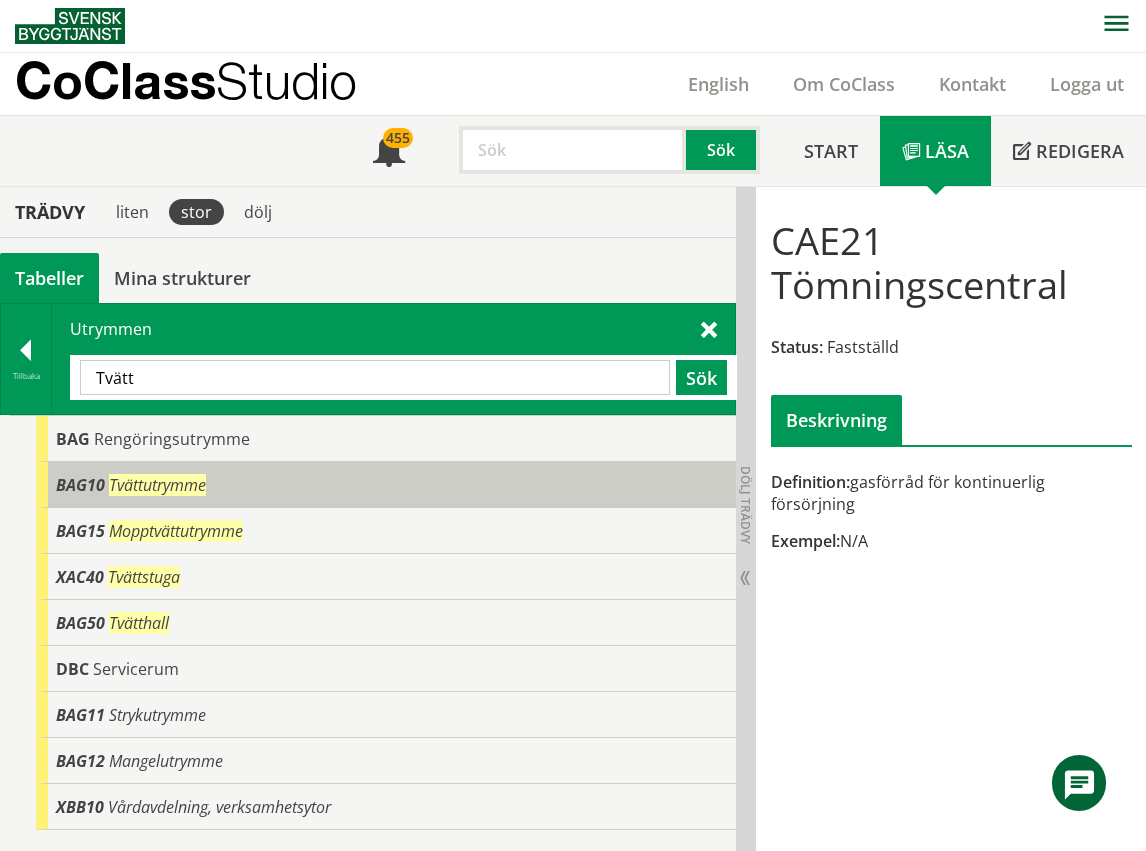 click on "BAG10   Tvättutrymme" at bounding box center [386, 485] 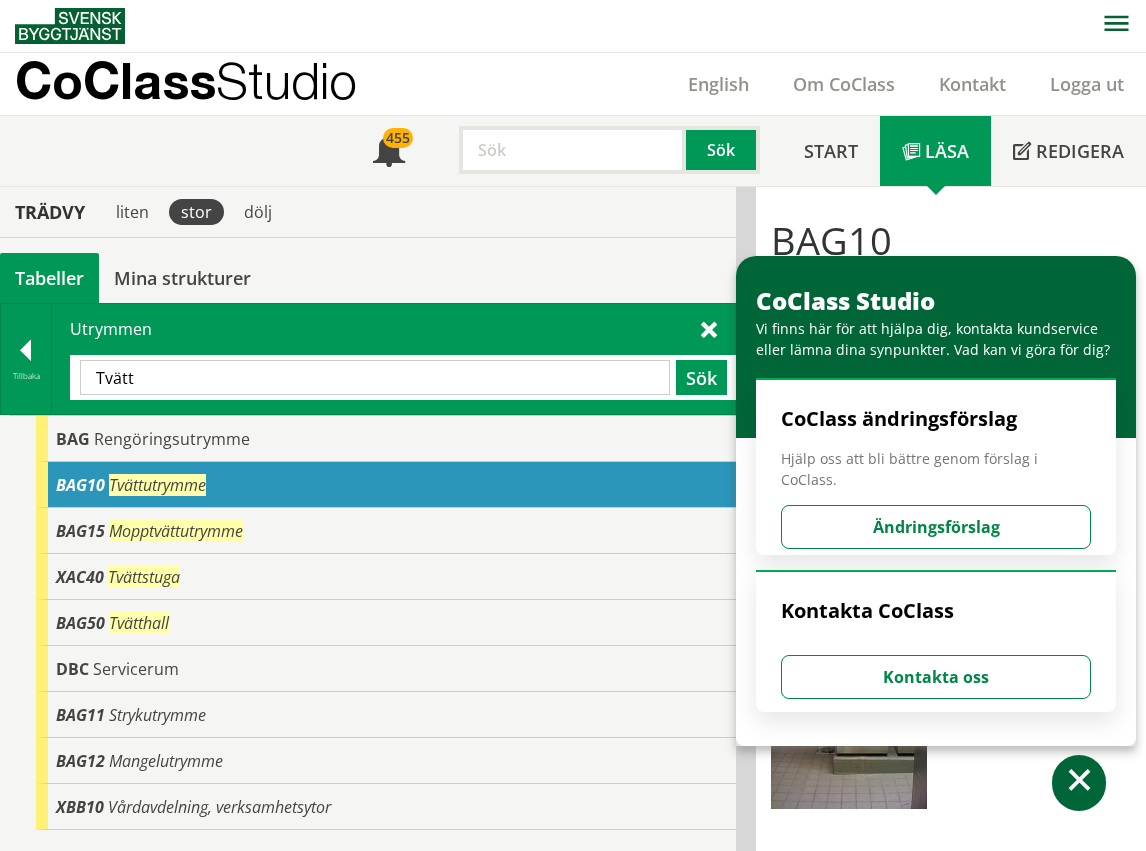 click at bounding box center (1079, 783) 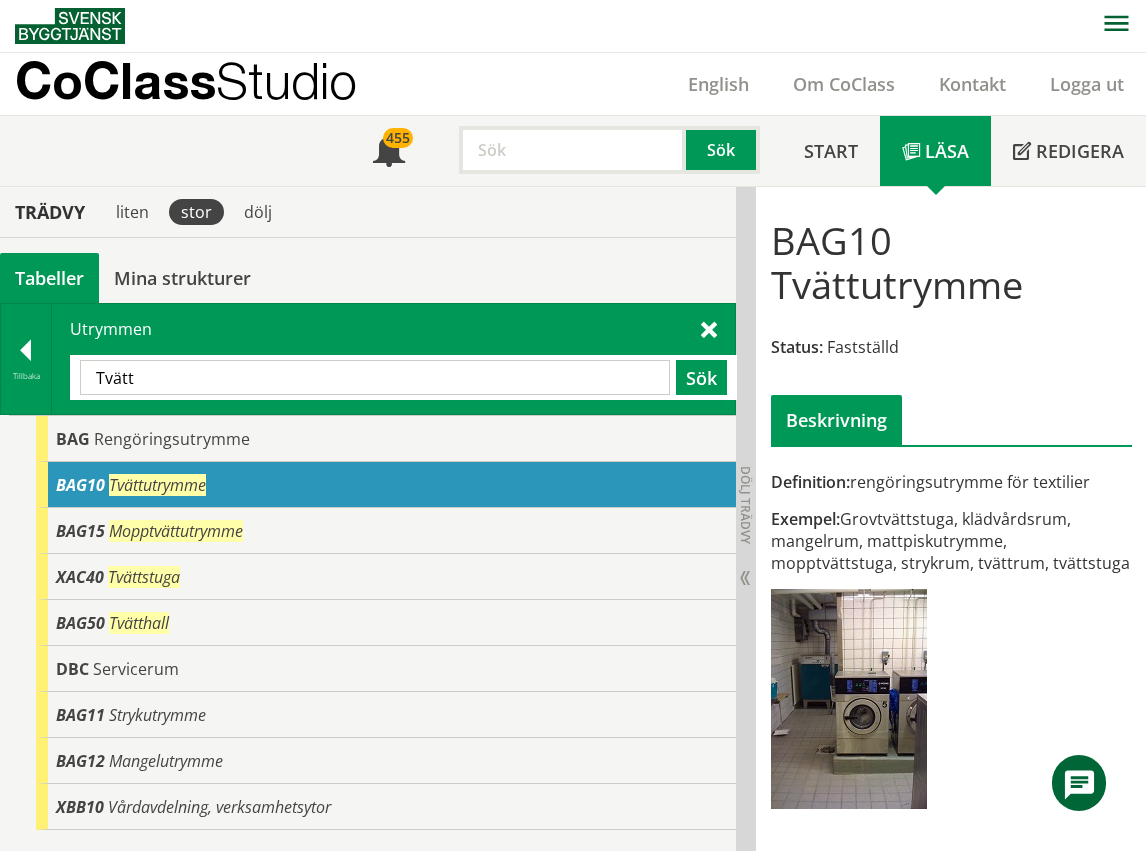 click on "Tvätt" at bounding box center (375, 377) 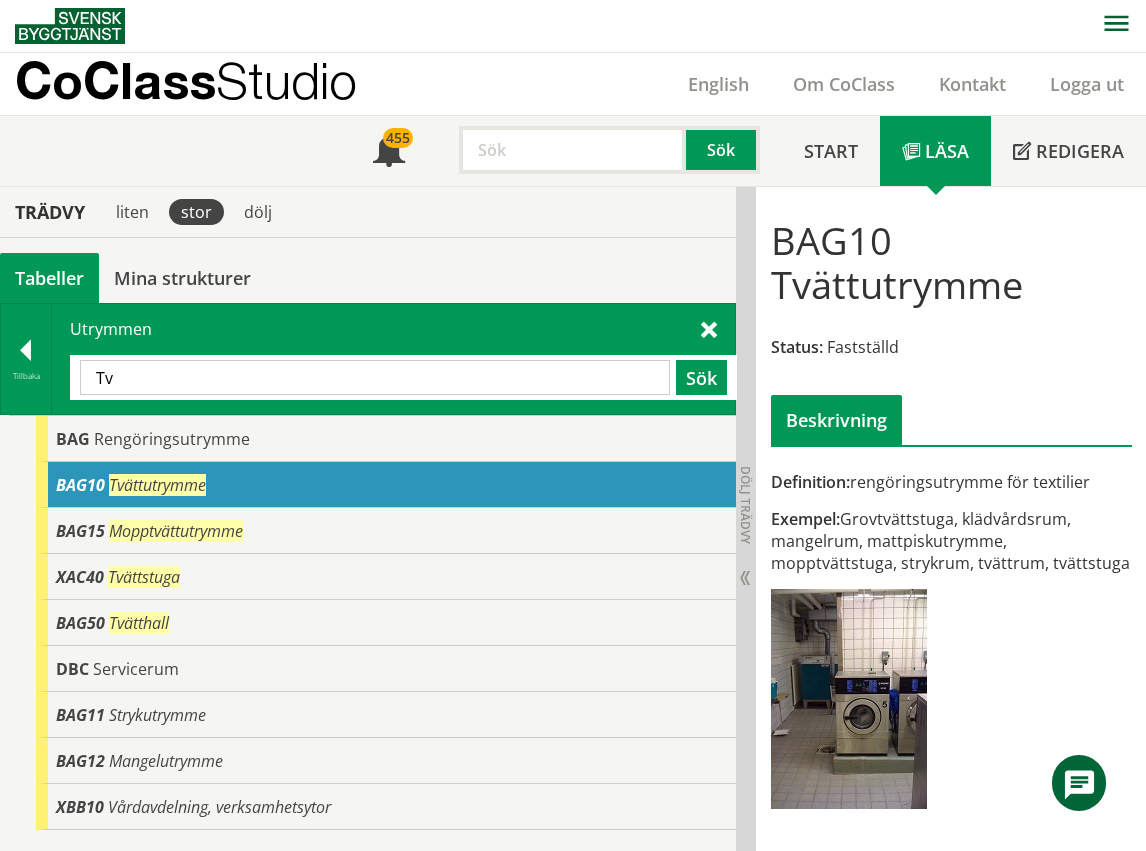 type on "T" 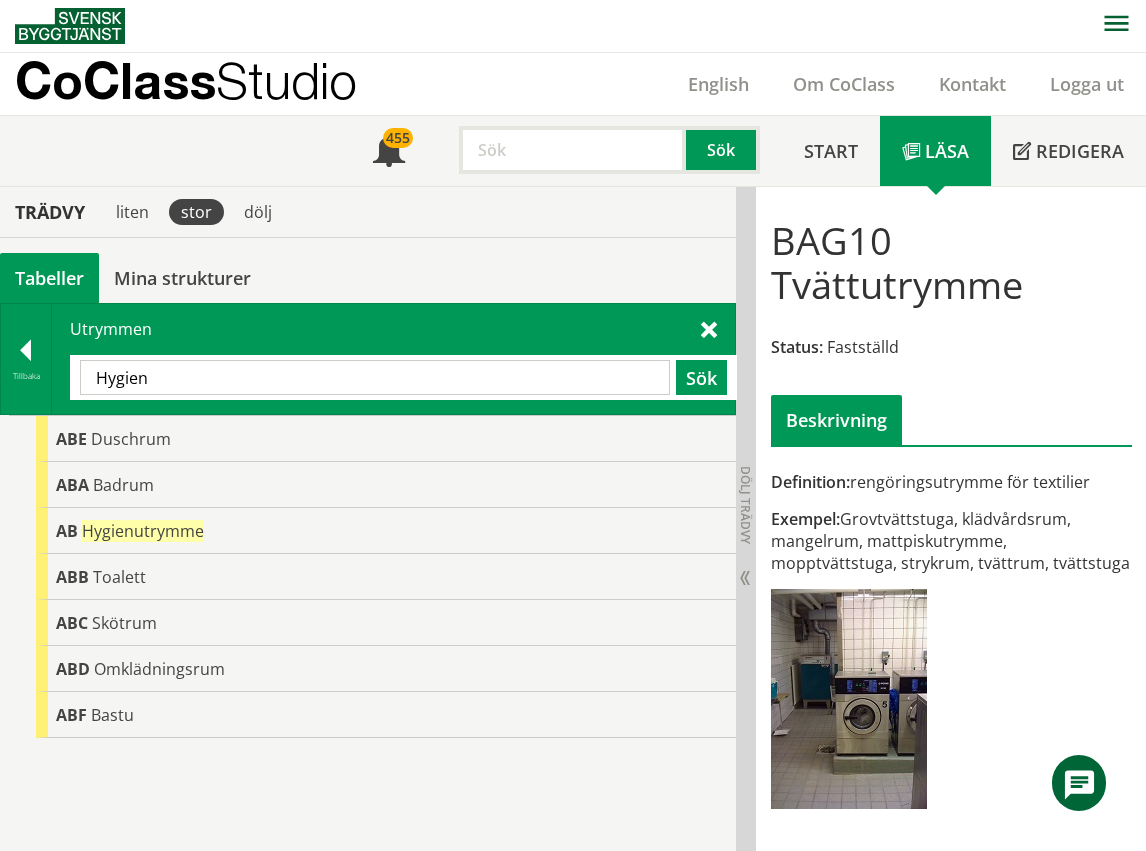 click on "Hygien" at bounding box center (375, 377) 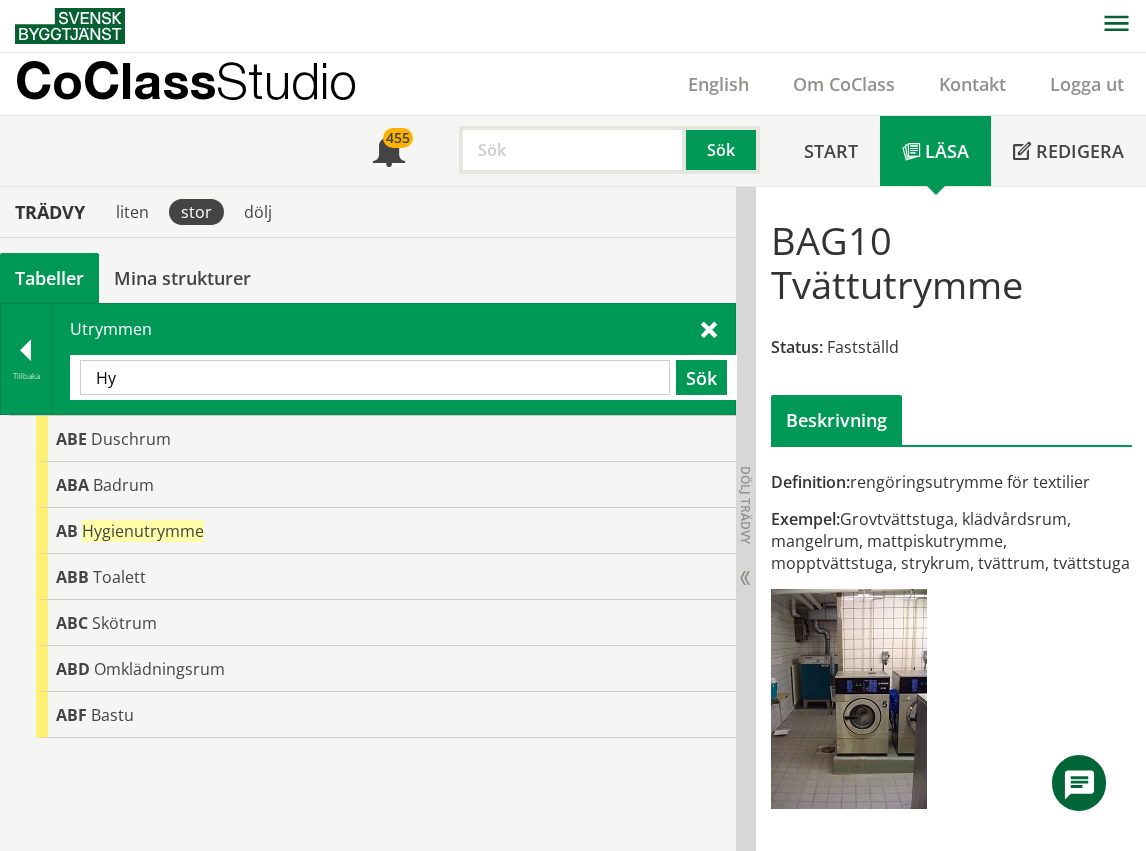 type on "H" 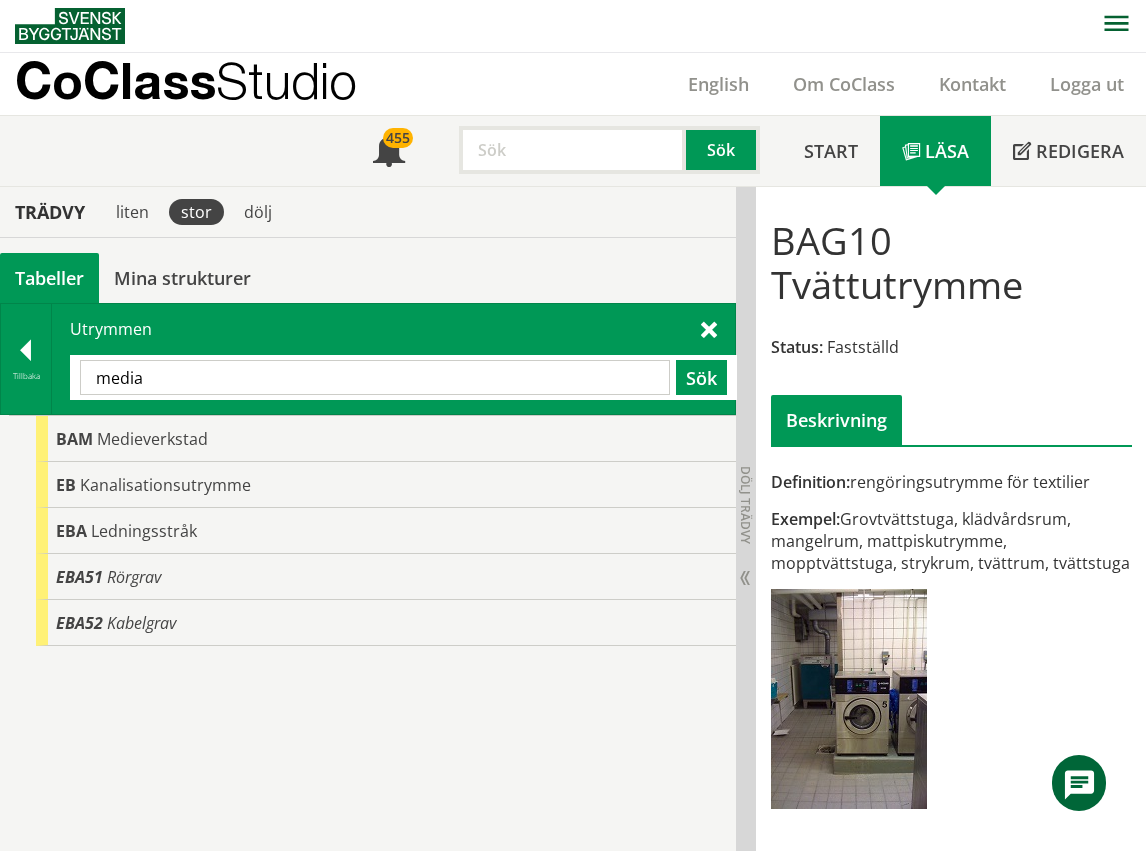 click on "media" at bounding box center [375, 377] 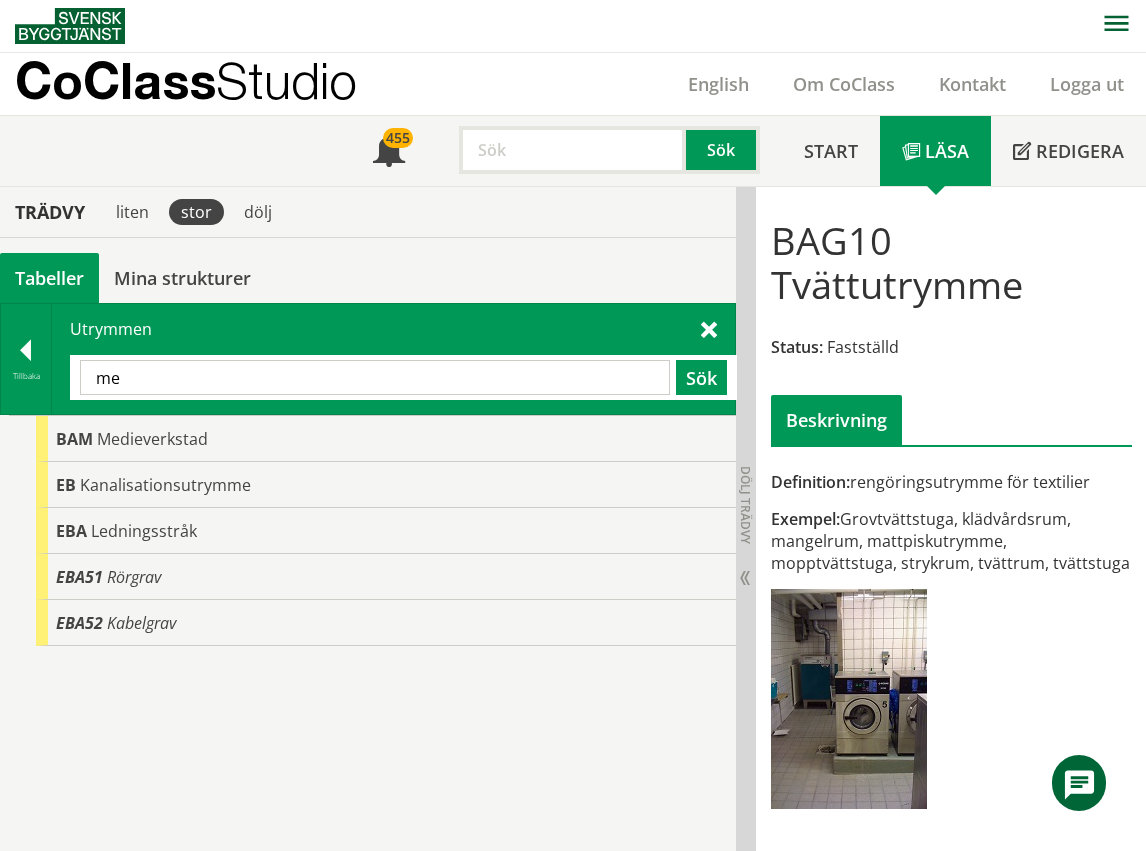 type on "m" 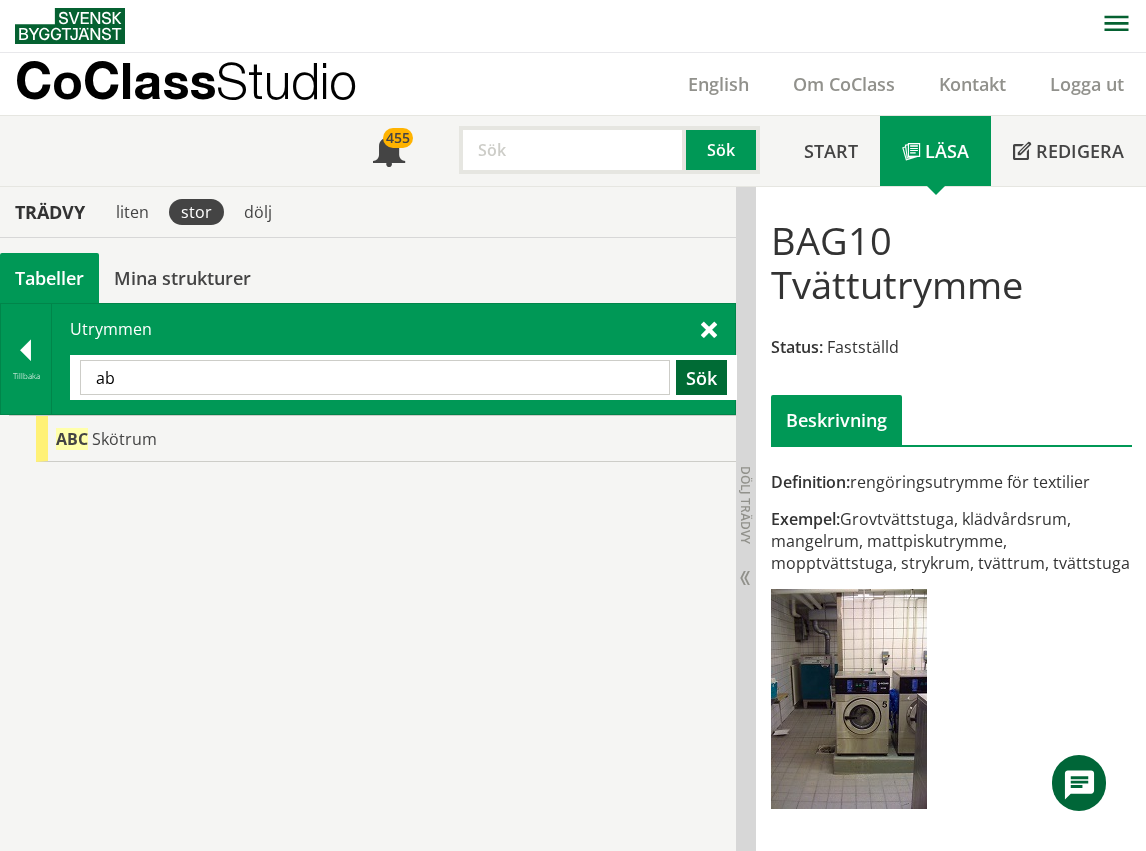click on "Sök" at bounding box center [701, 377] 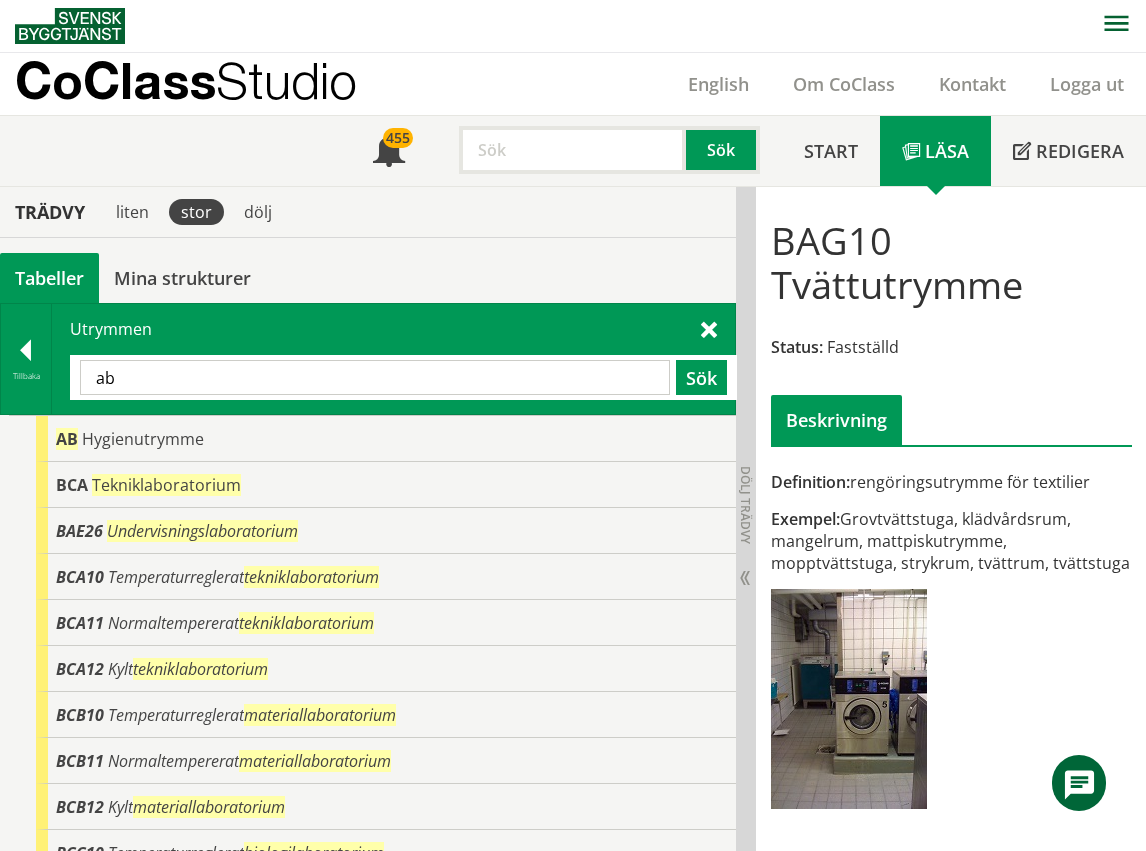 click on "ab" at bounding box center (375, 377) 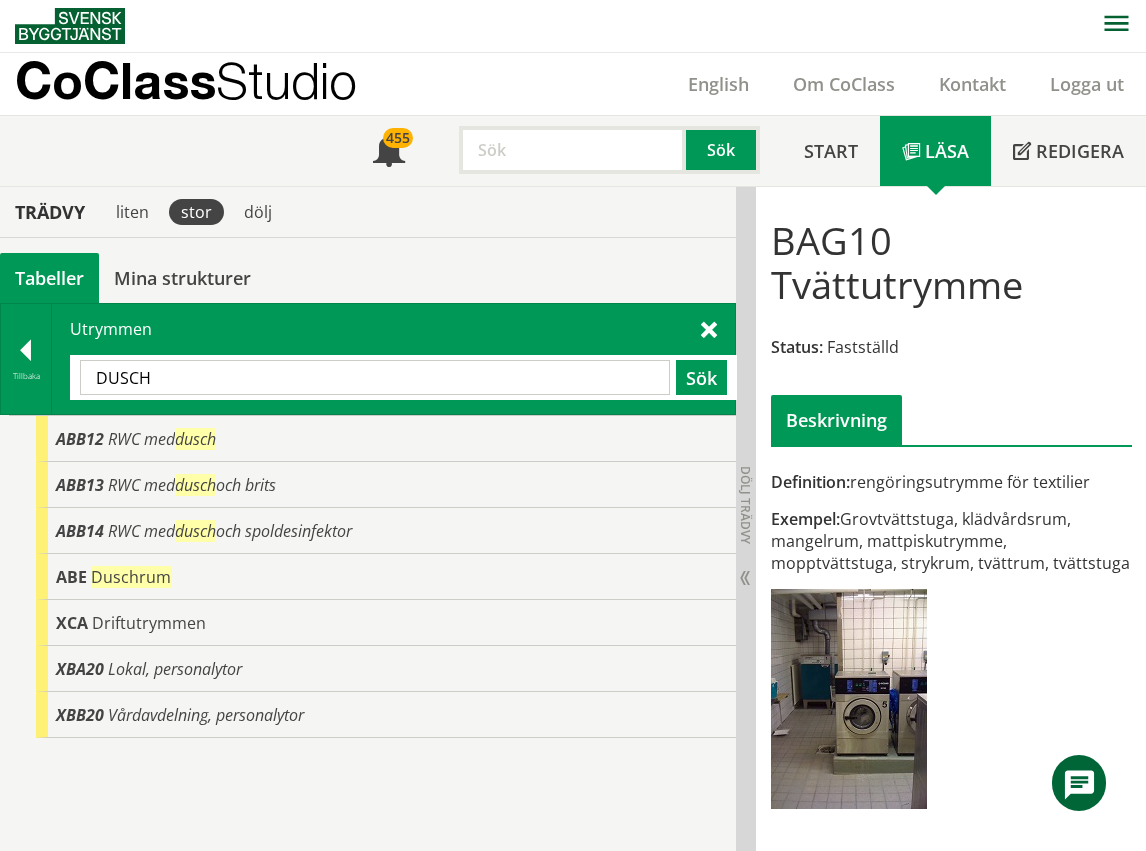 click on "DUSCH" at bounding box center [375, 377] 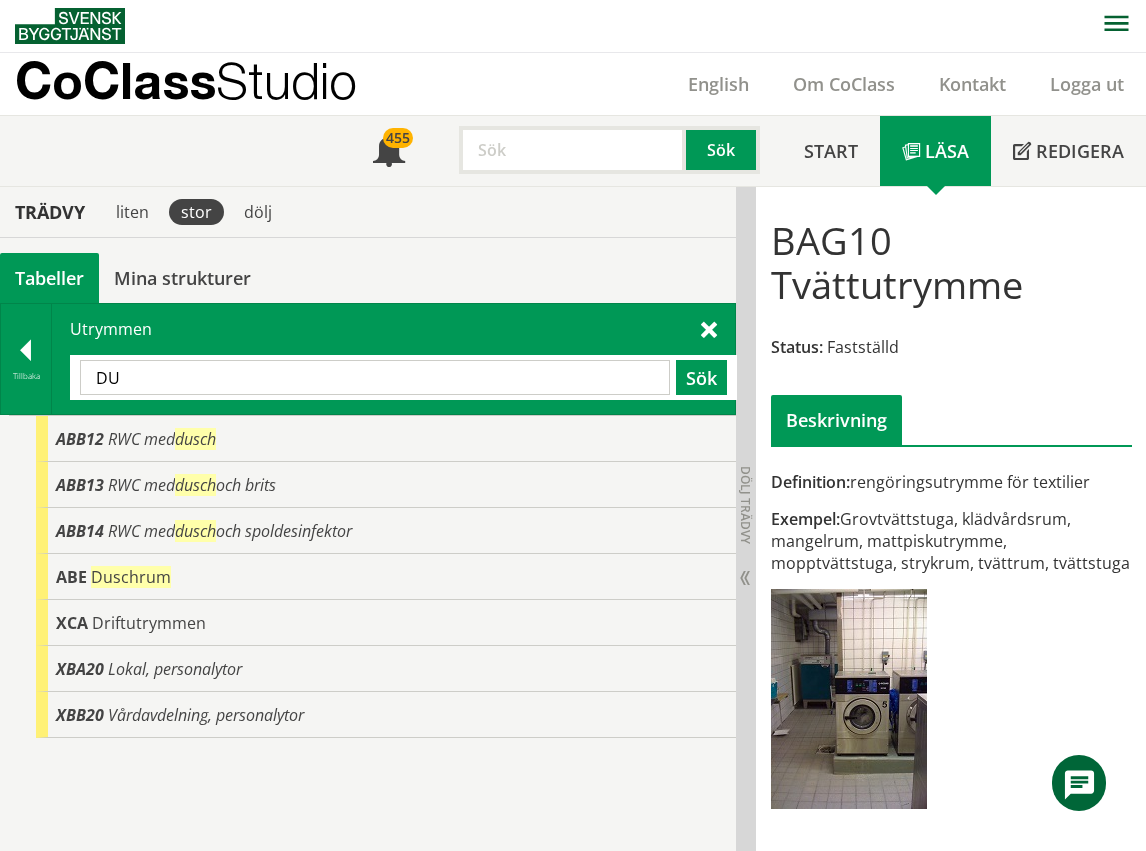 type on "D" 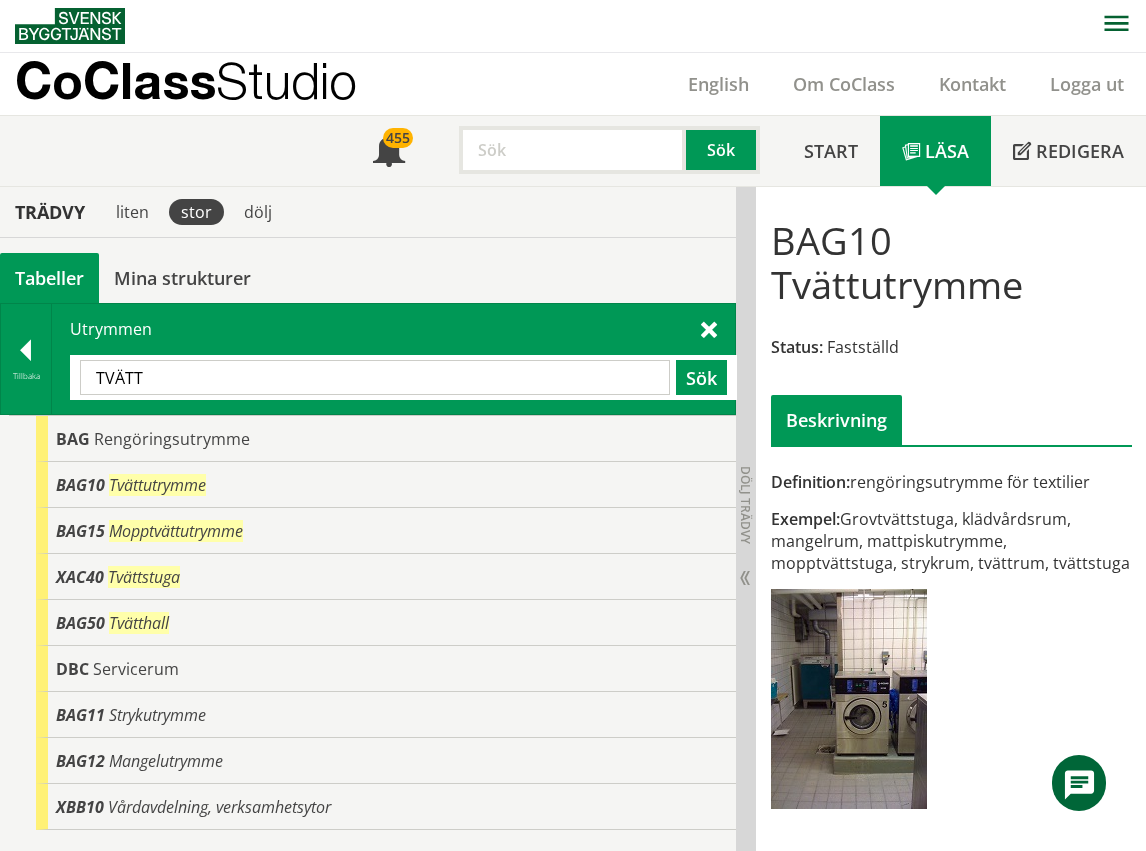 click on "TVÄTT" at bounding box center [375, 377] 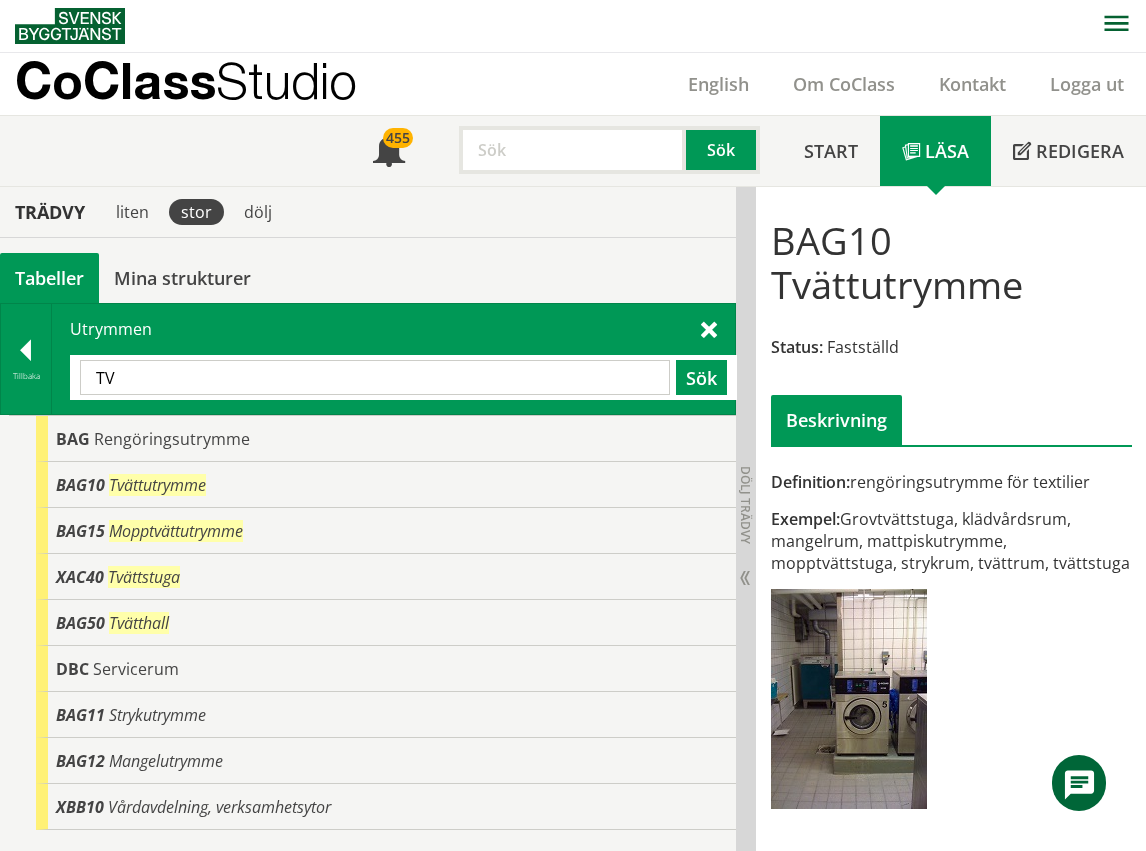 type on "T" 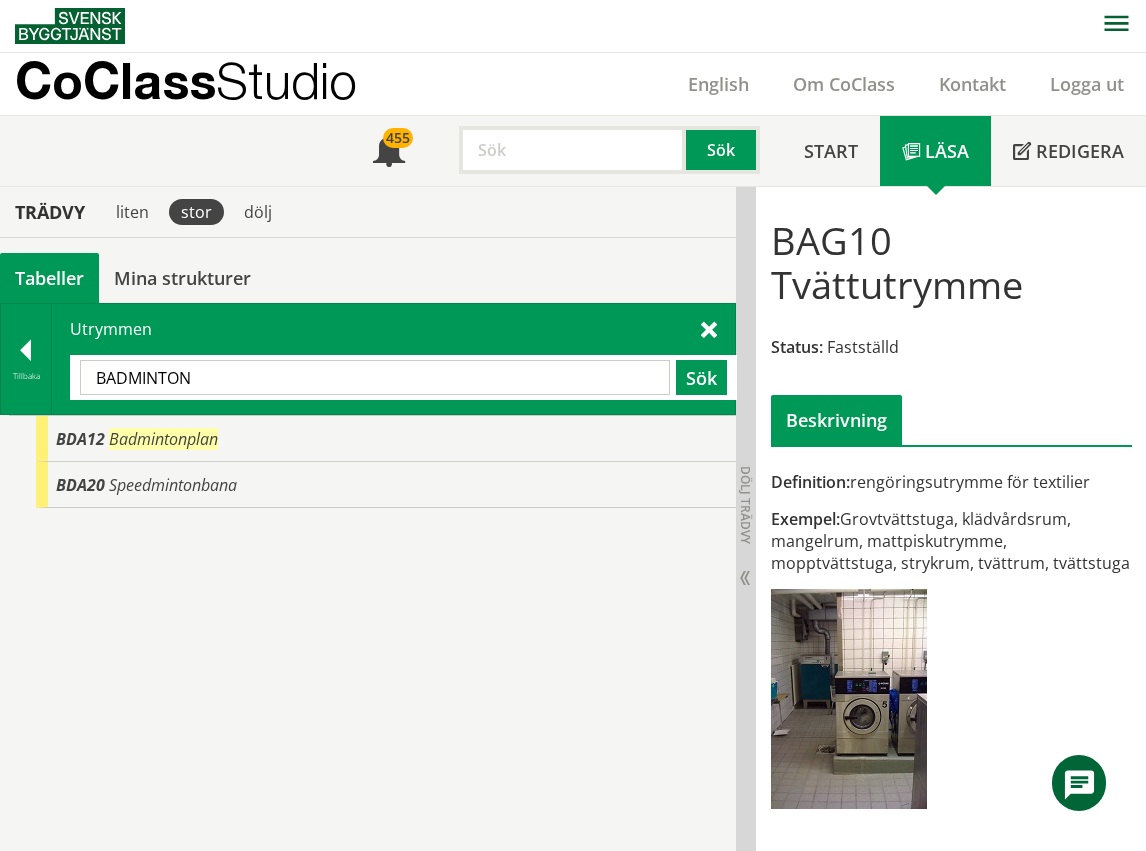 click on "BADMINTON" at bounding box center [375, 377] 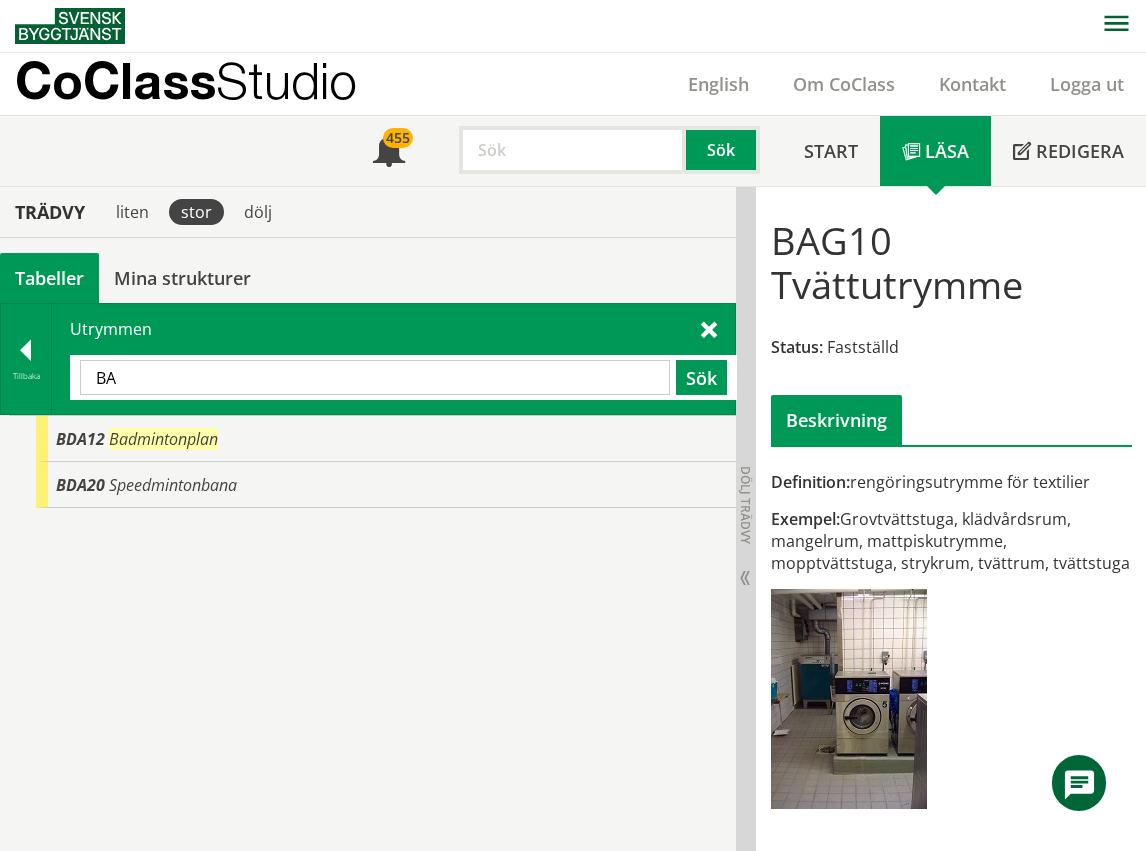 type on "B" 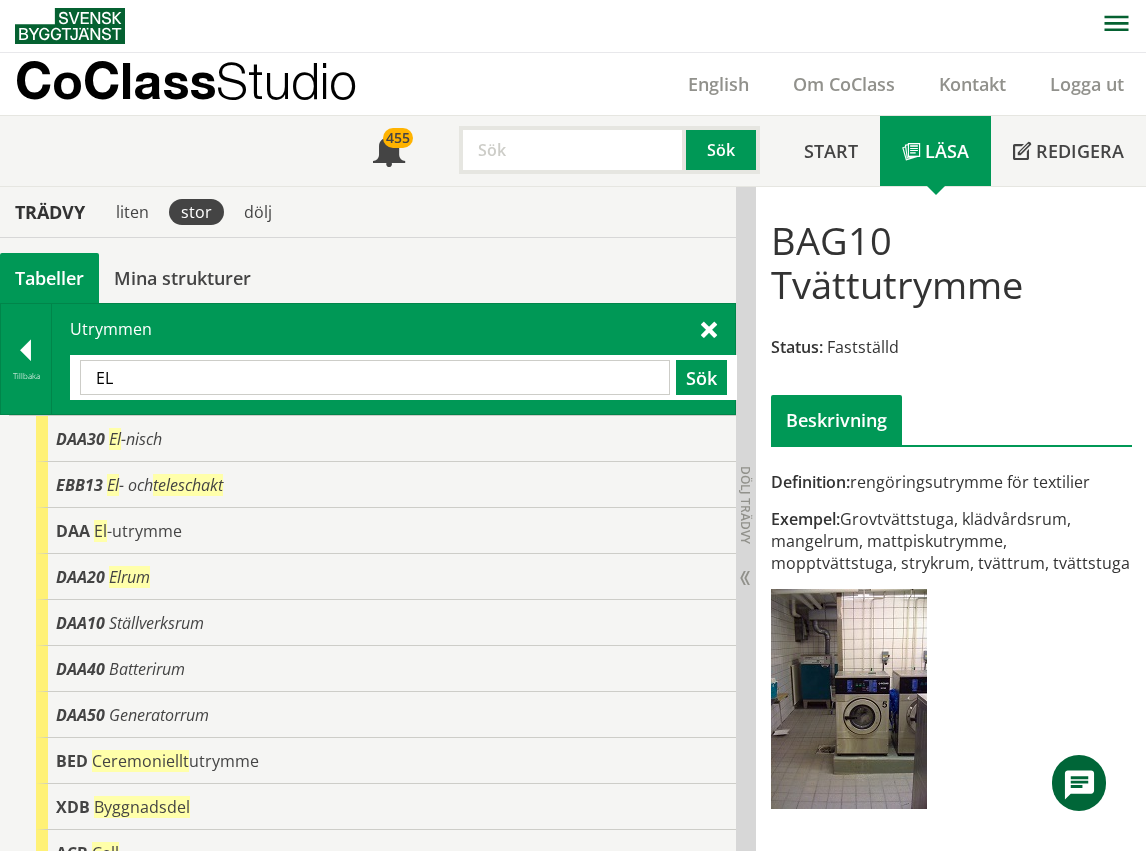 click on "EL" at bounding box center (375, 377) 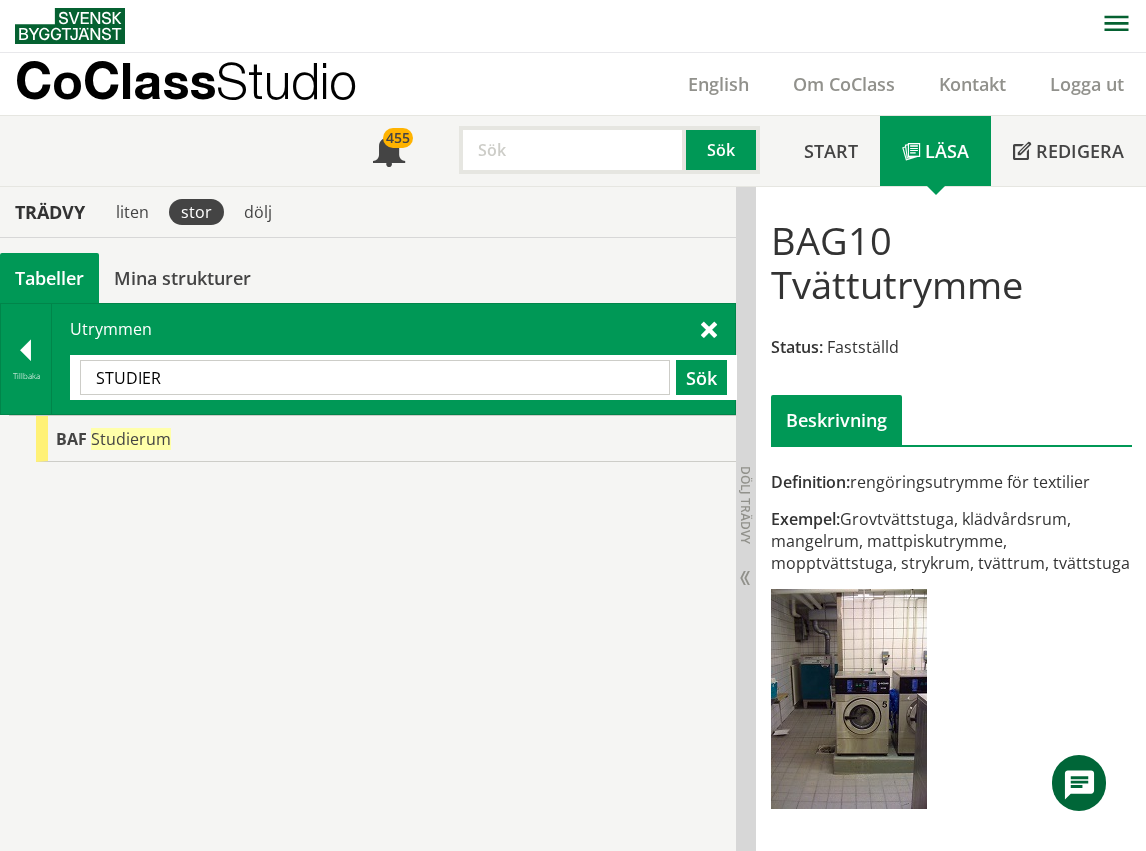 click on "STUDIER" at bounding box center [375, 377] 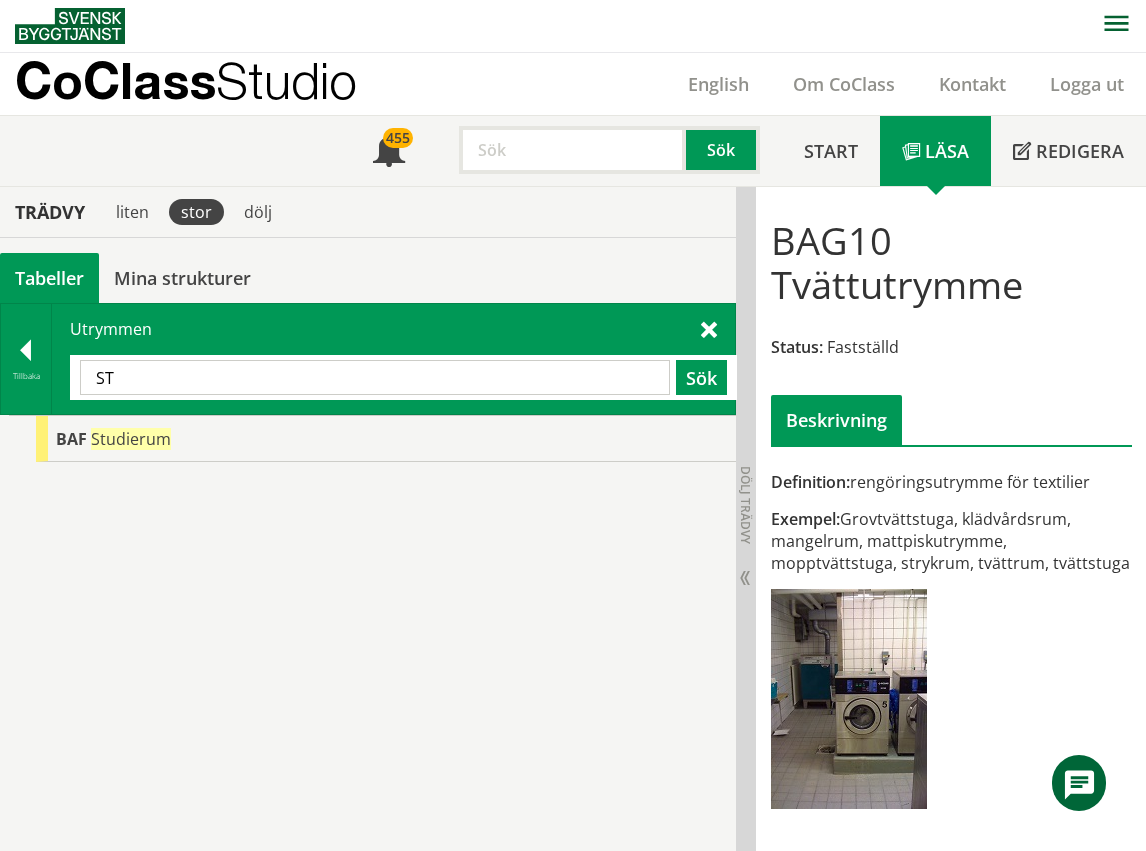 type on "S" 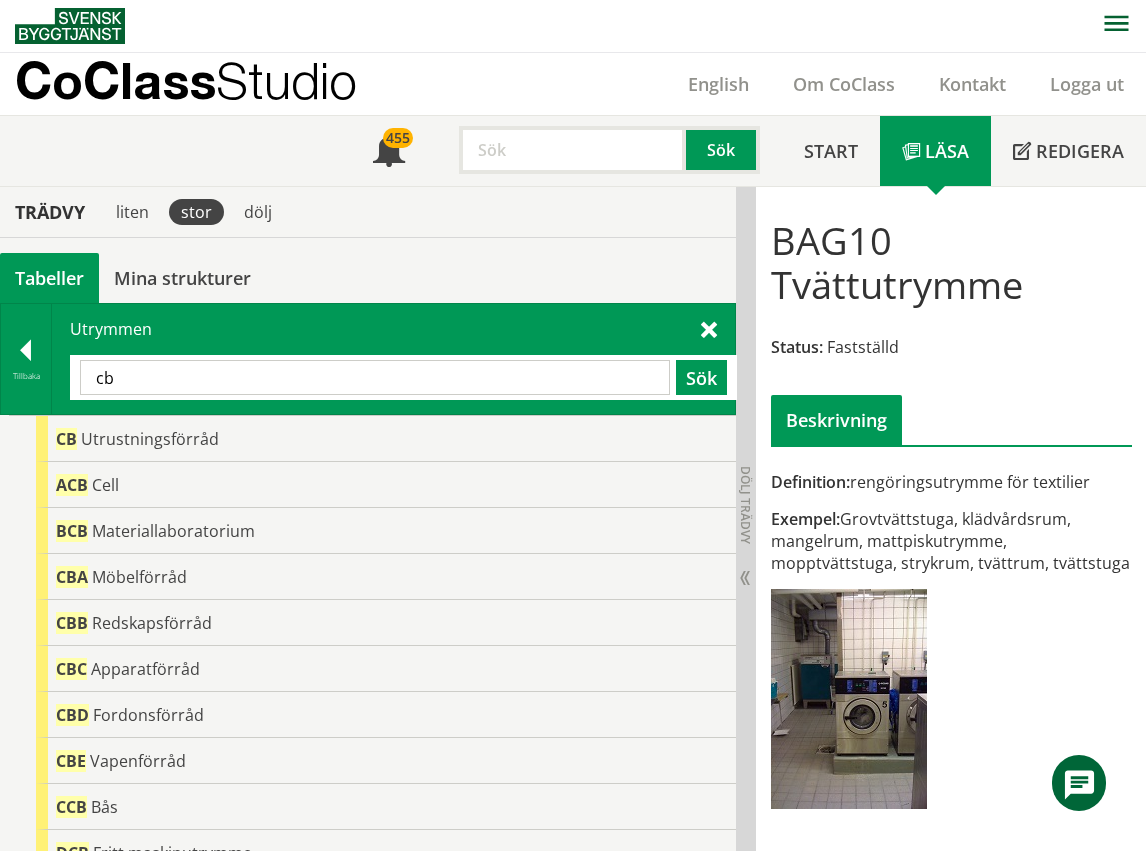 click on "cb" at bounding box center [375, 377] 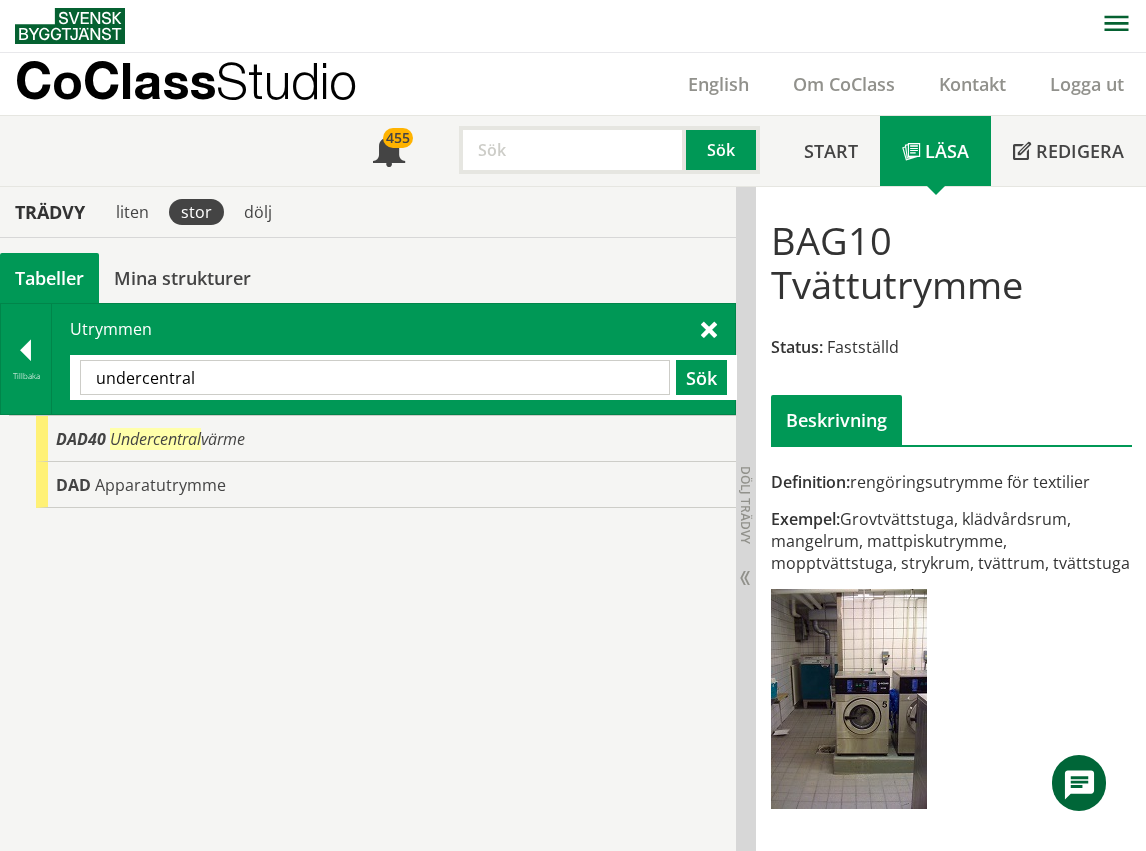 click on "undercentral" at bounding box center [375, 377] 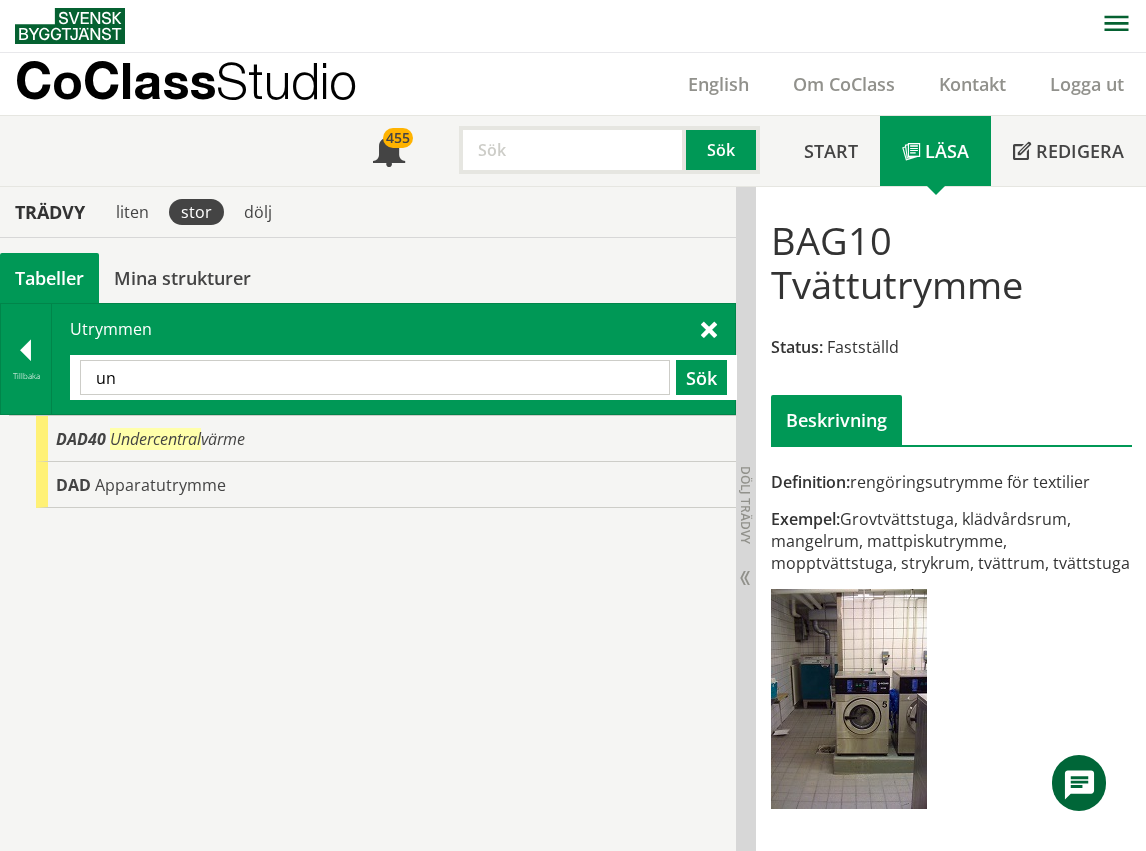 type on "u" 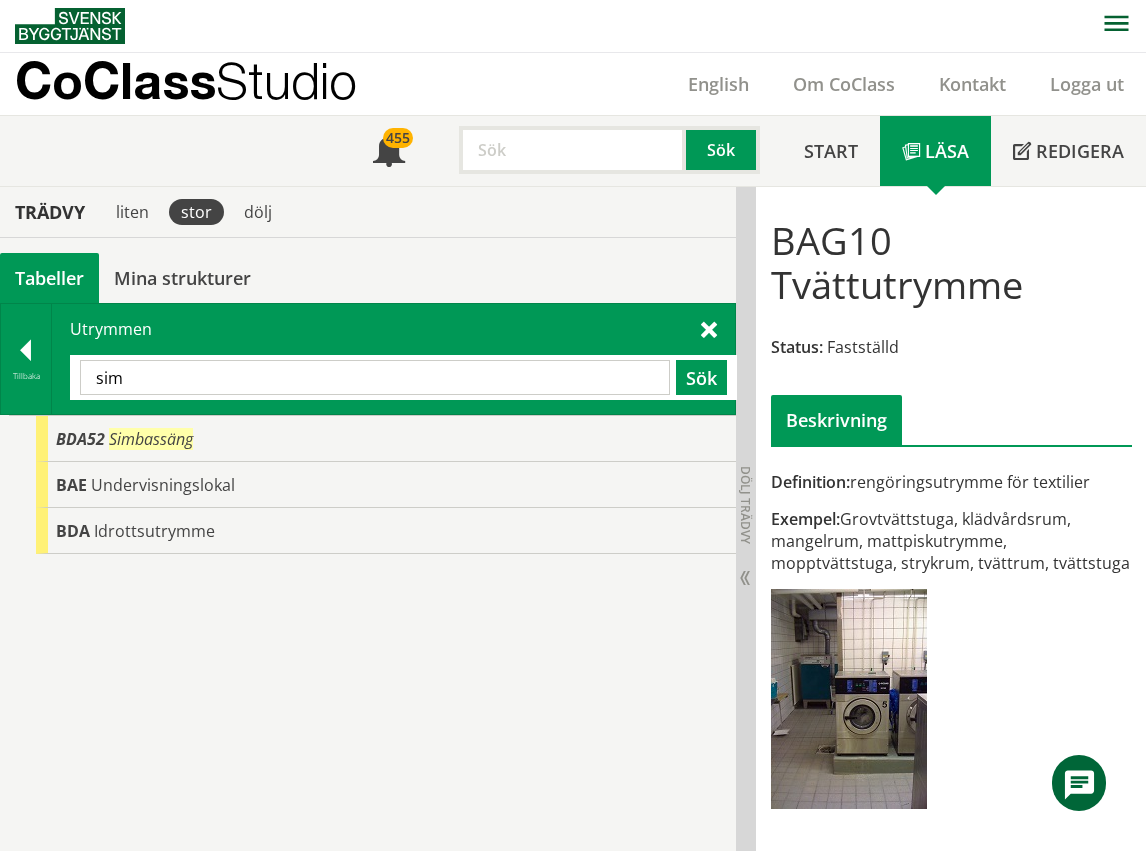 click on "sim" at bounding box center (375, 377) 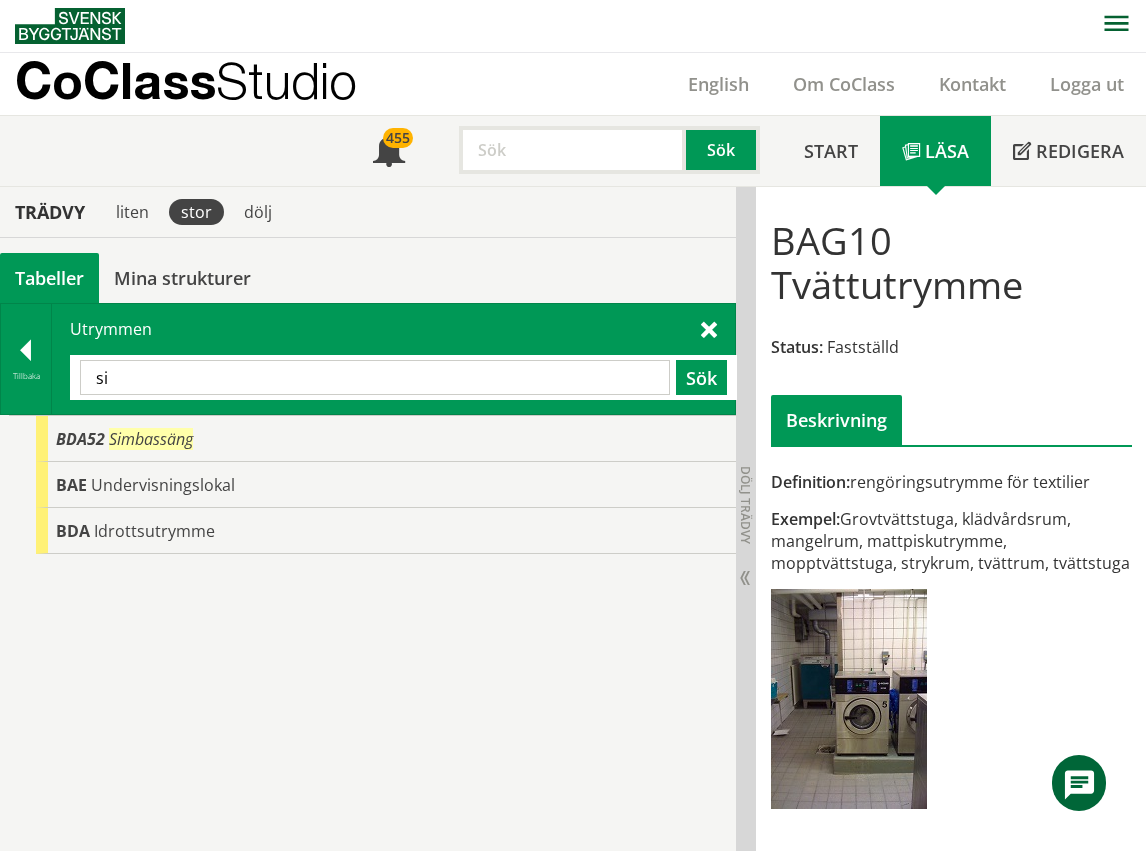 type on "s" 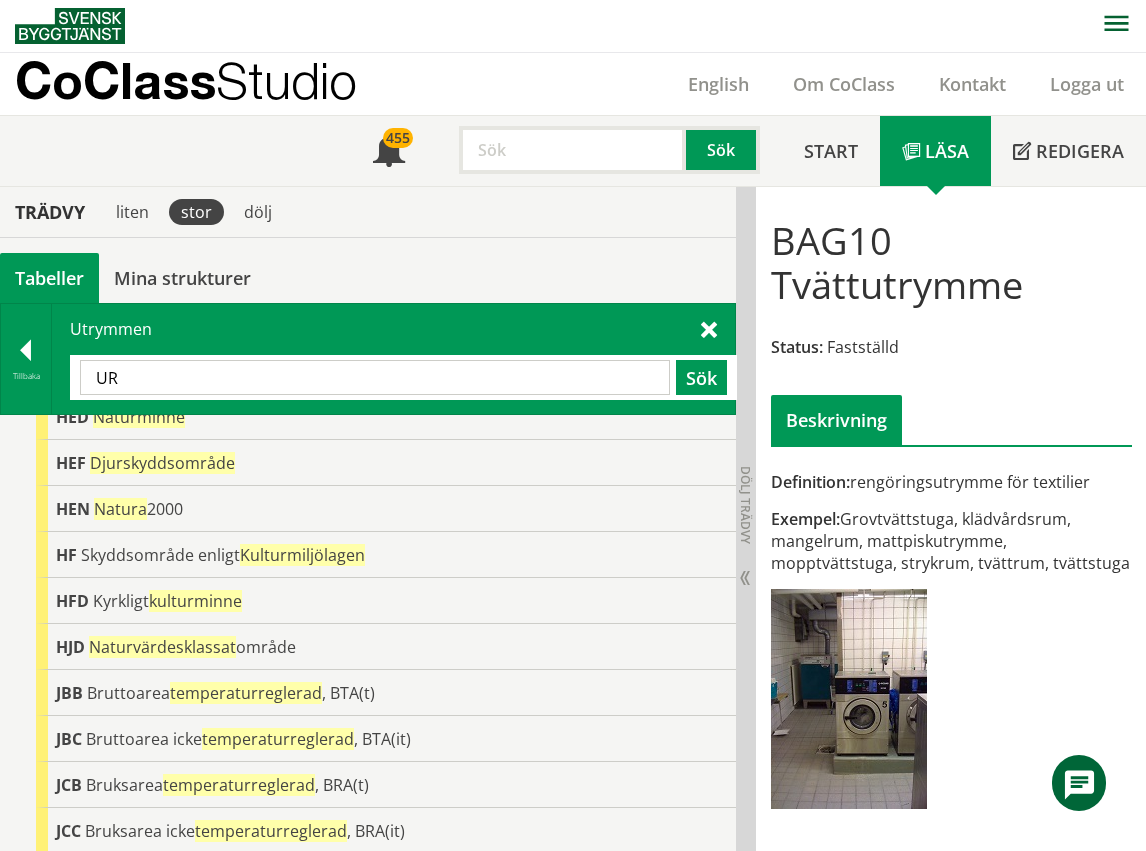 scroll, scrollTop: 0, scrollLeft: 0, axis: both 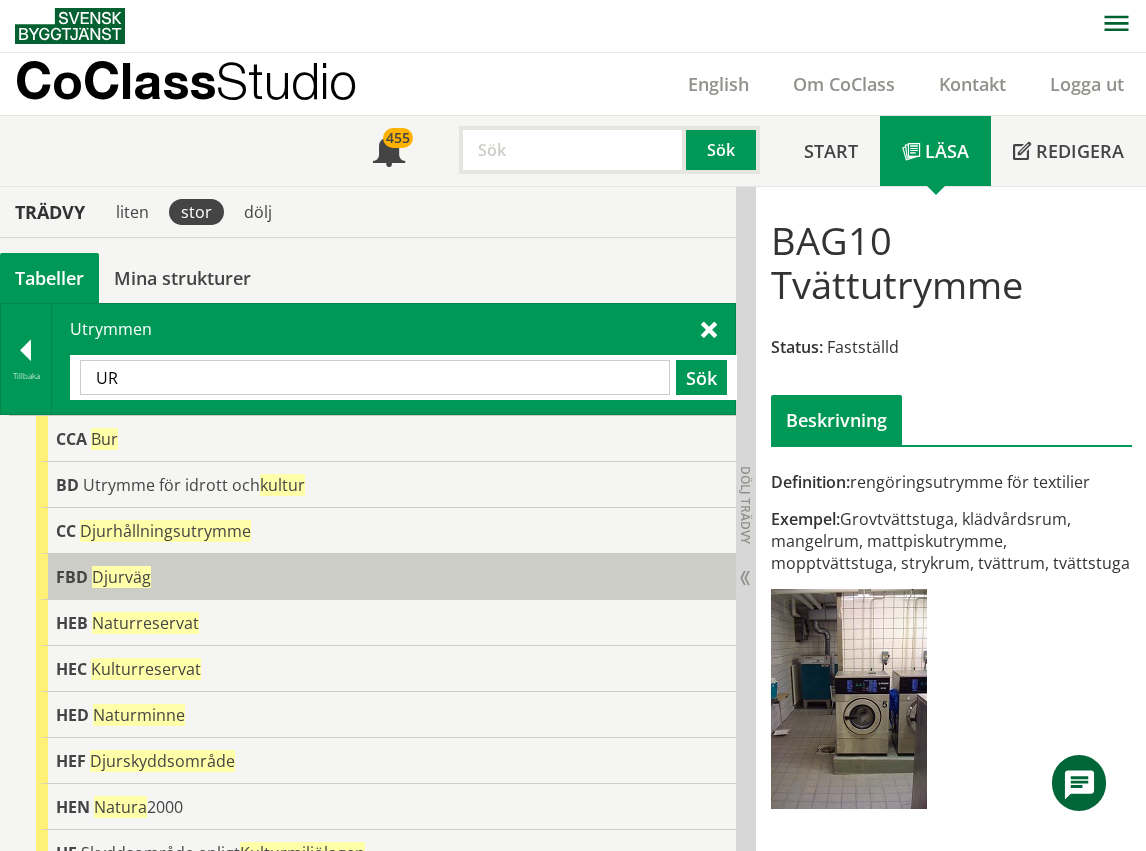 type on "U" 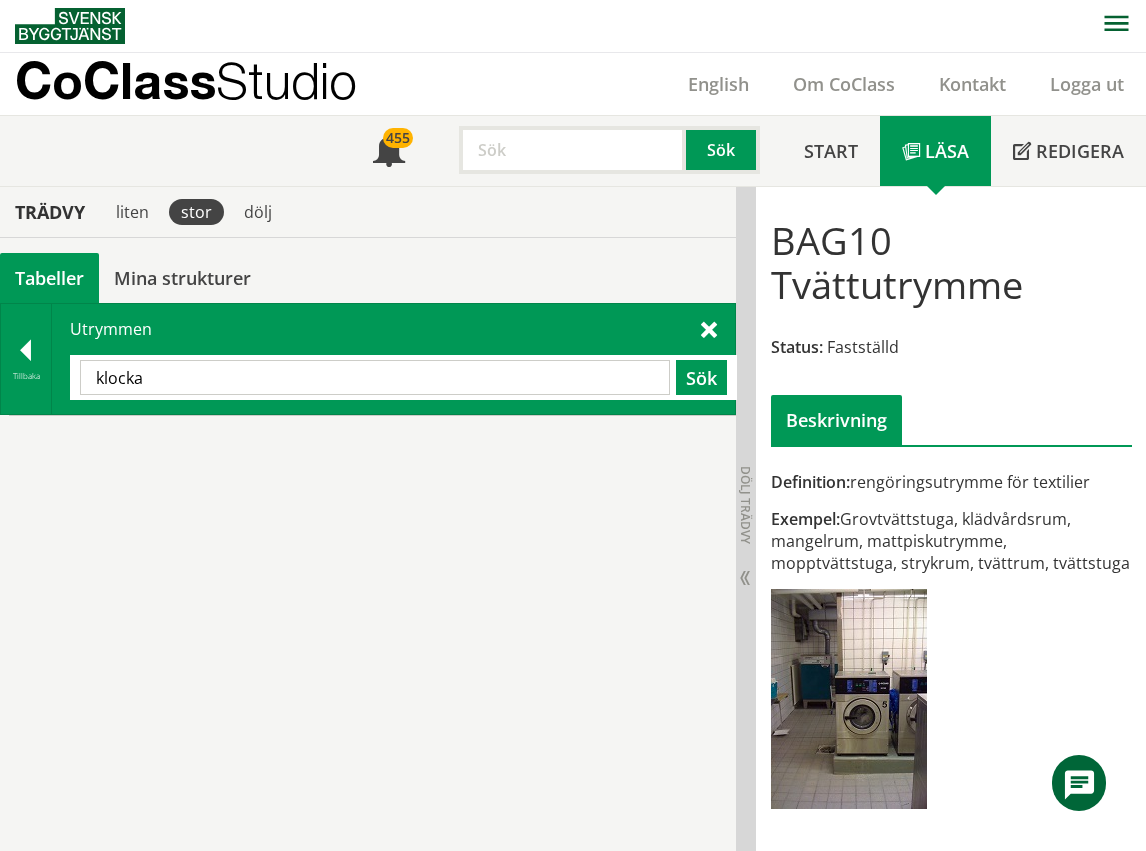 click on "klocka" at bounding box center [375, 377] 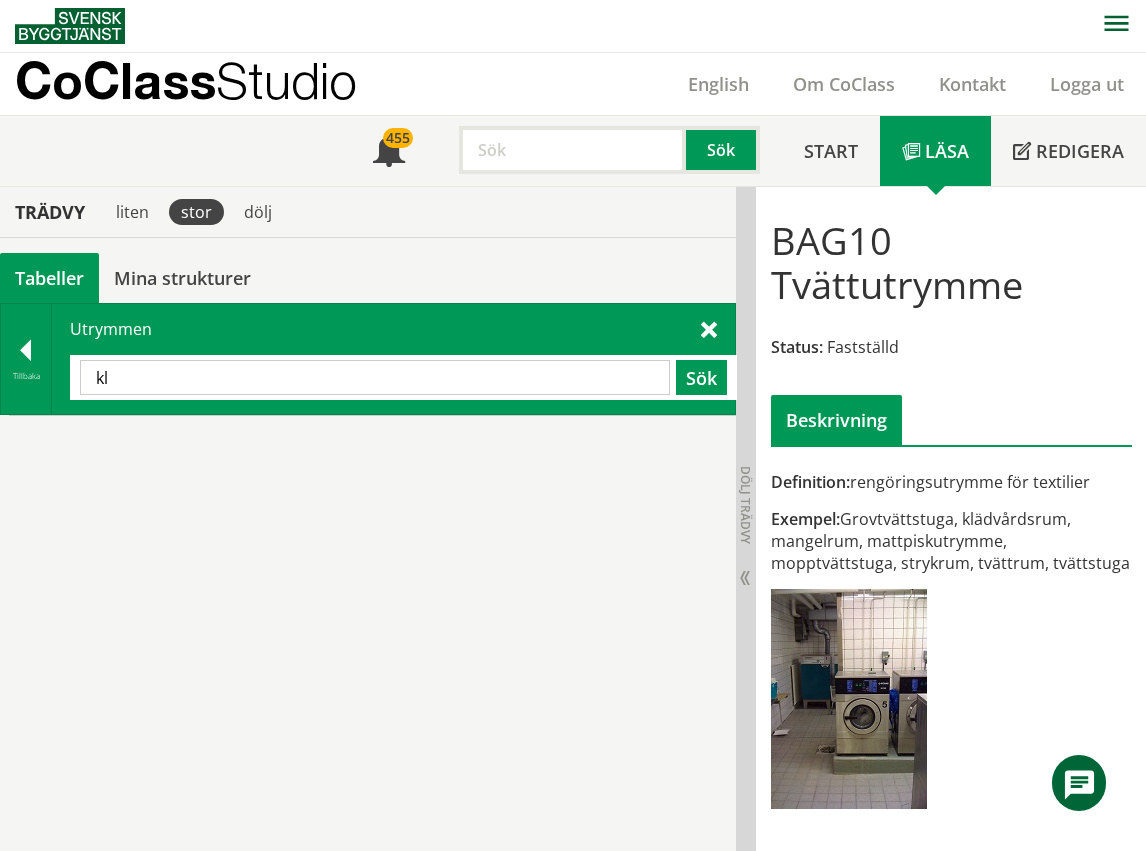 type on "k" 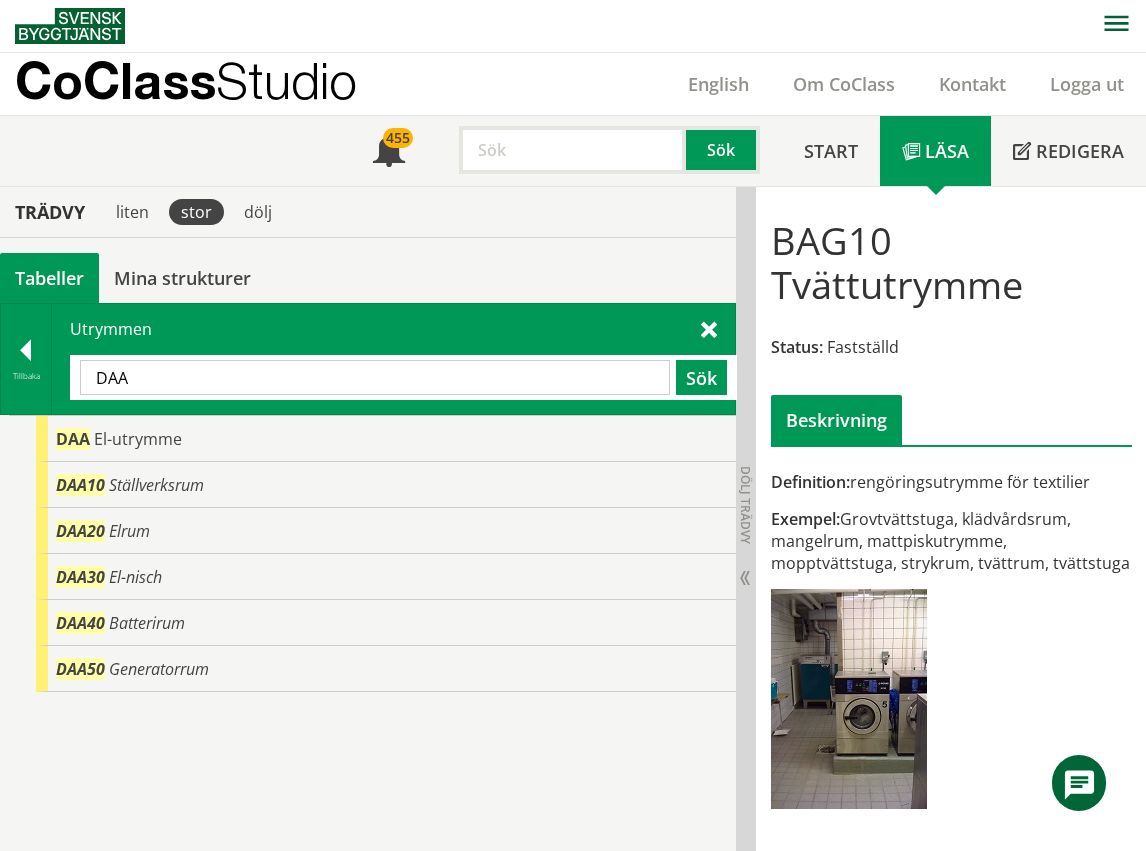 click on "DAA" at bounding box center (375, 377) 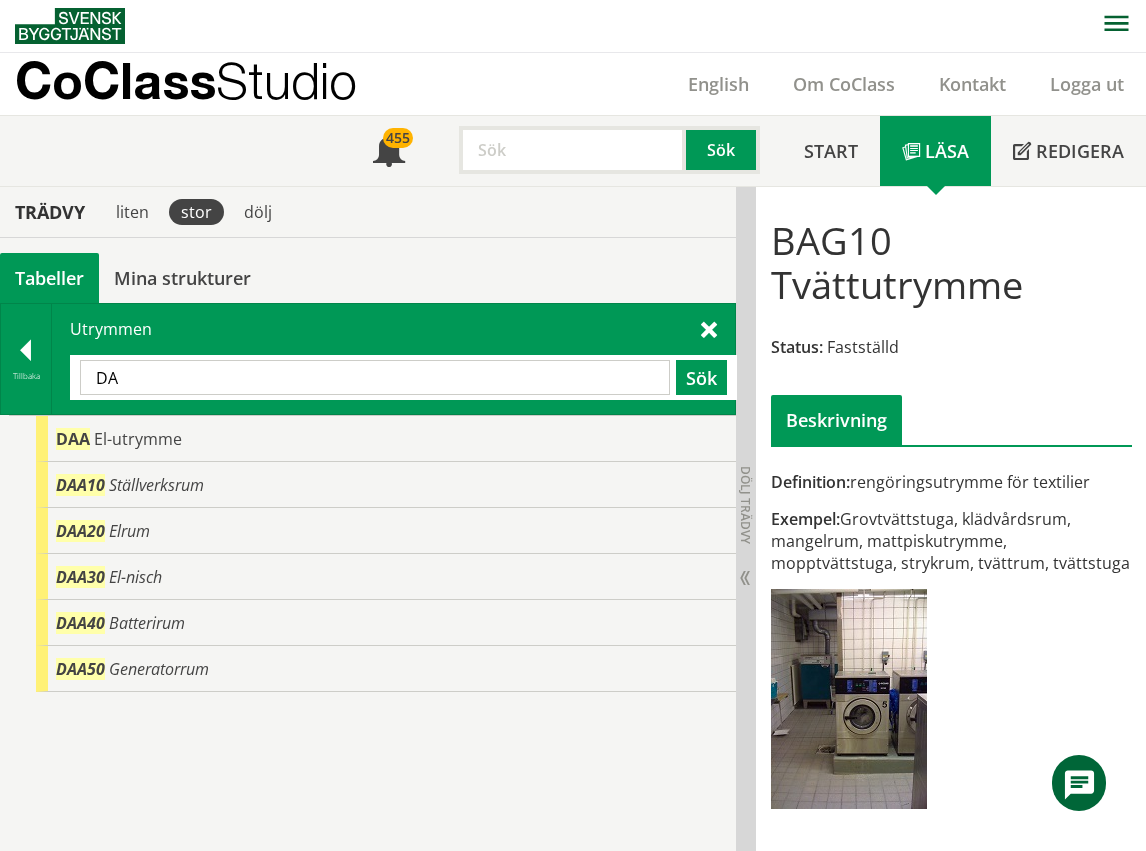 type on "D" 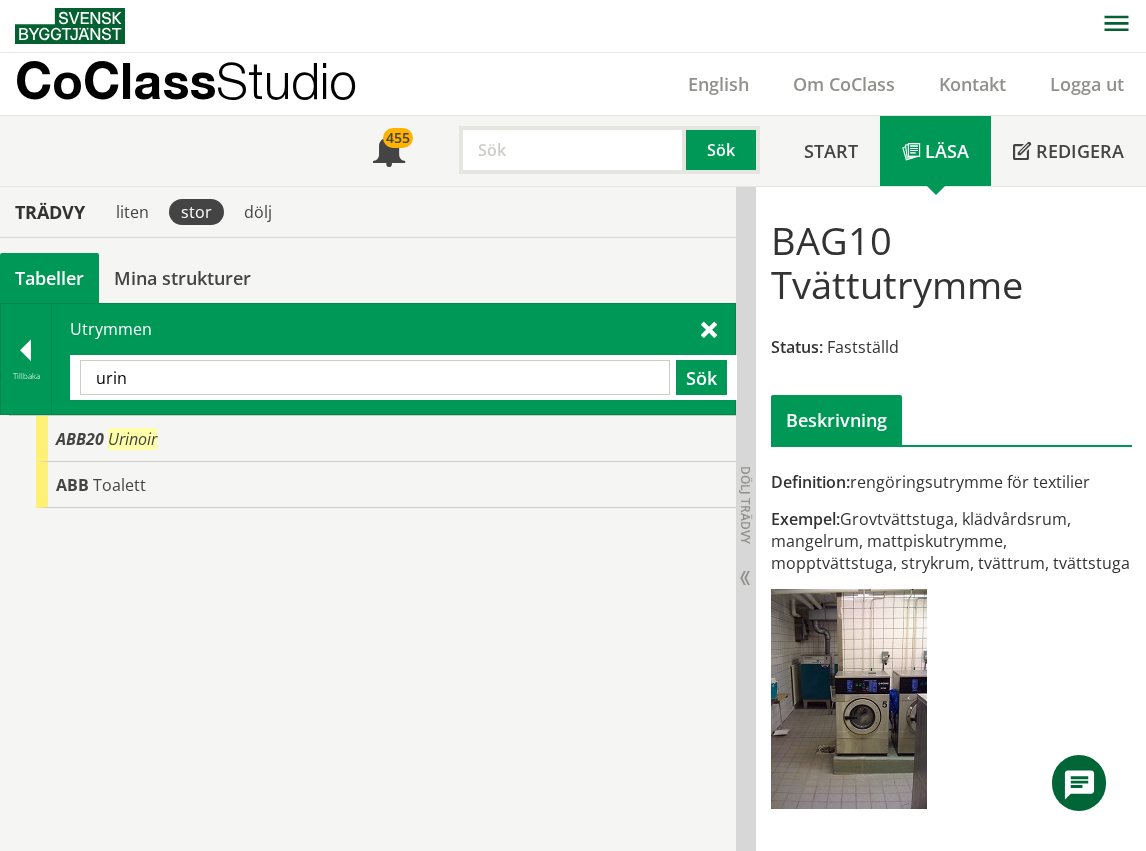 drag, startPoint x: 200, startPoint y: 352, endPoint x: 194, endPoint y: 366, distance: 15.231546 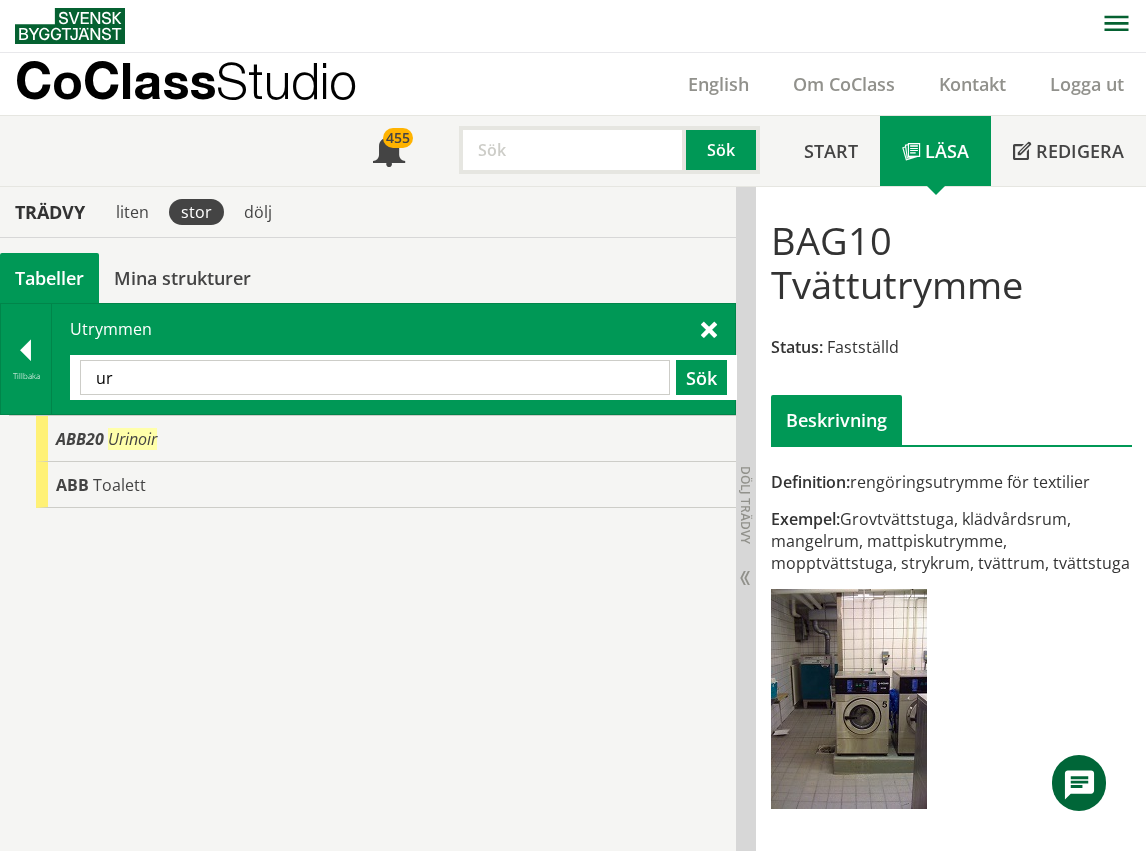type on "u" 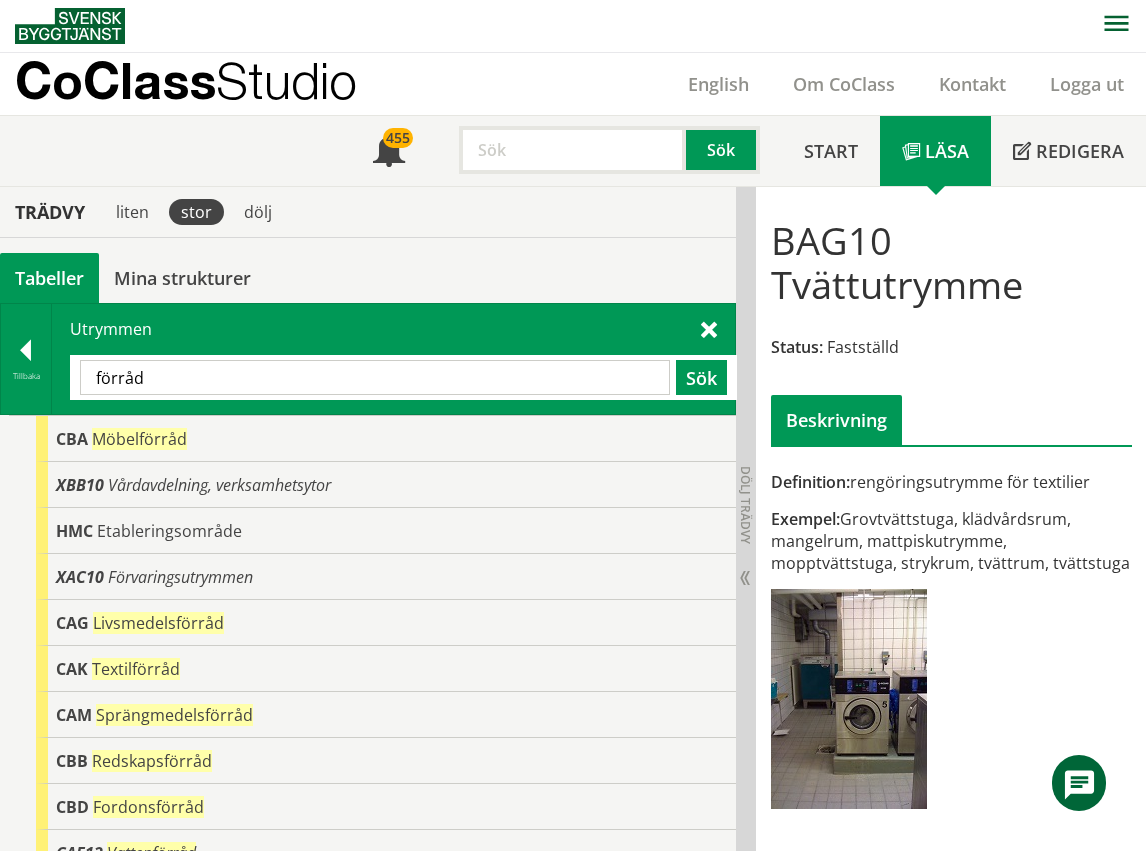 click on "förråd" at bounding box center (375, 377) 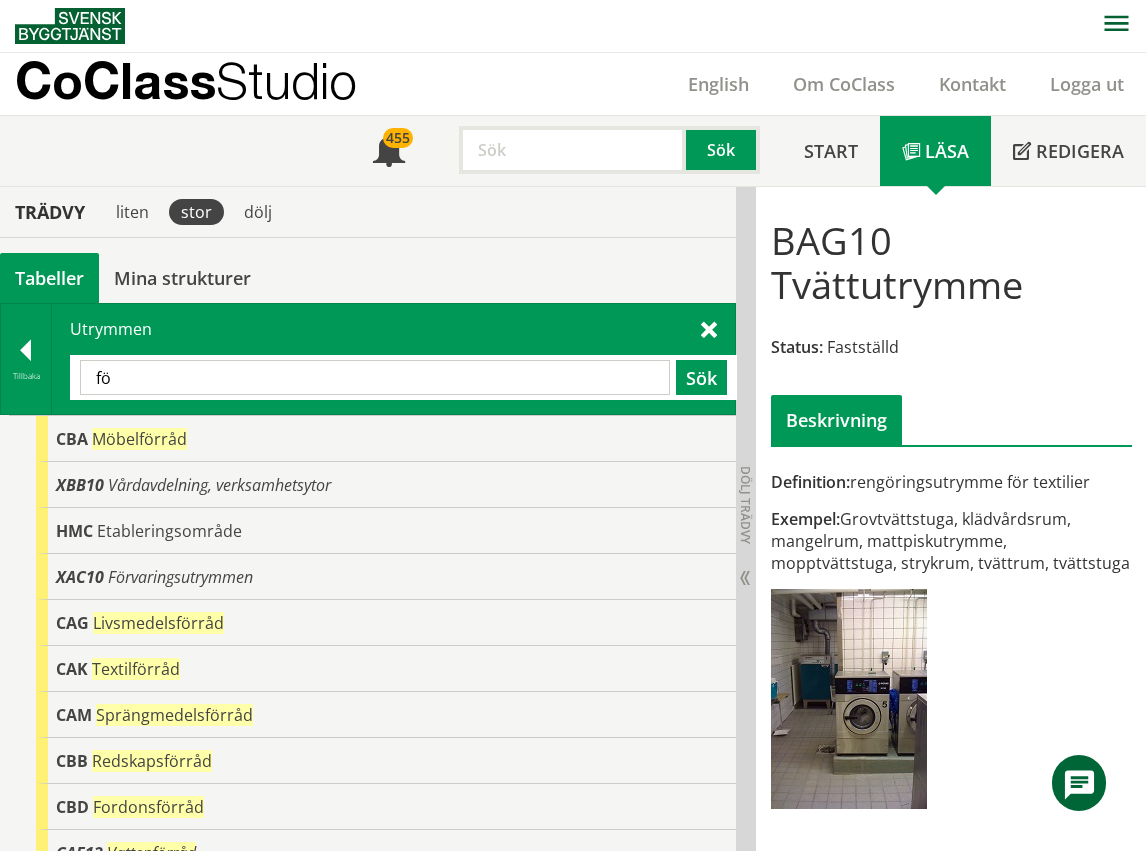 type on "f" 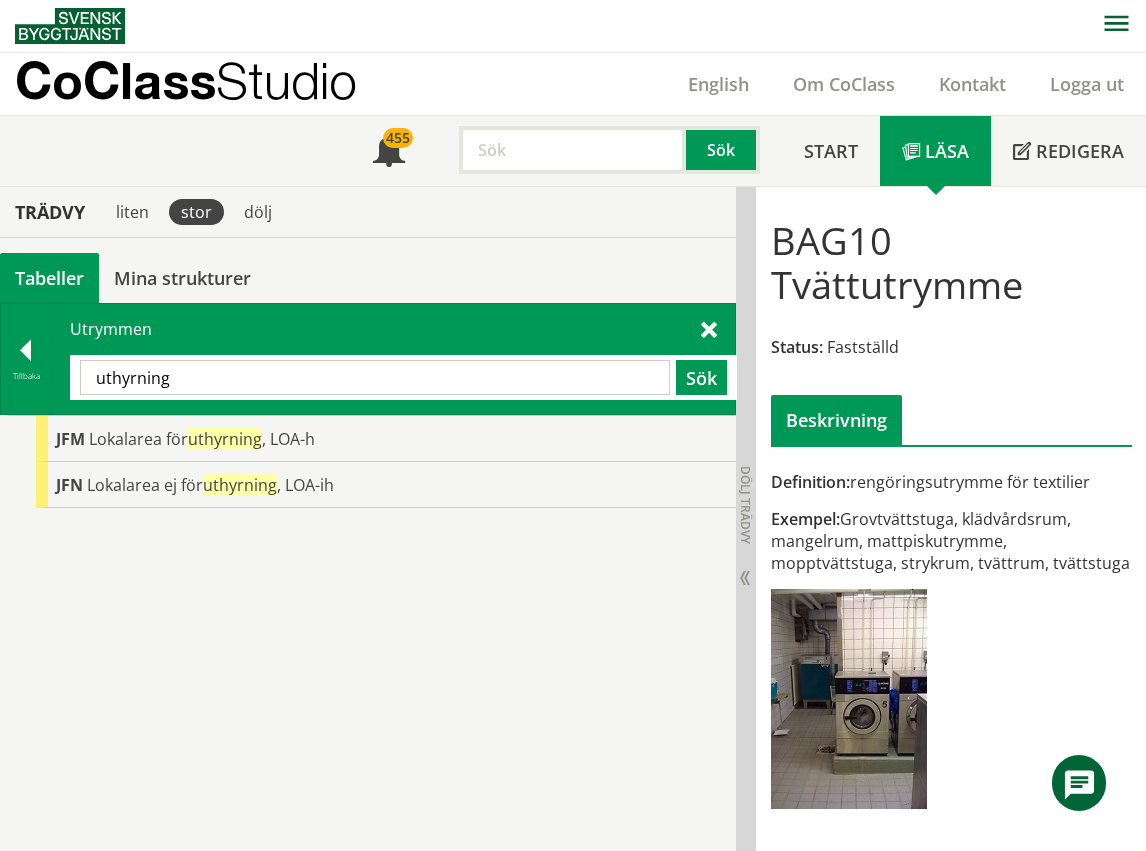 click on "uthyrning" at bounding box center [375, 377] 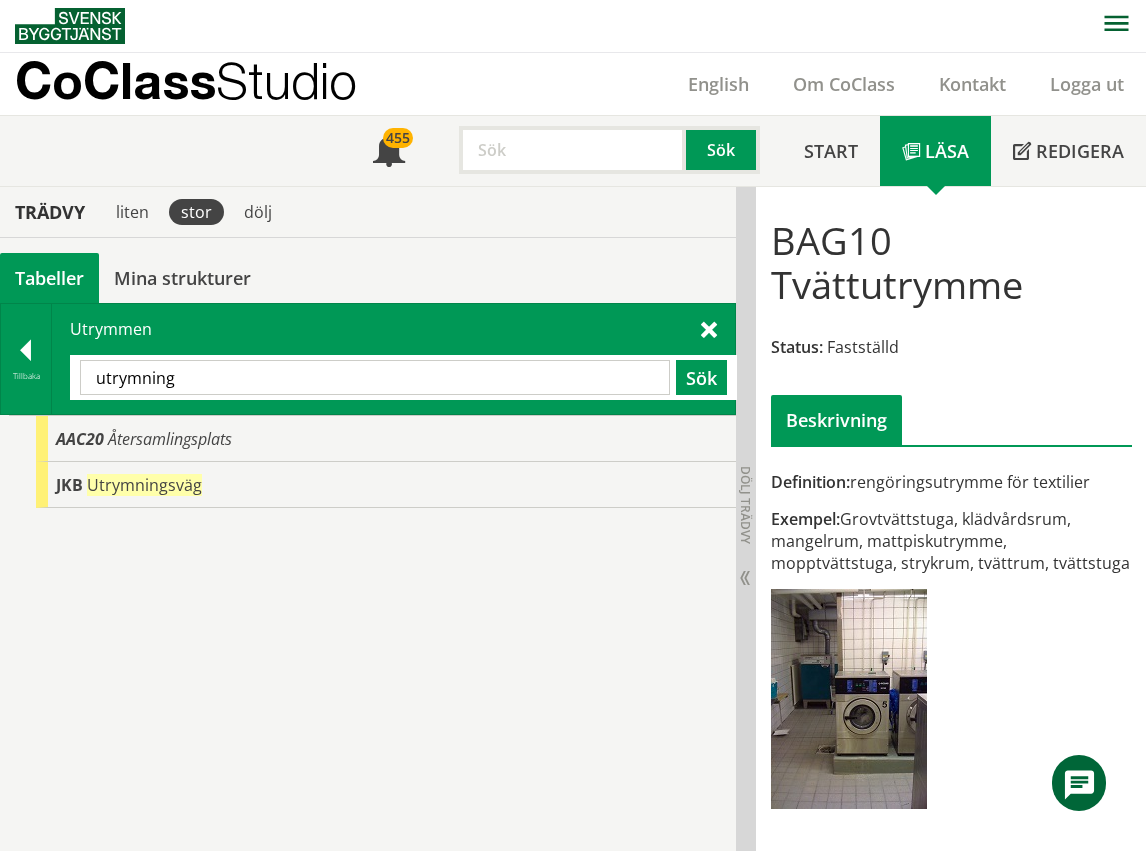 click on "utrymning" at bounding box center [375, 377] 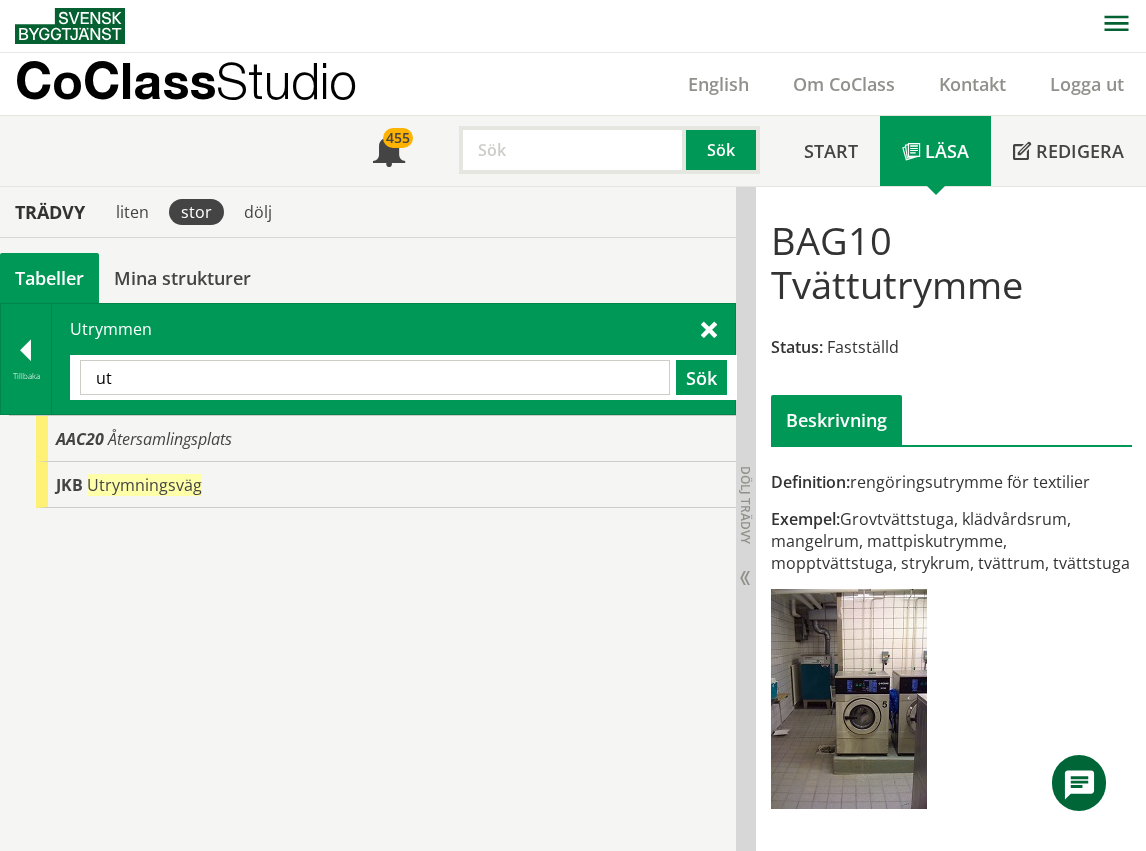 type on "u" 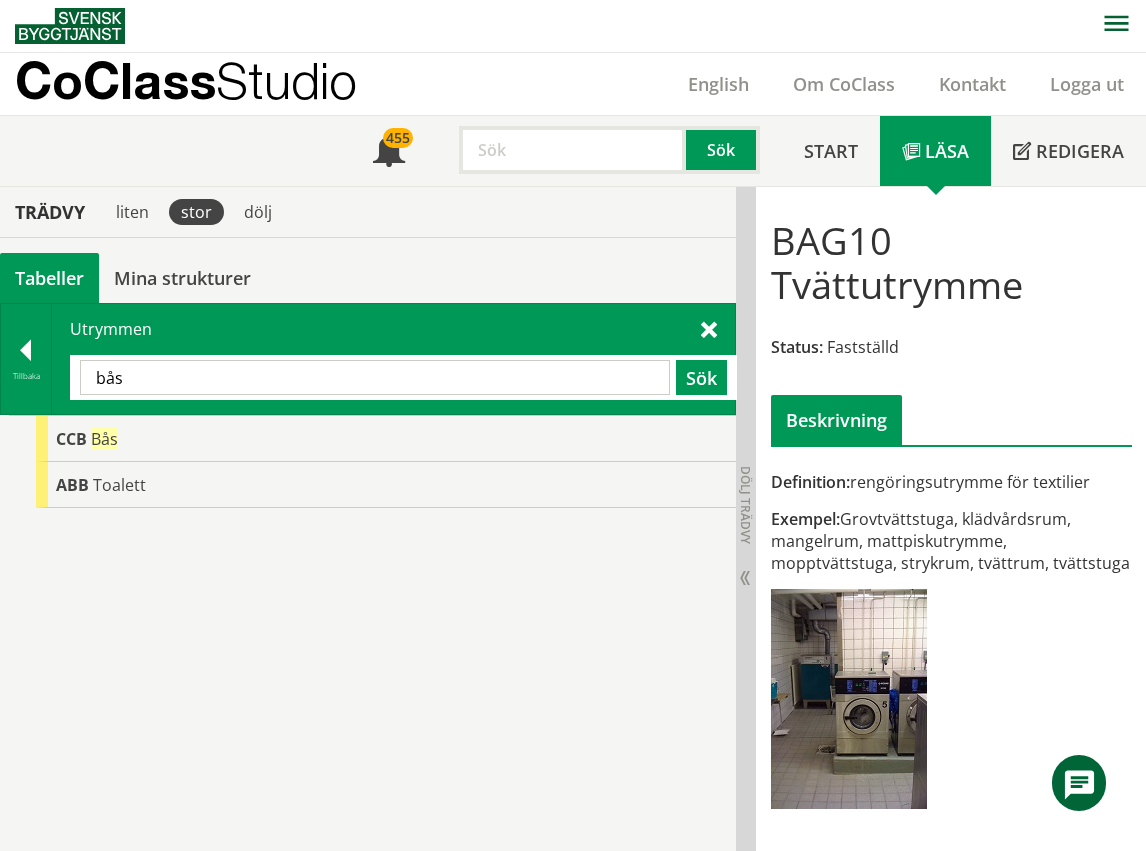 click on "bås" at bounding box center (375, 377) 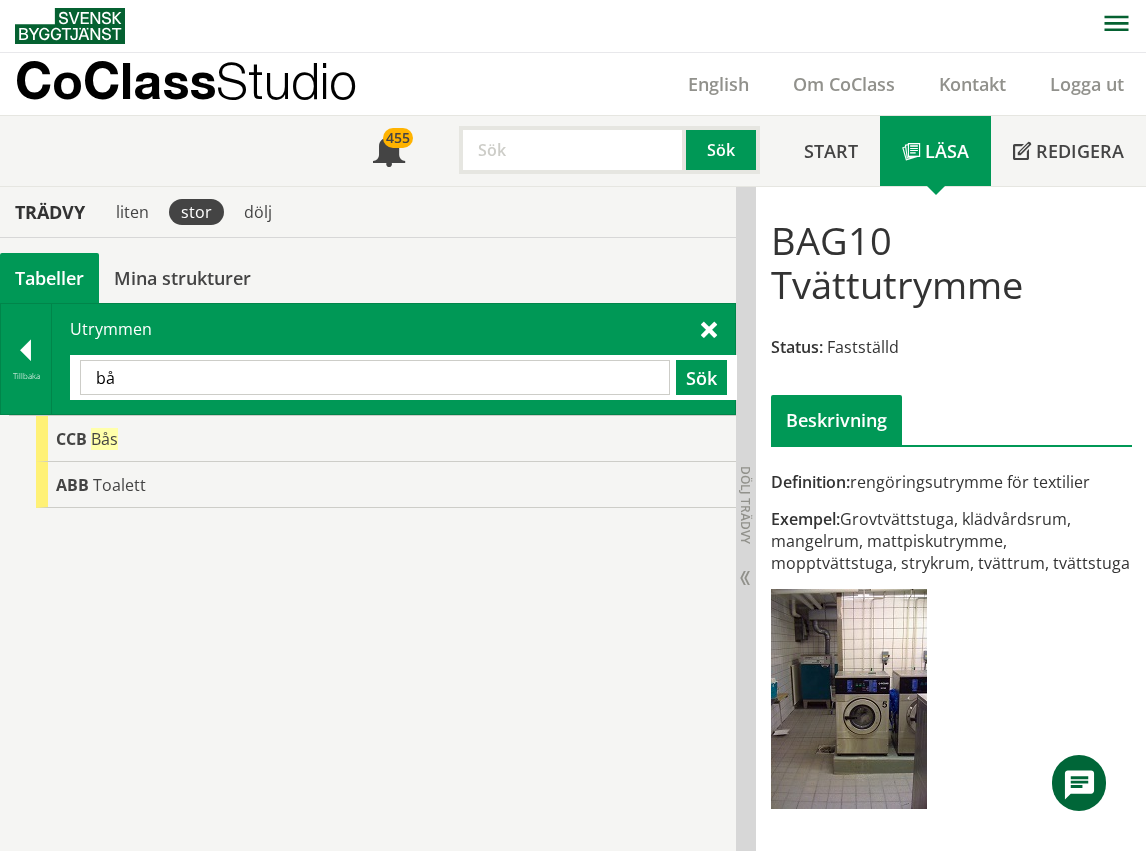 type on "b" 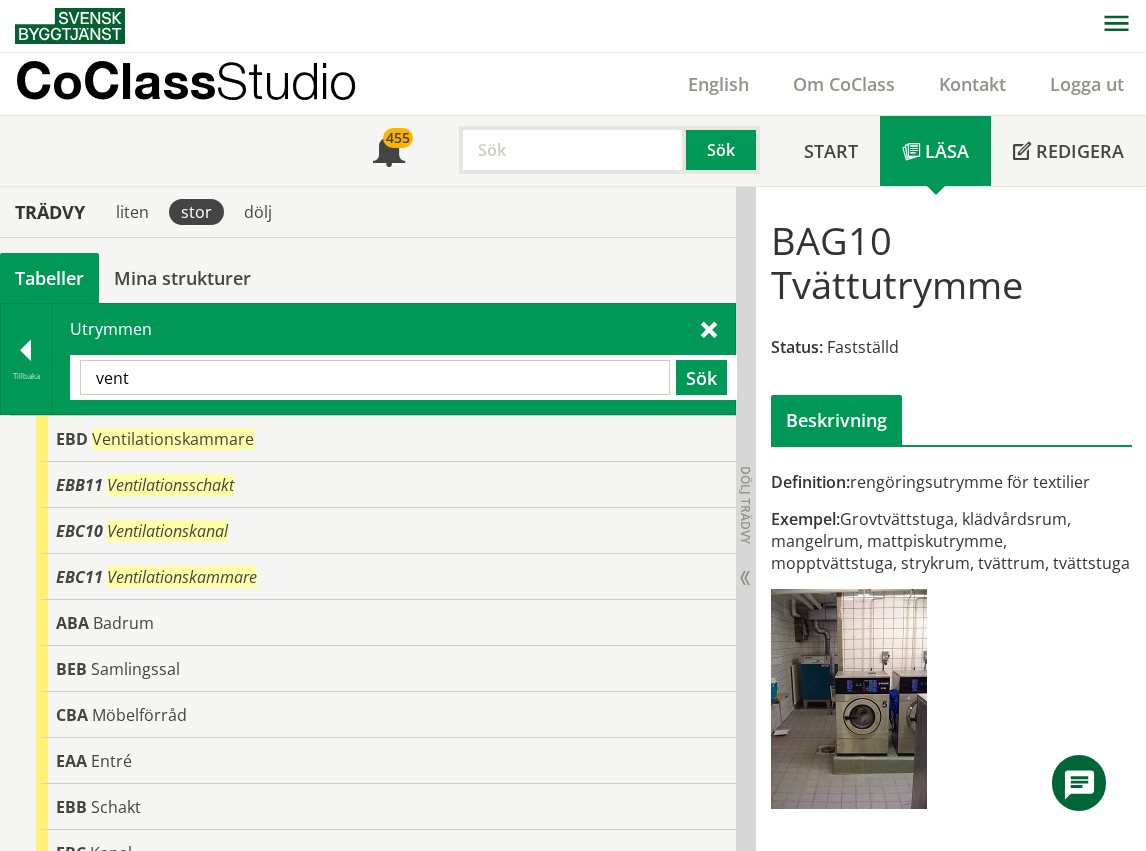 click on "vent" at bounding box center [375, 377] 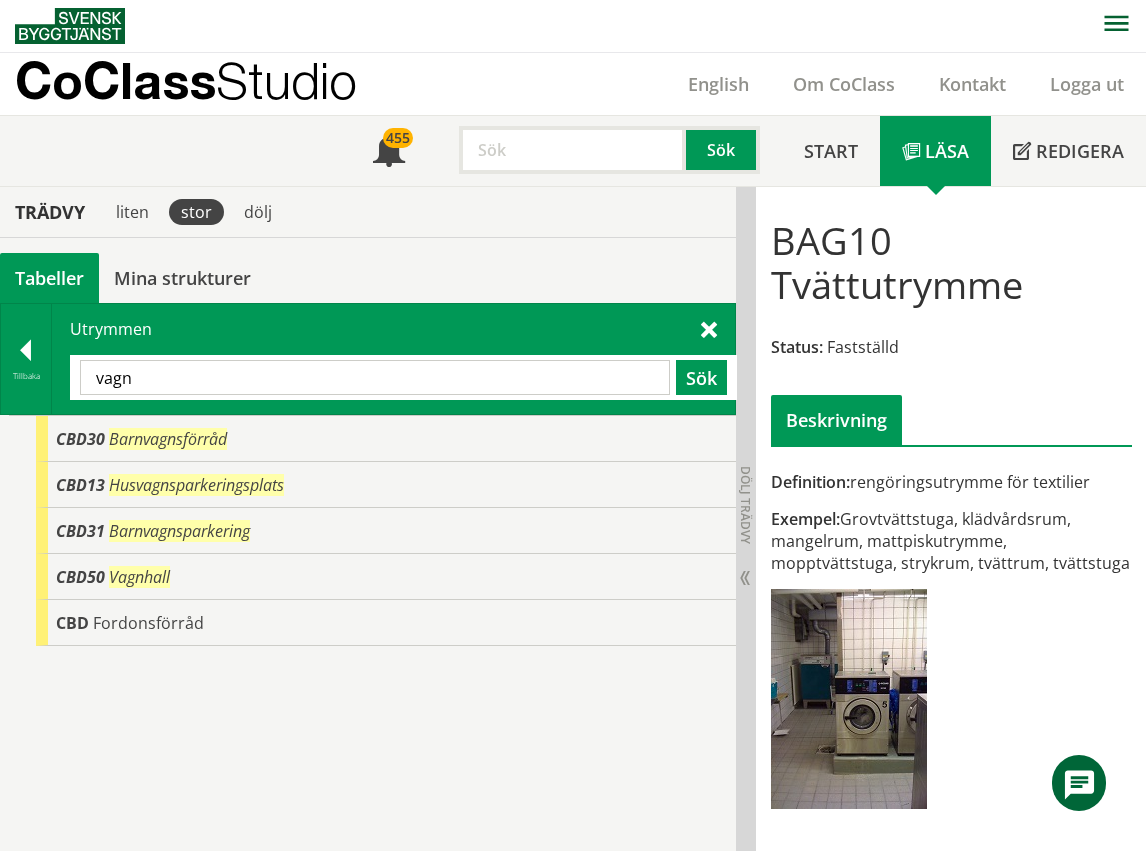 click on "vagn" at bounding box center [375, 377] 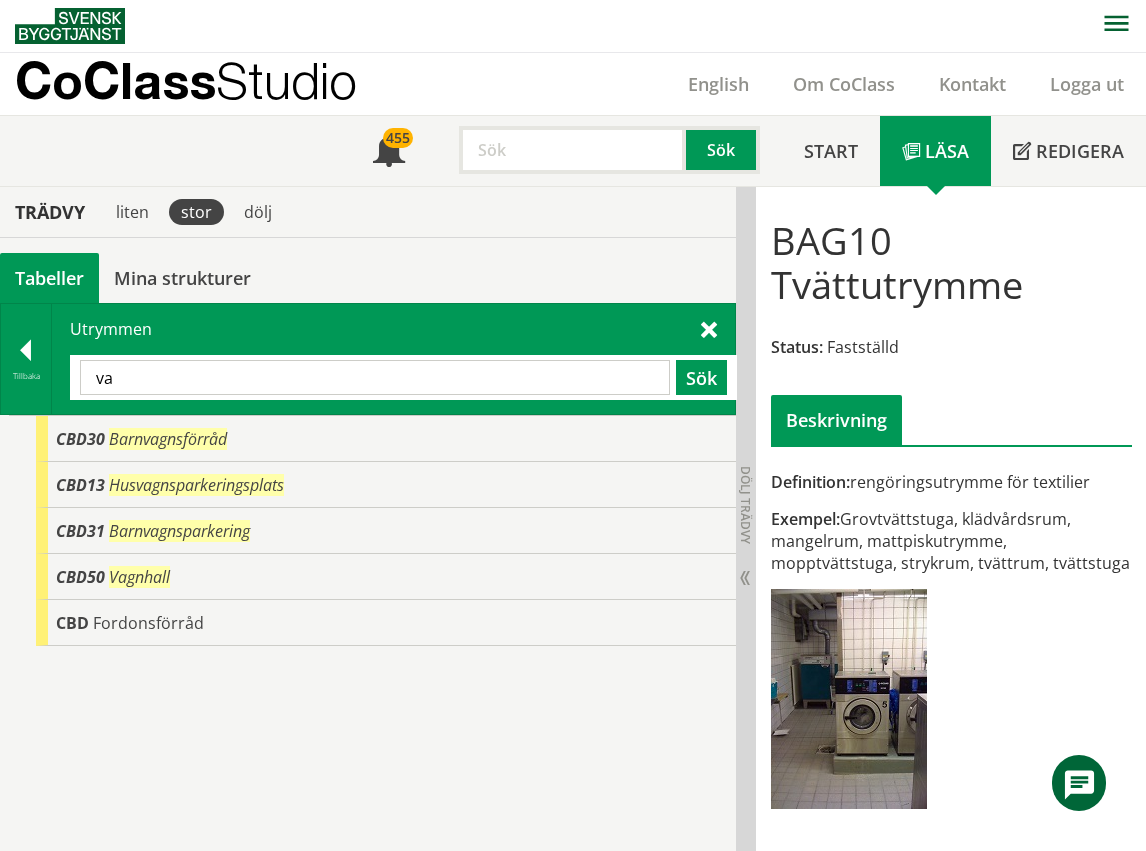 type on "v" 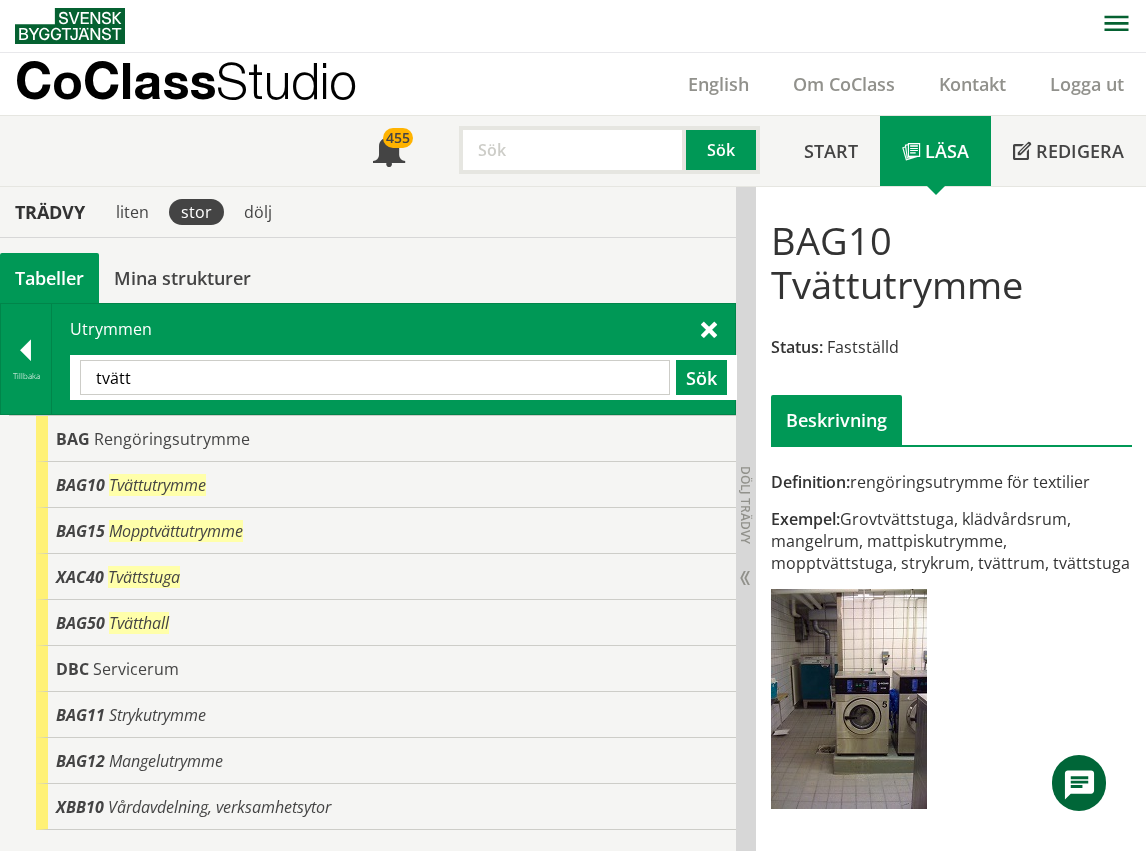 click on "tvätt" at bounding box center [375, 377] 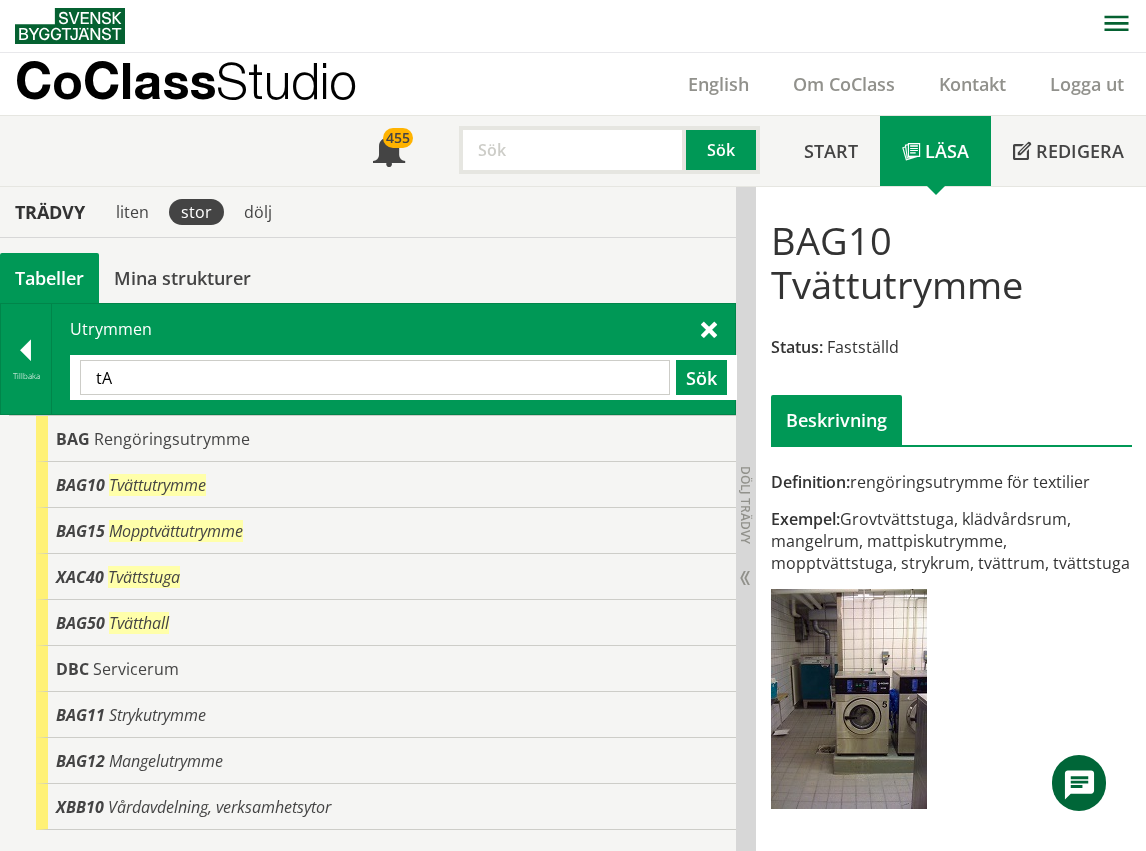 type on "t" 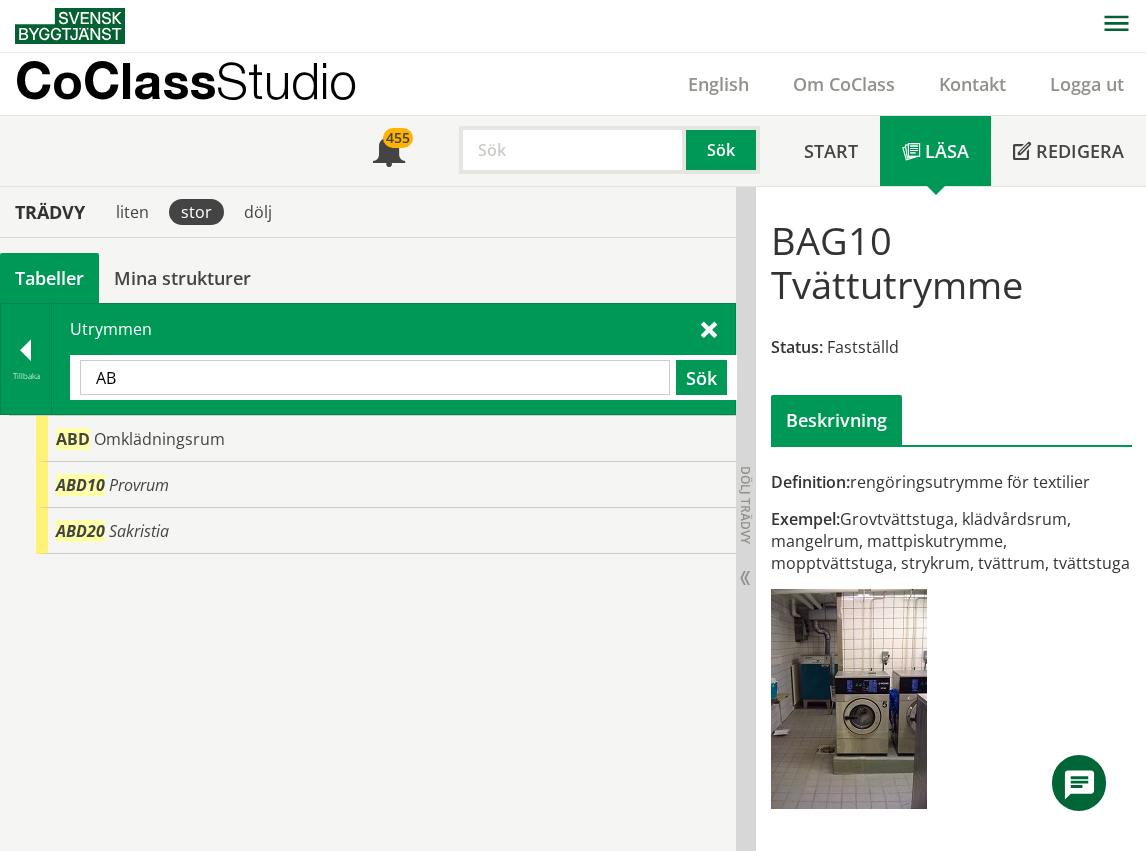 type on "A" 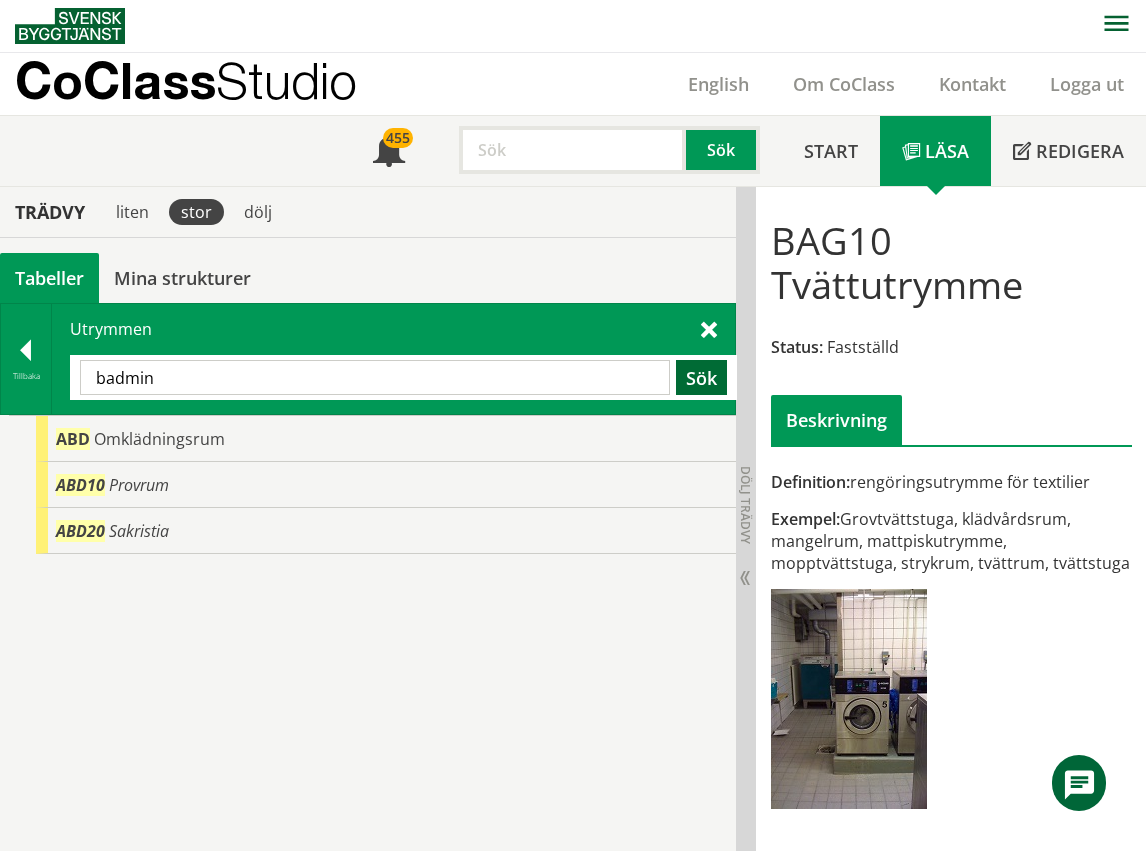click on "Sök" at bounding box center (701, 377) 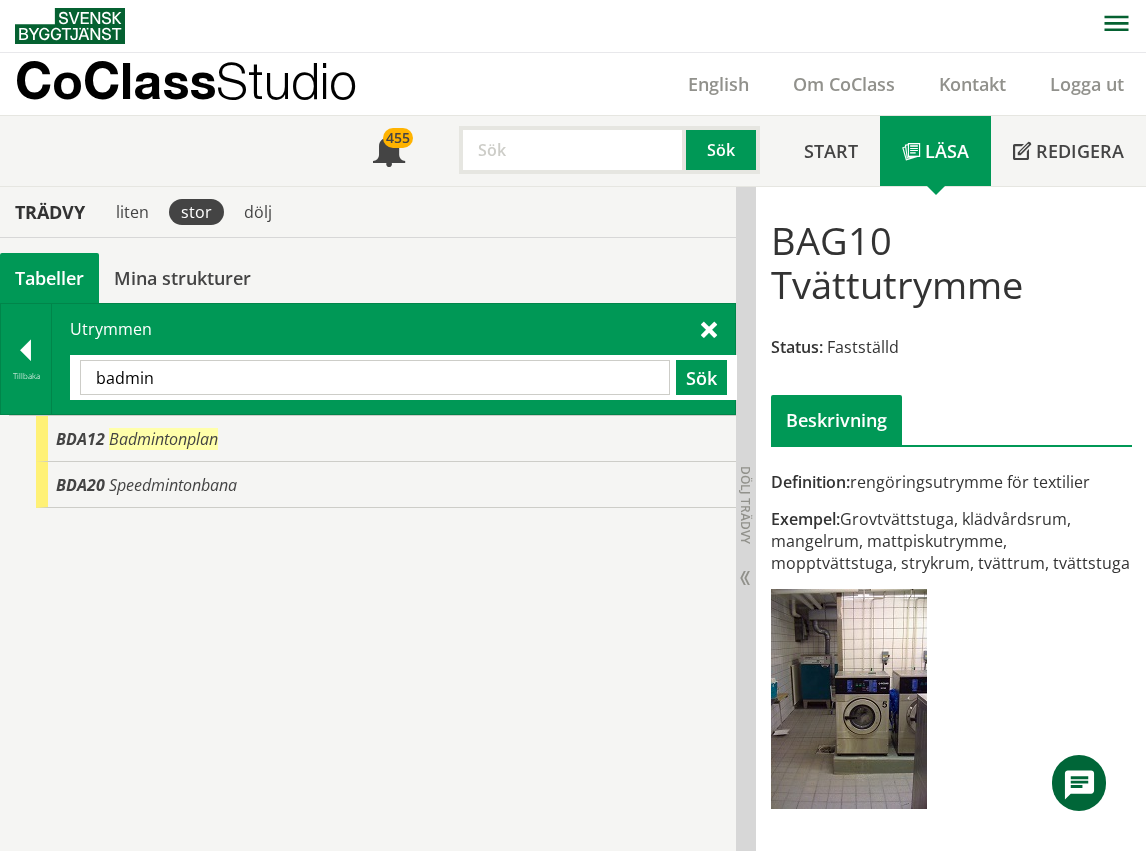 click on "badmin" at bounding box center [375, 377] 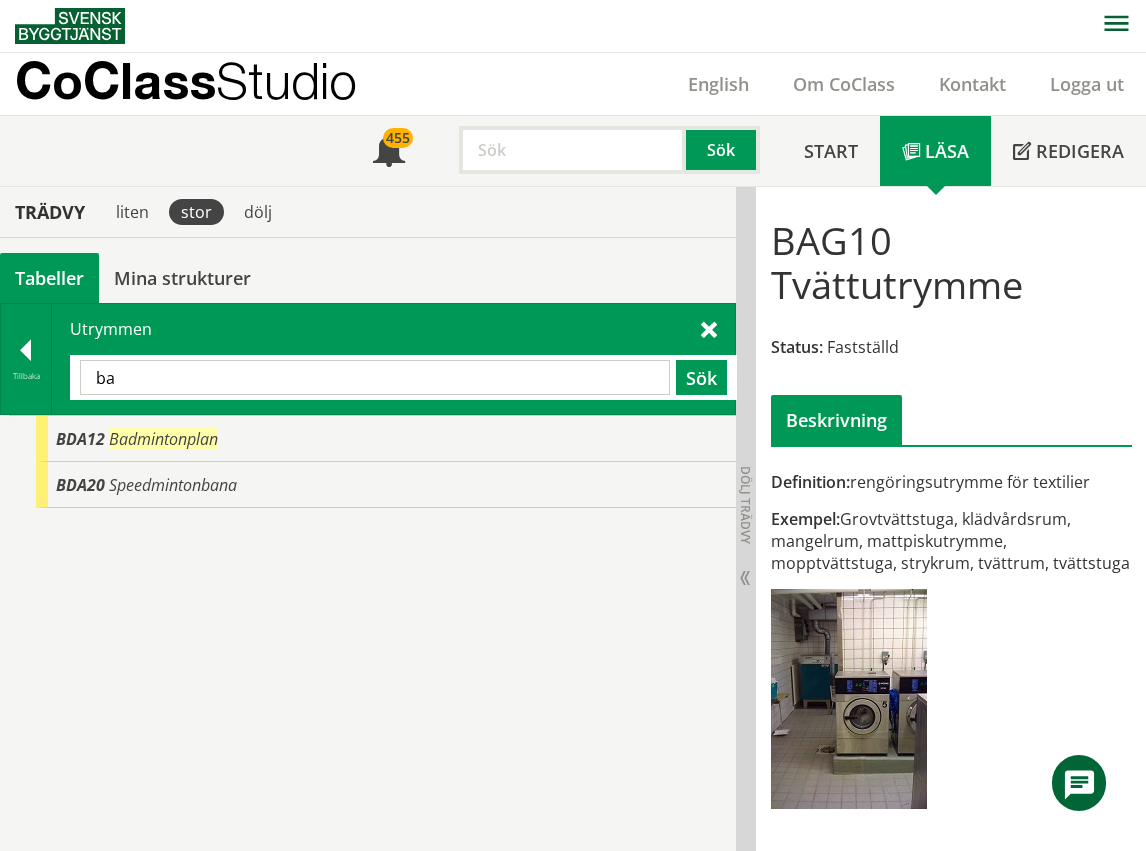 type on "b" 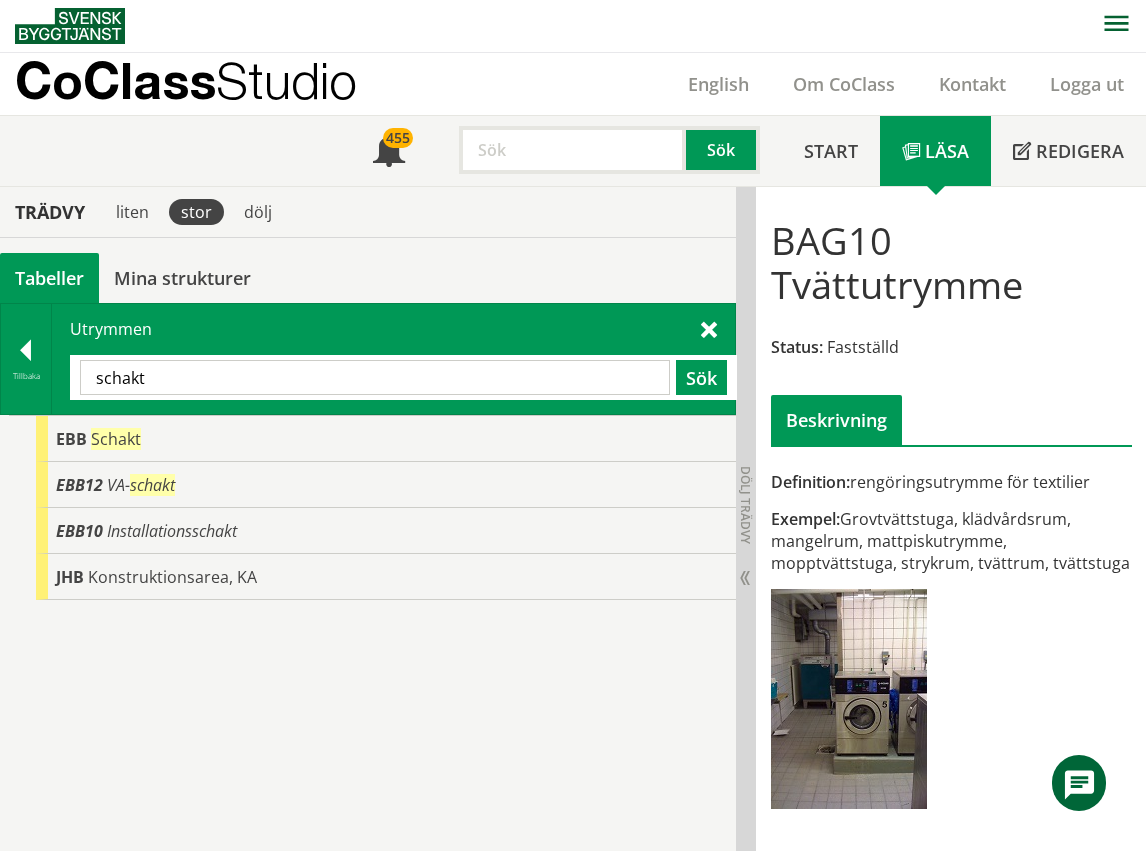 click on "schakt" at bounding box center (375, 377) 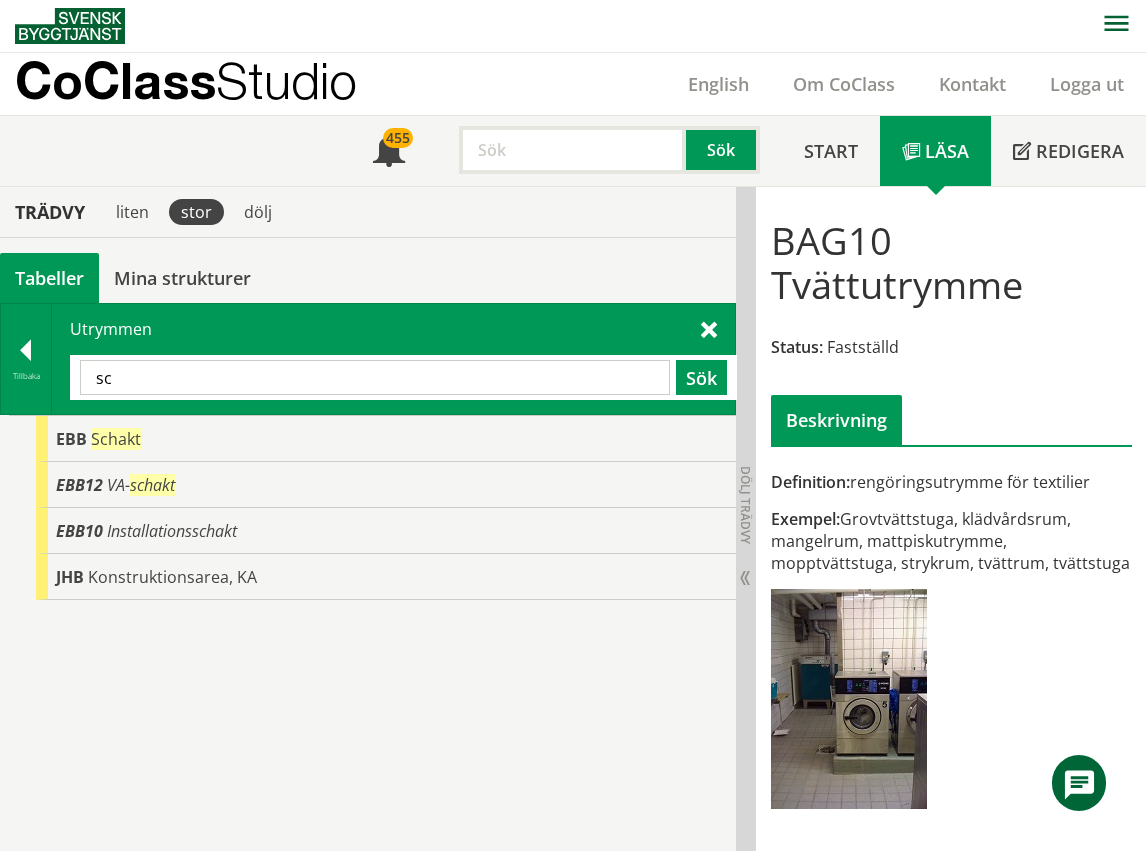 type on "s" 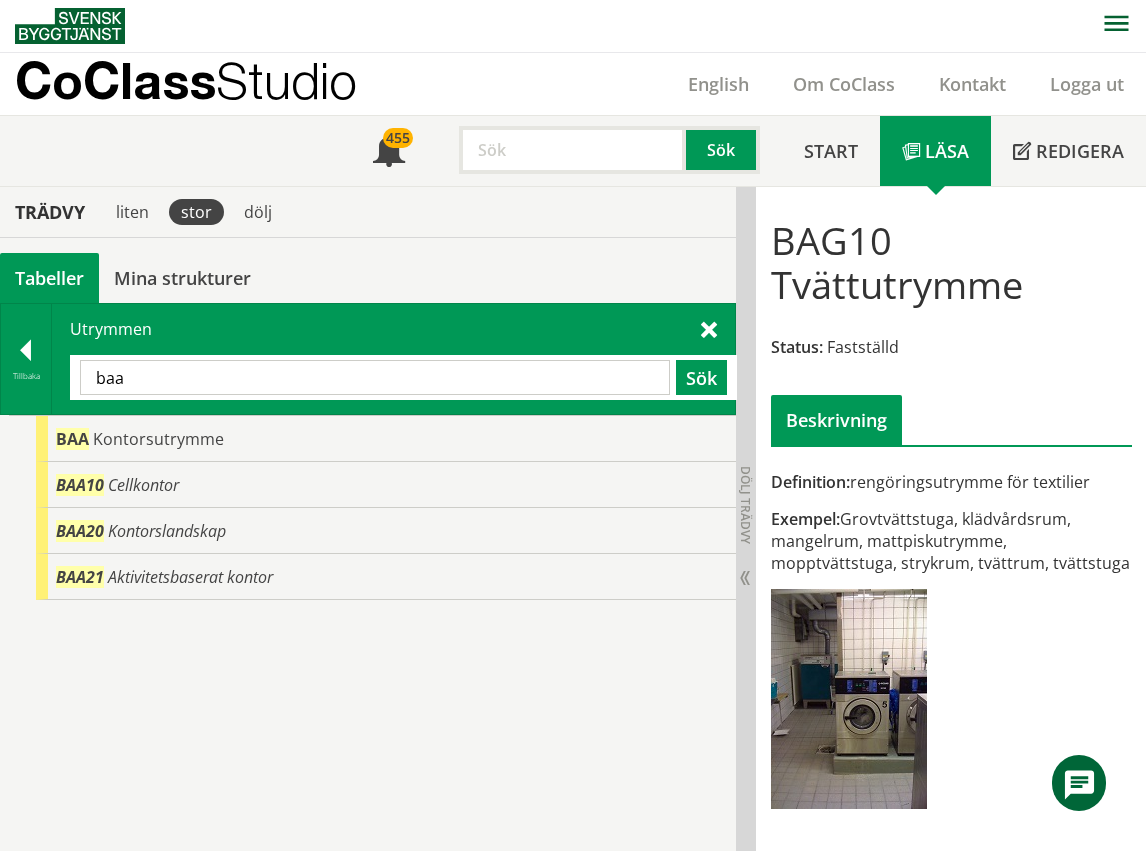 click on "baa" at bounding box center (375, 377) 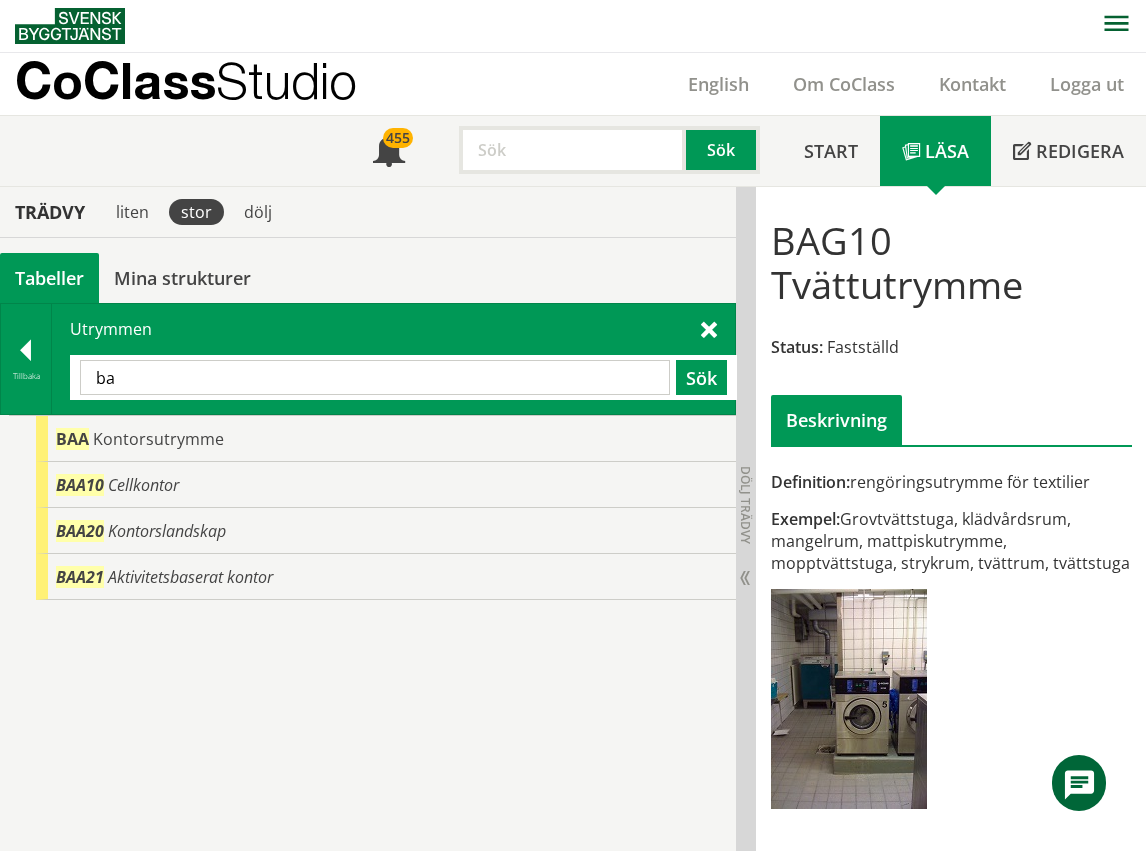 type on "b" 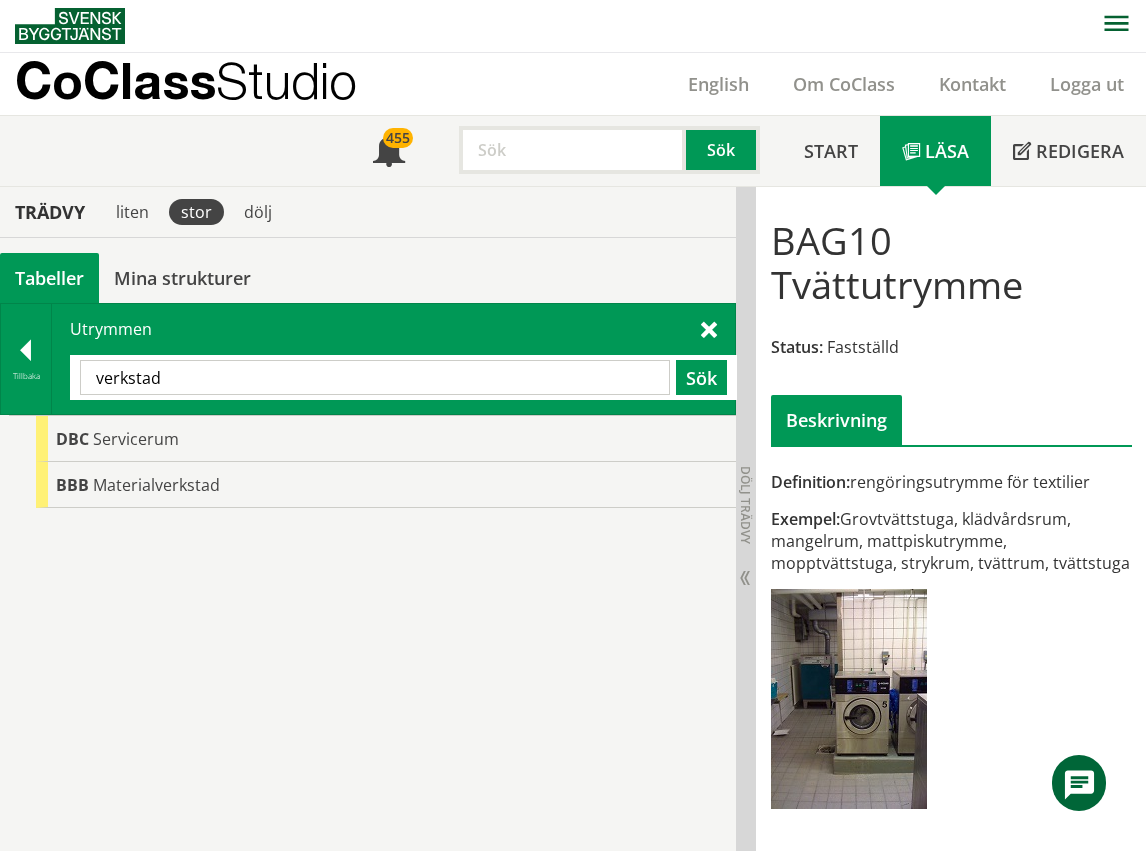 click on "verkstad" at bounding box center [375, 377] 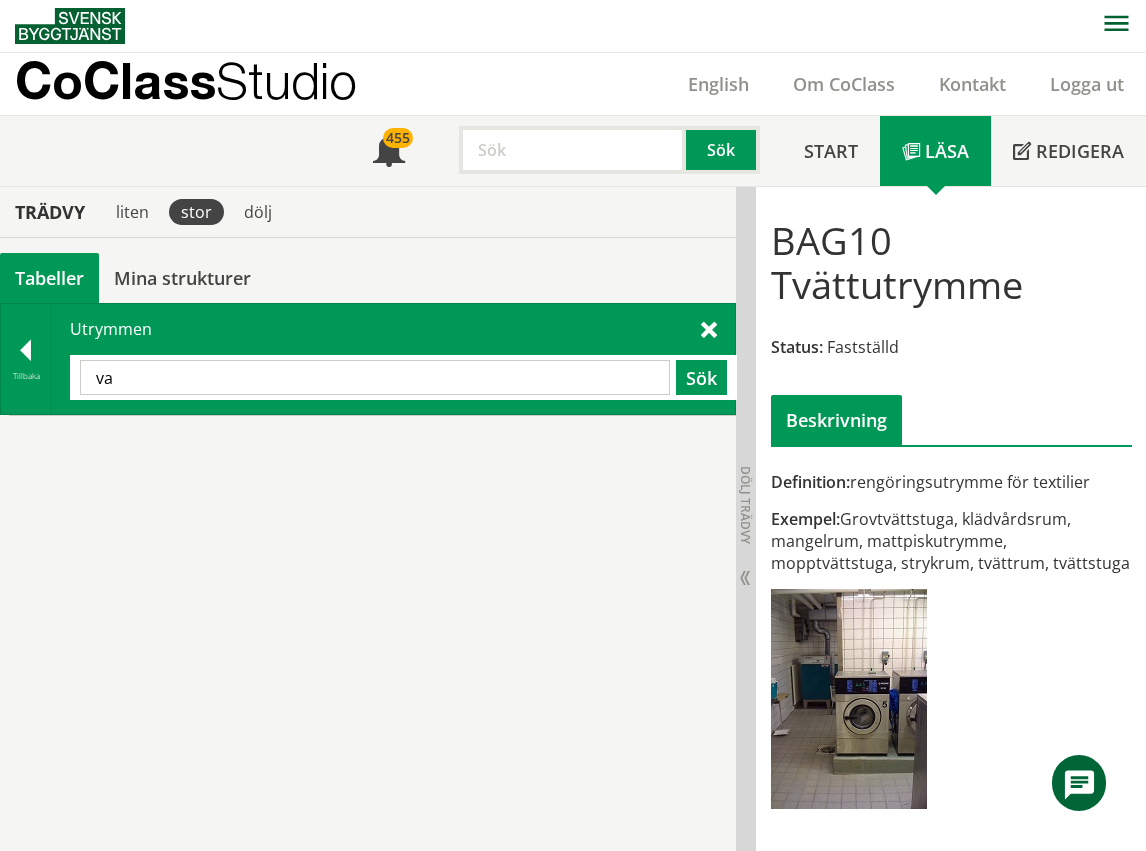 type on "v" 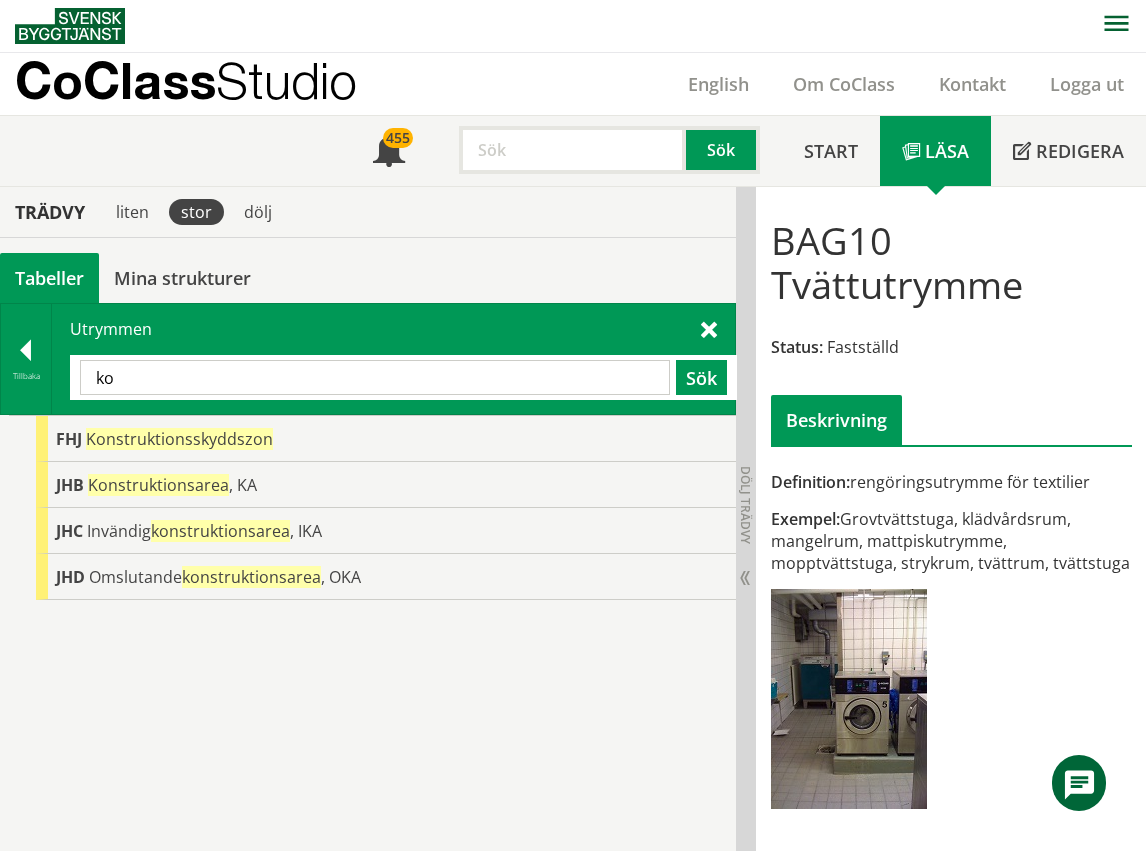 type on "k" 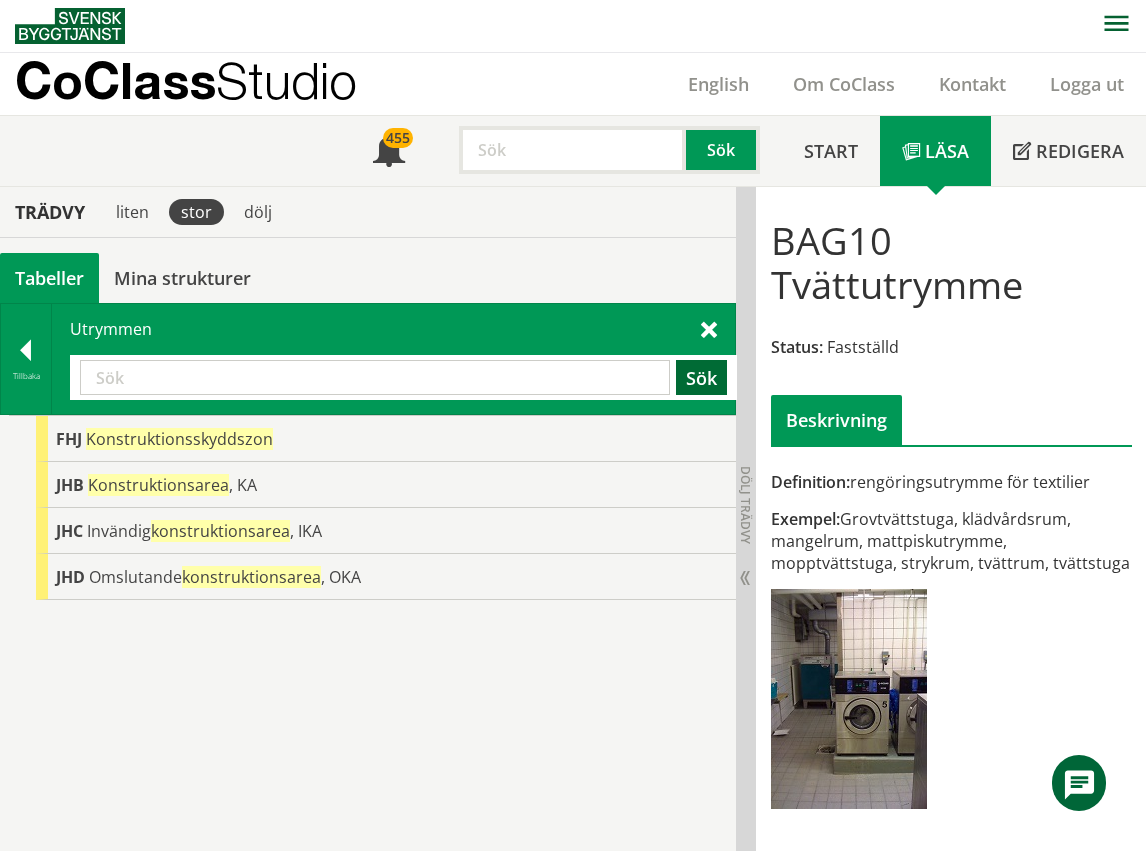 click on "Sök" at bounding box center (701, 377) 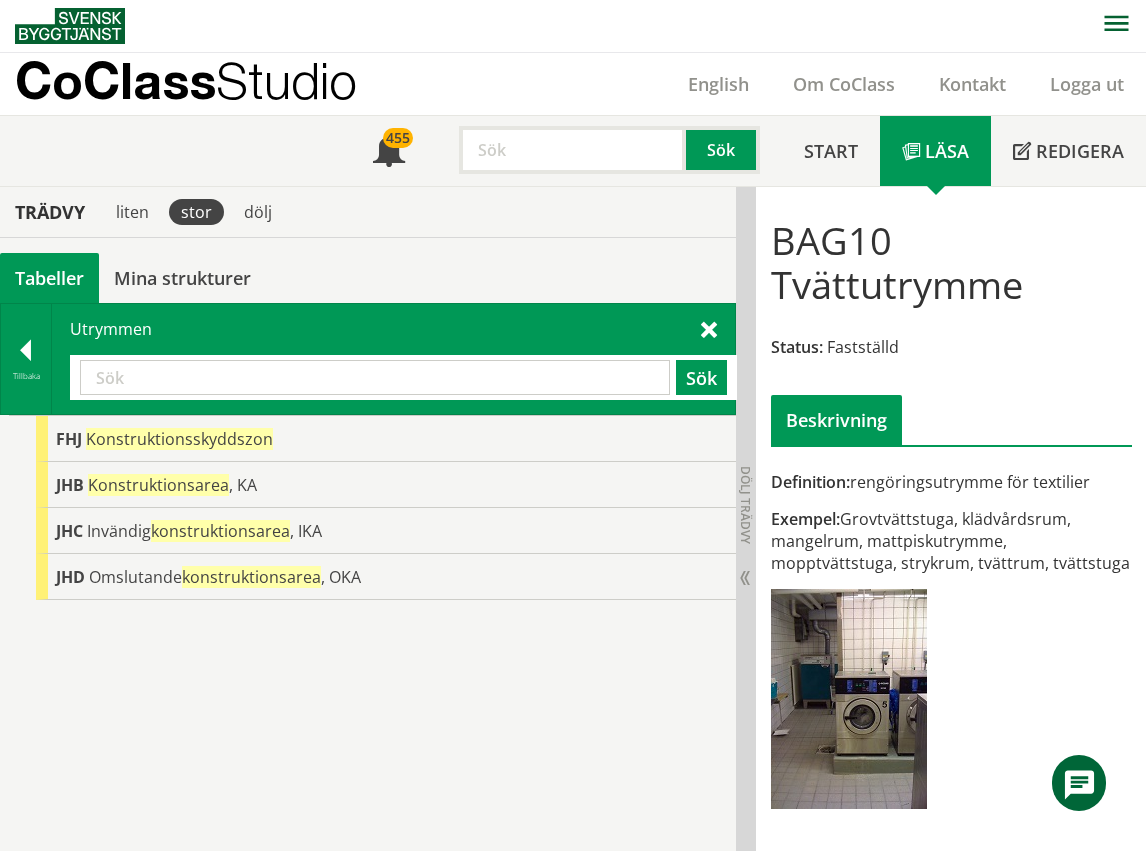 click at bounding box center (375, 377) 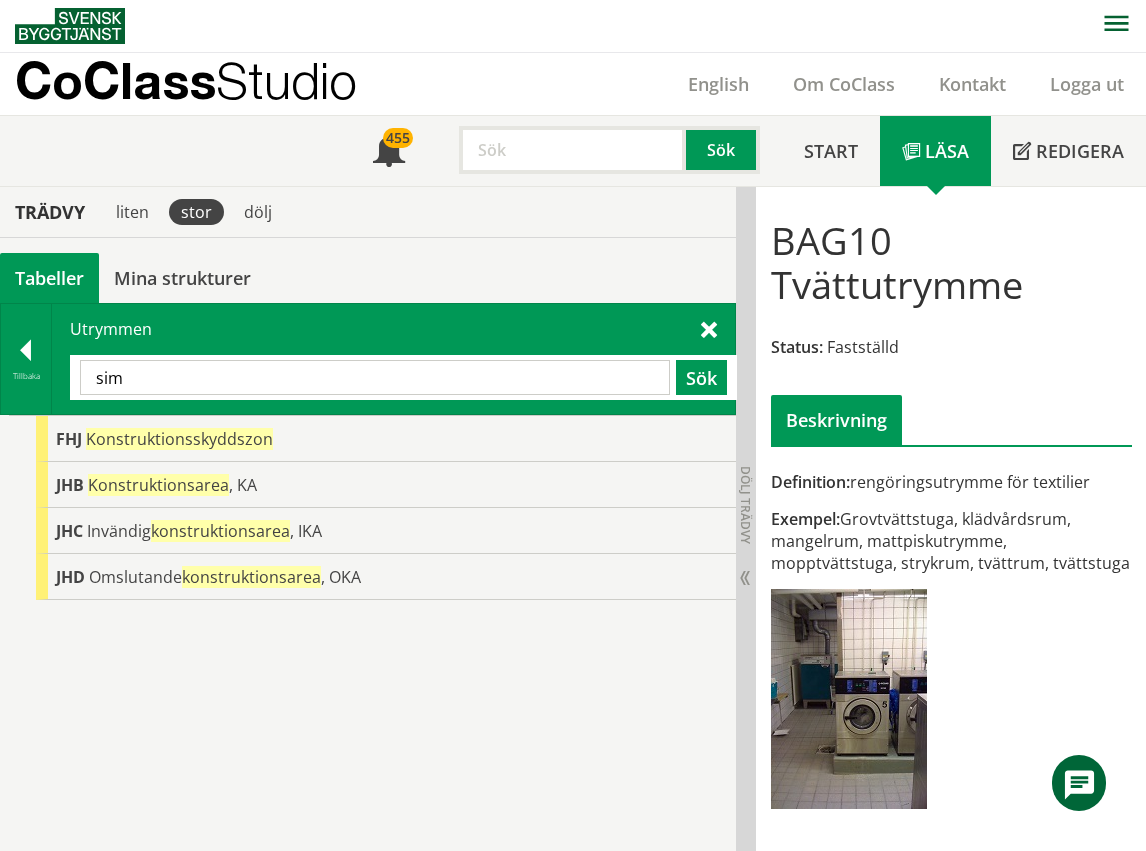 click on "sim" at bounding box center [375, 377] 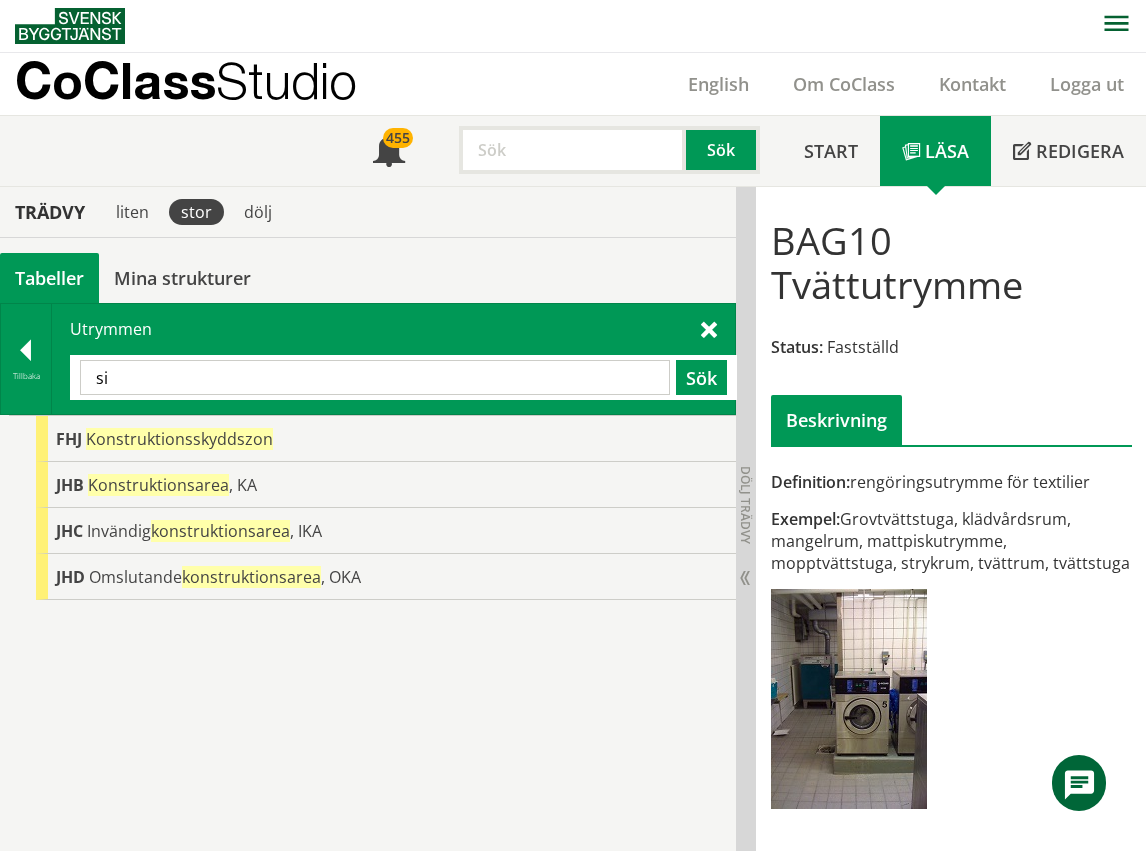 type on "s" 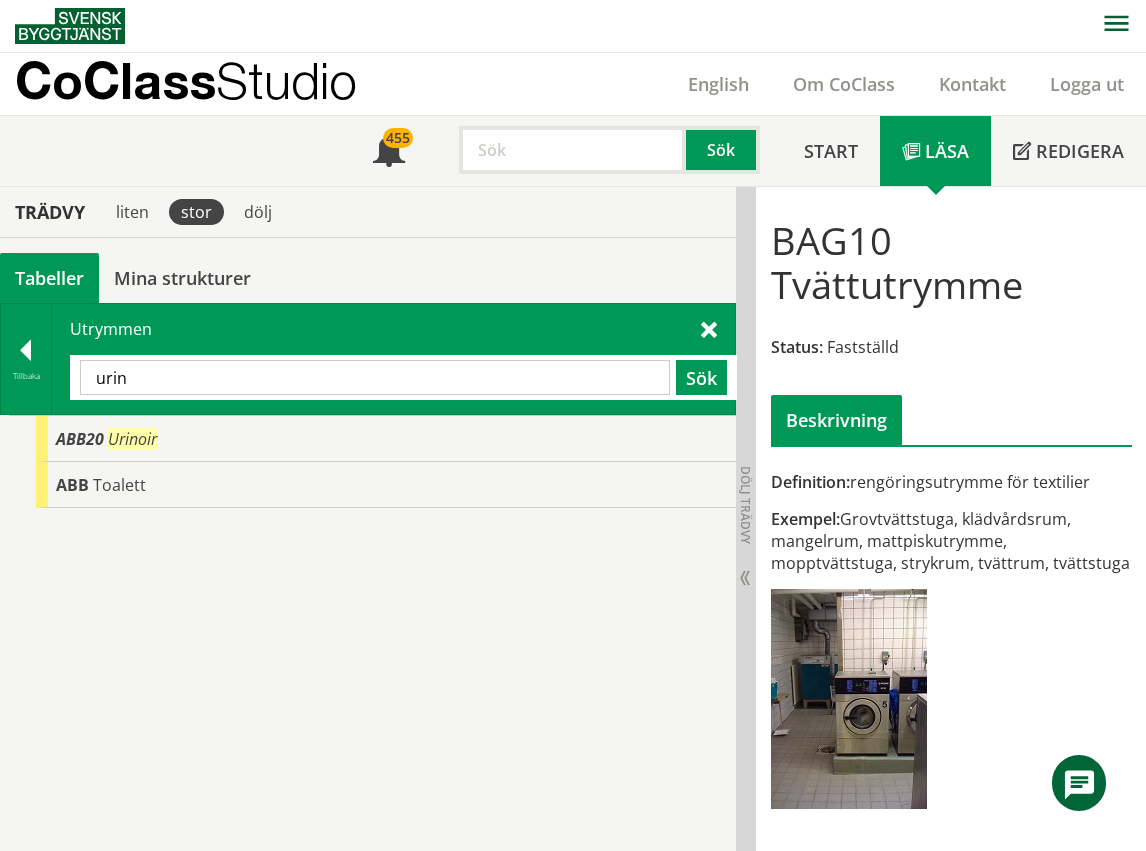 click on "urin" at bounding box center [375, 377] 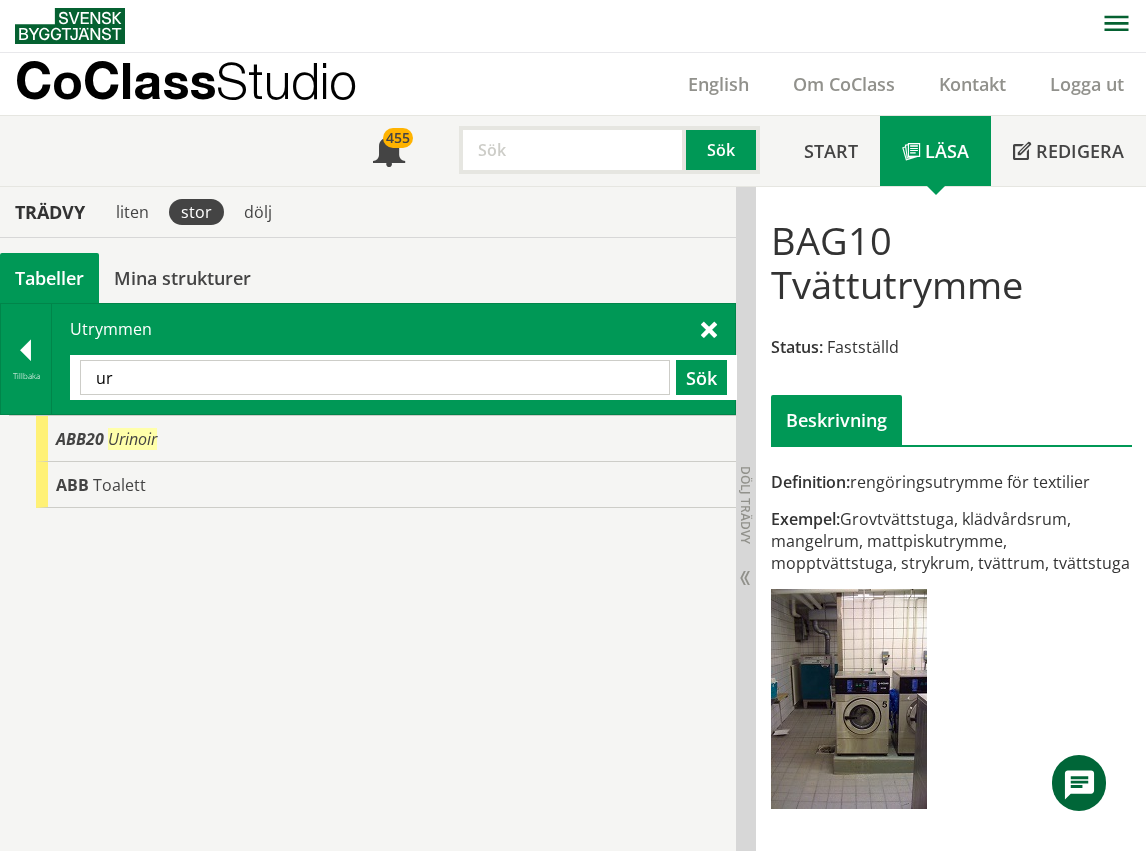 type on "u" 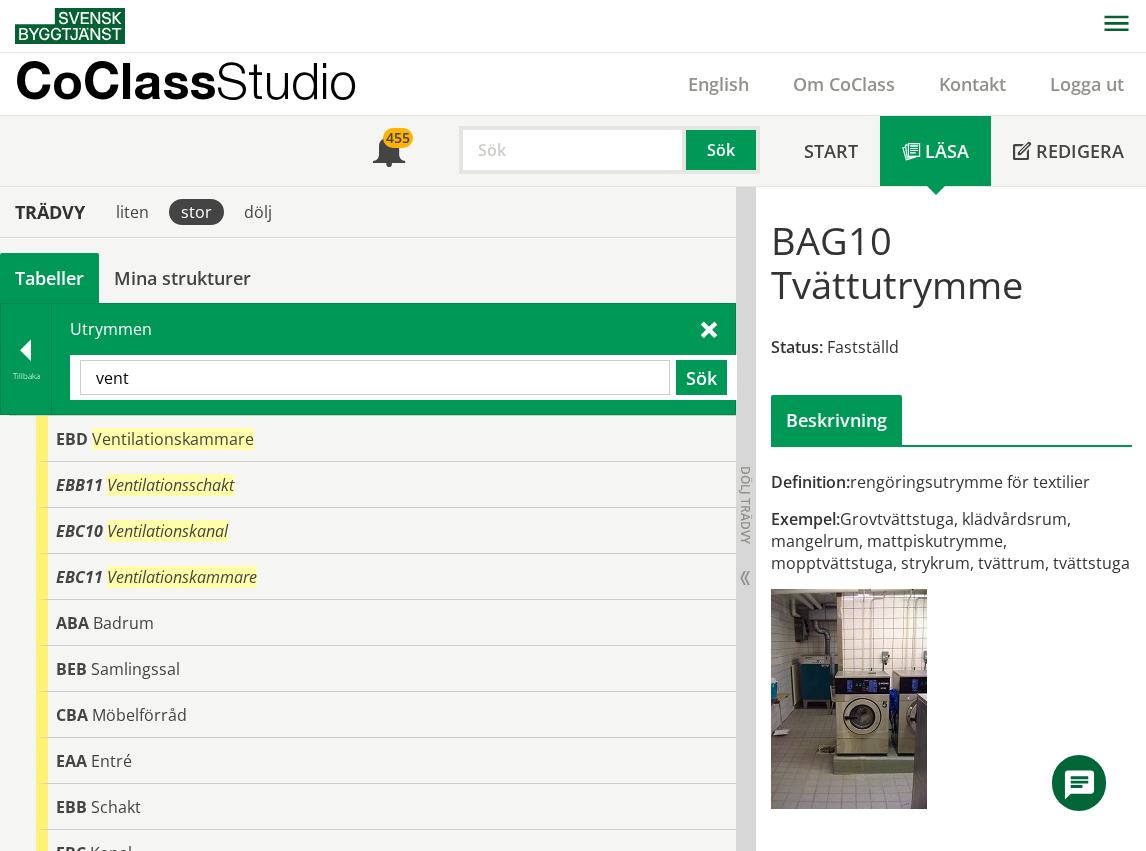 click on "vent" at bounding box center (375, 377) 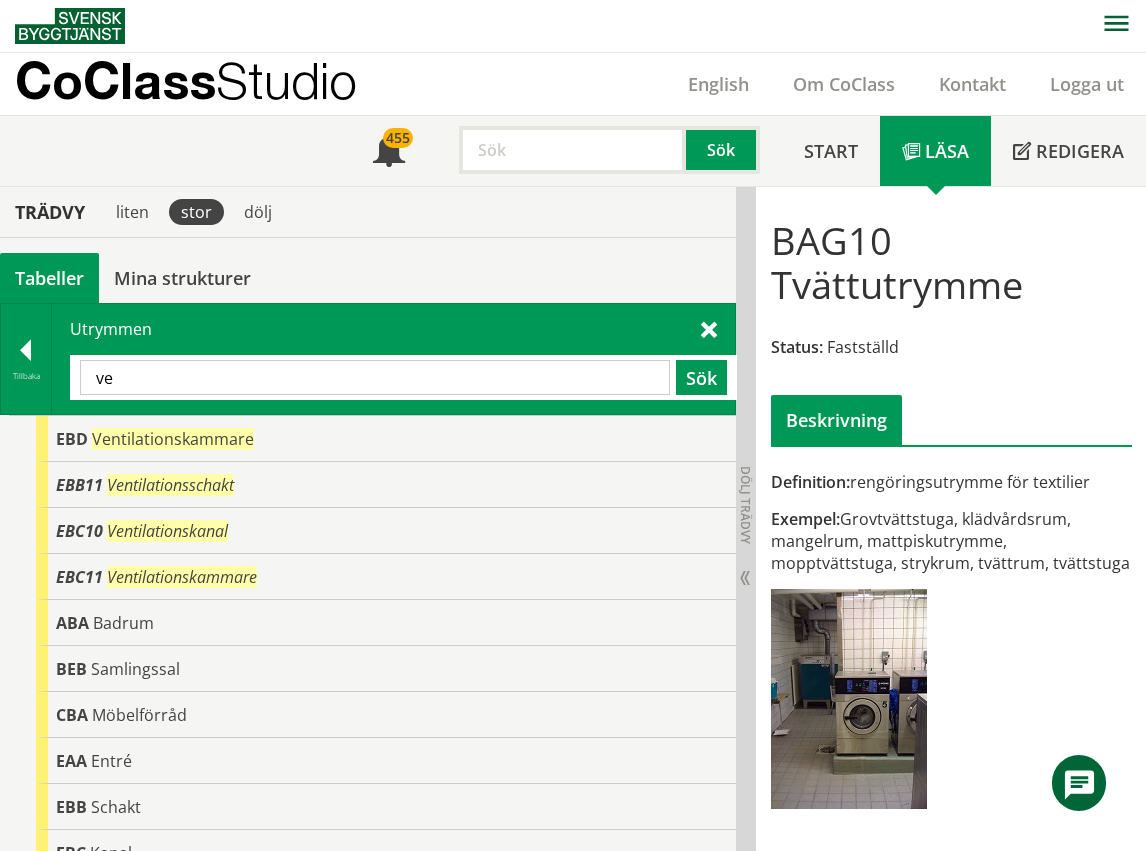 type on "v" 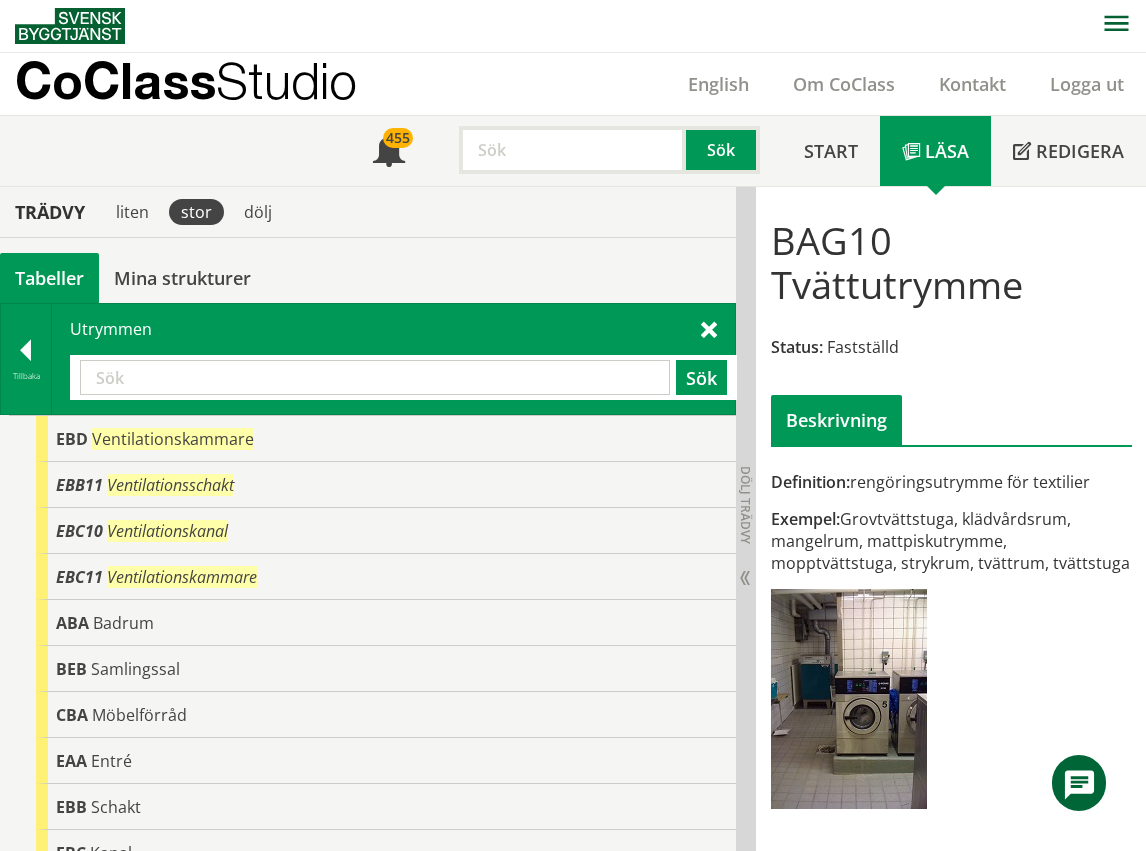 type on "e" 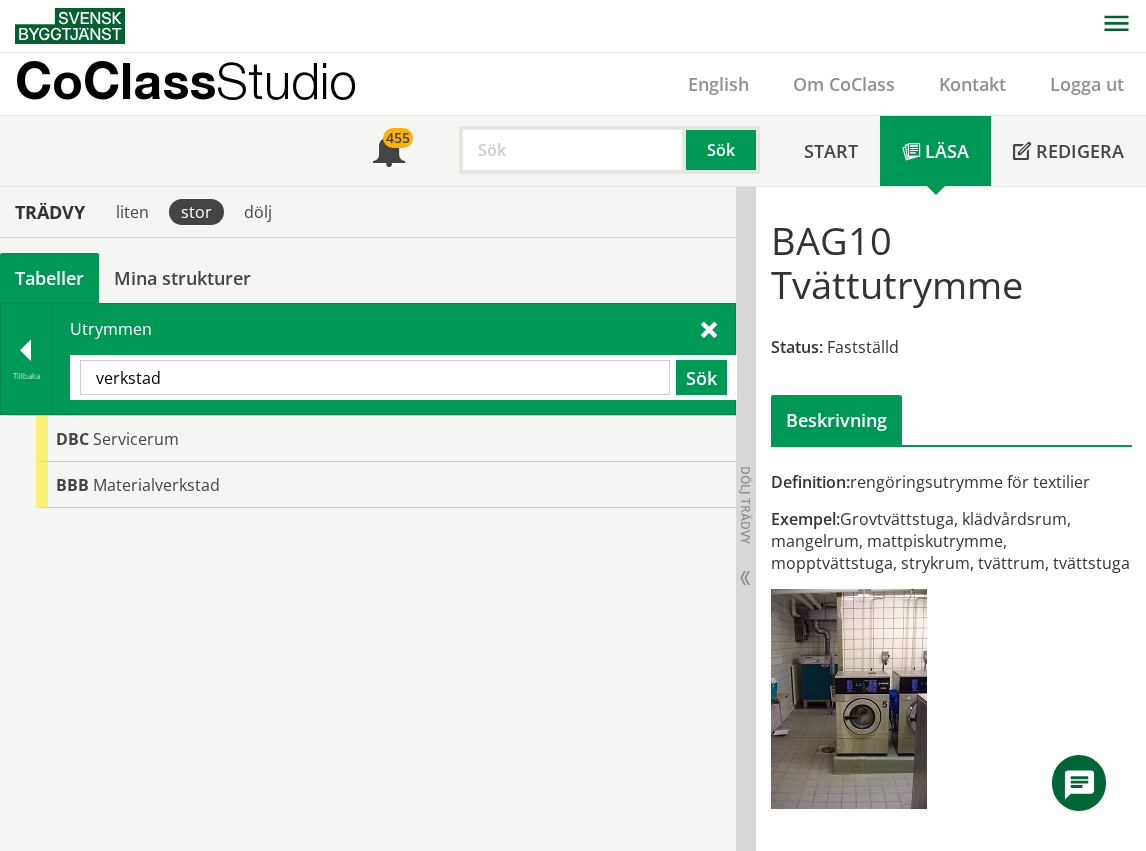 click on "verkstad" at bounding box center [375, 377] 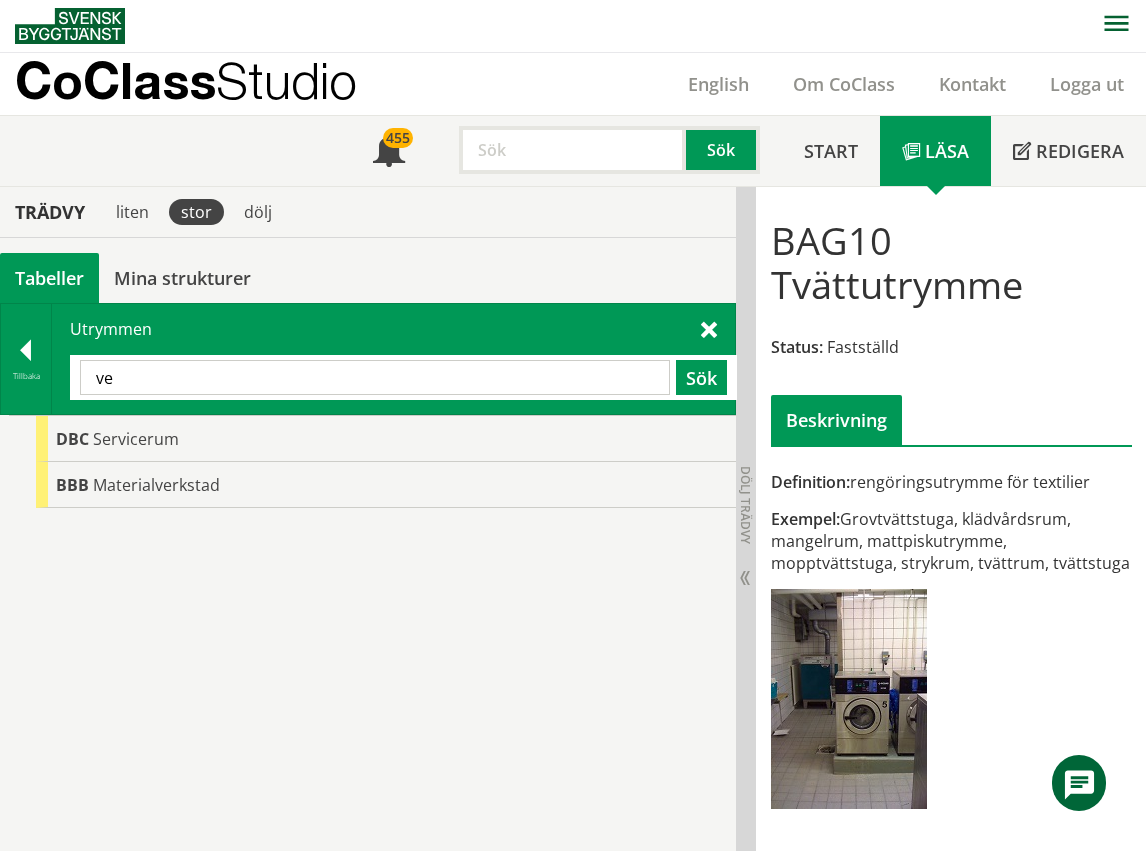 type on "v" 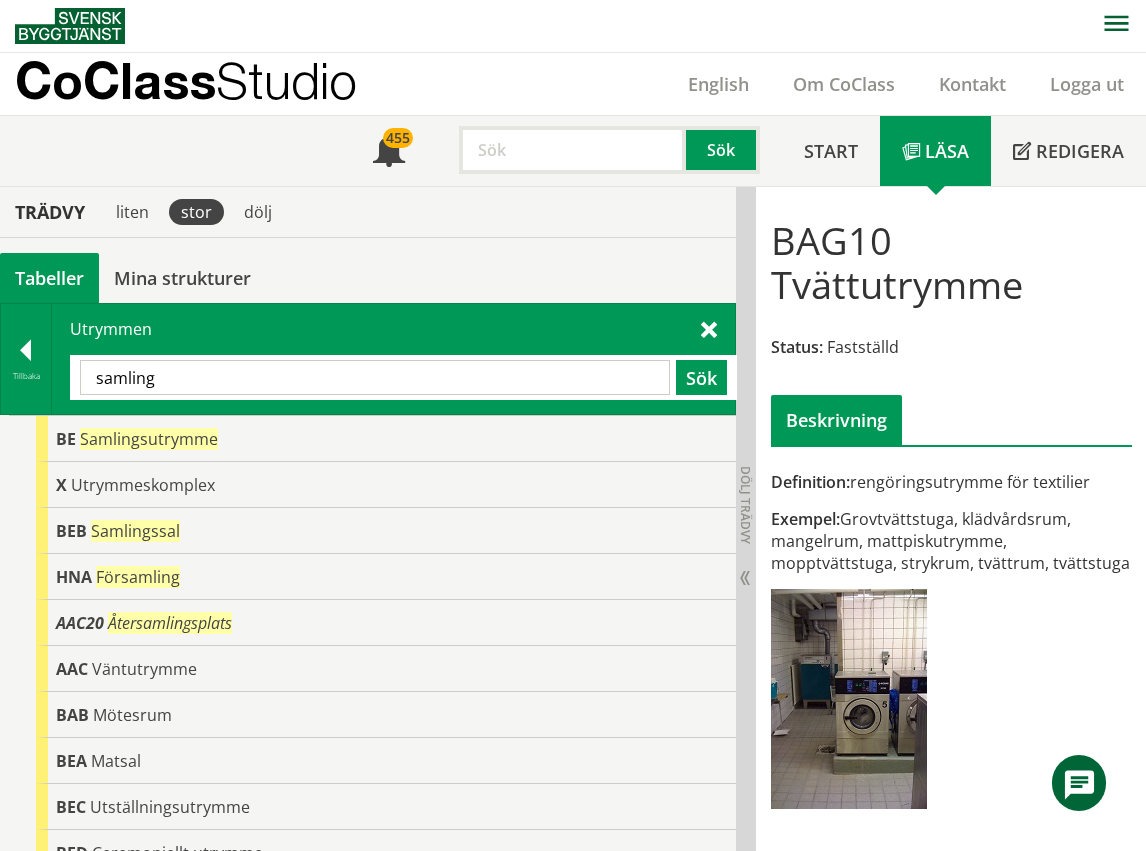click on "samling" at bounding box center [375, 377] 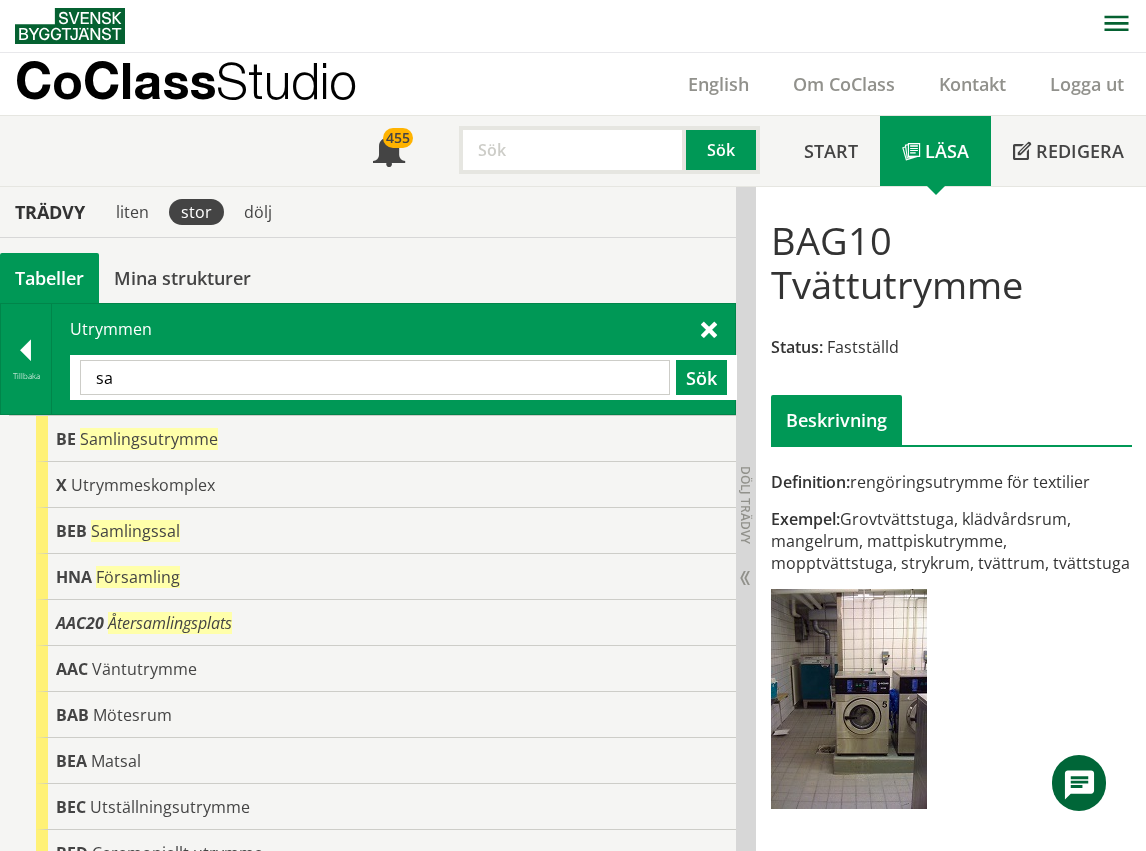 type on "s" 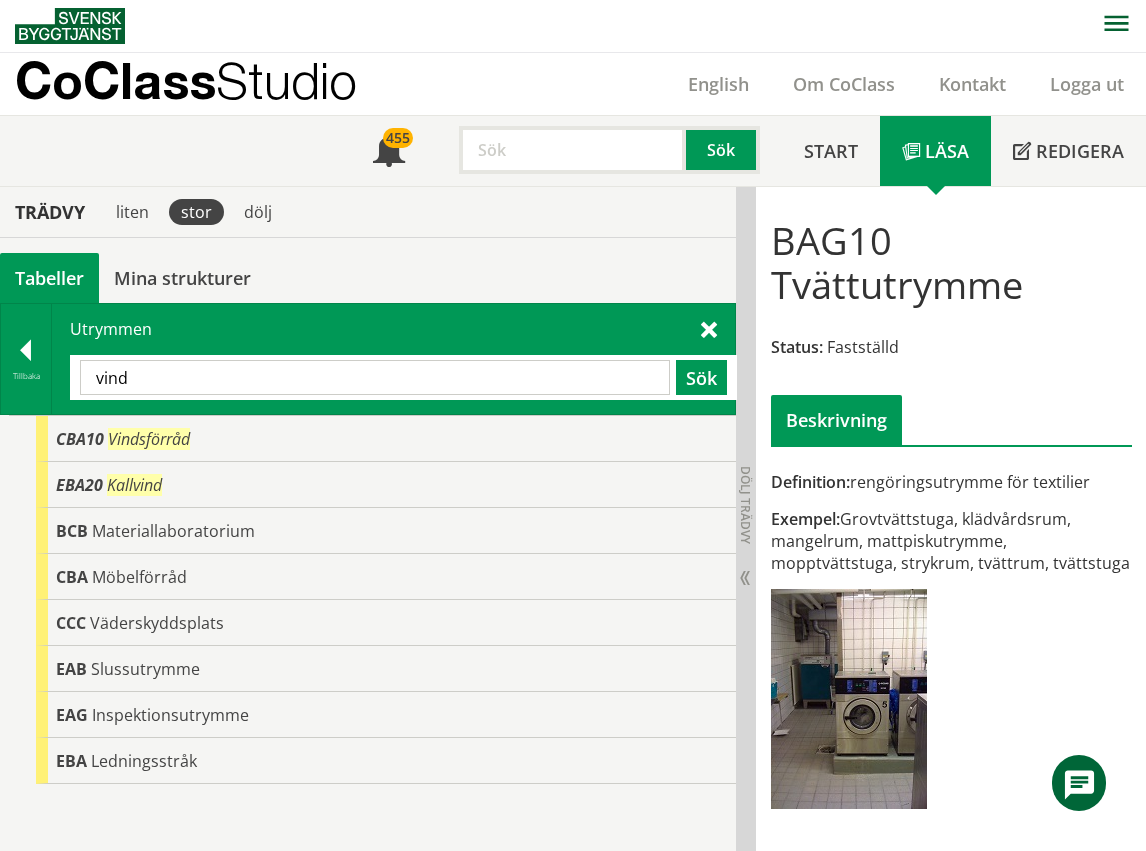 click on "vind
Sök" at bounding box center [403, 377] 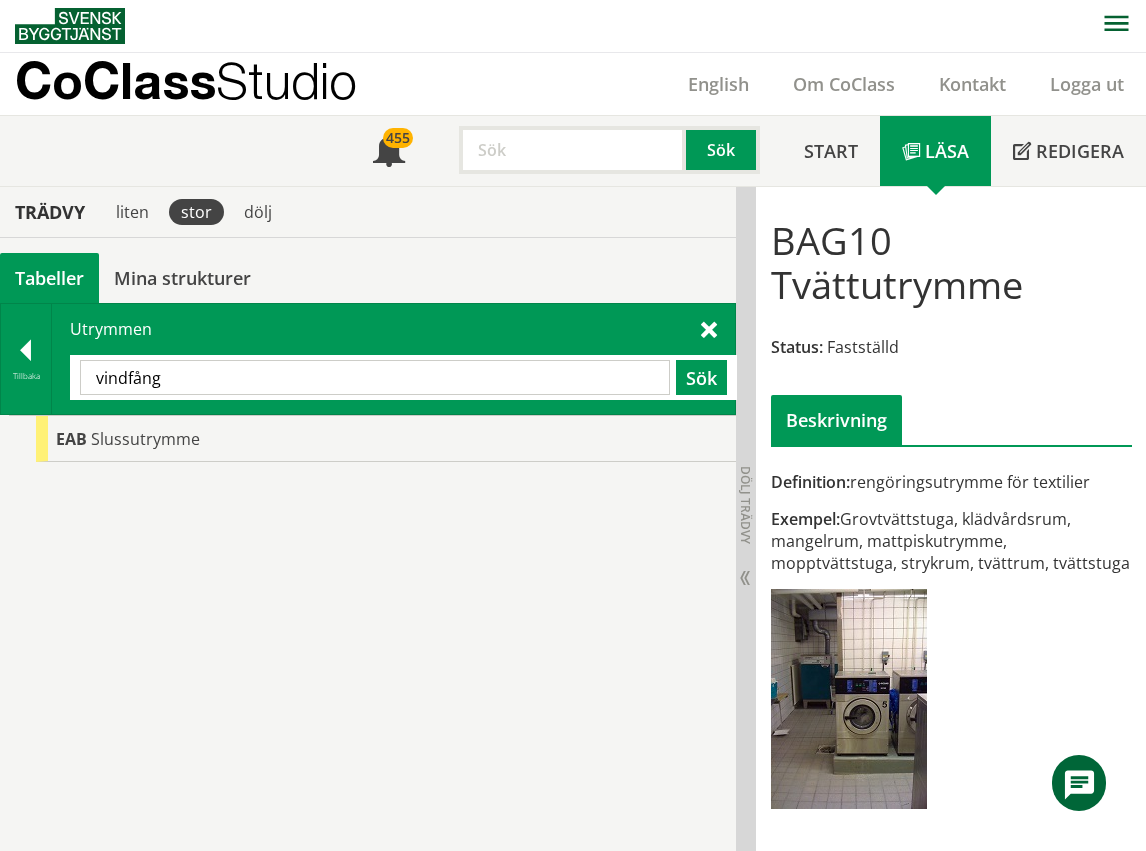 click on "vindfång" at bounding box center (375, 377) 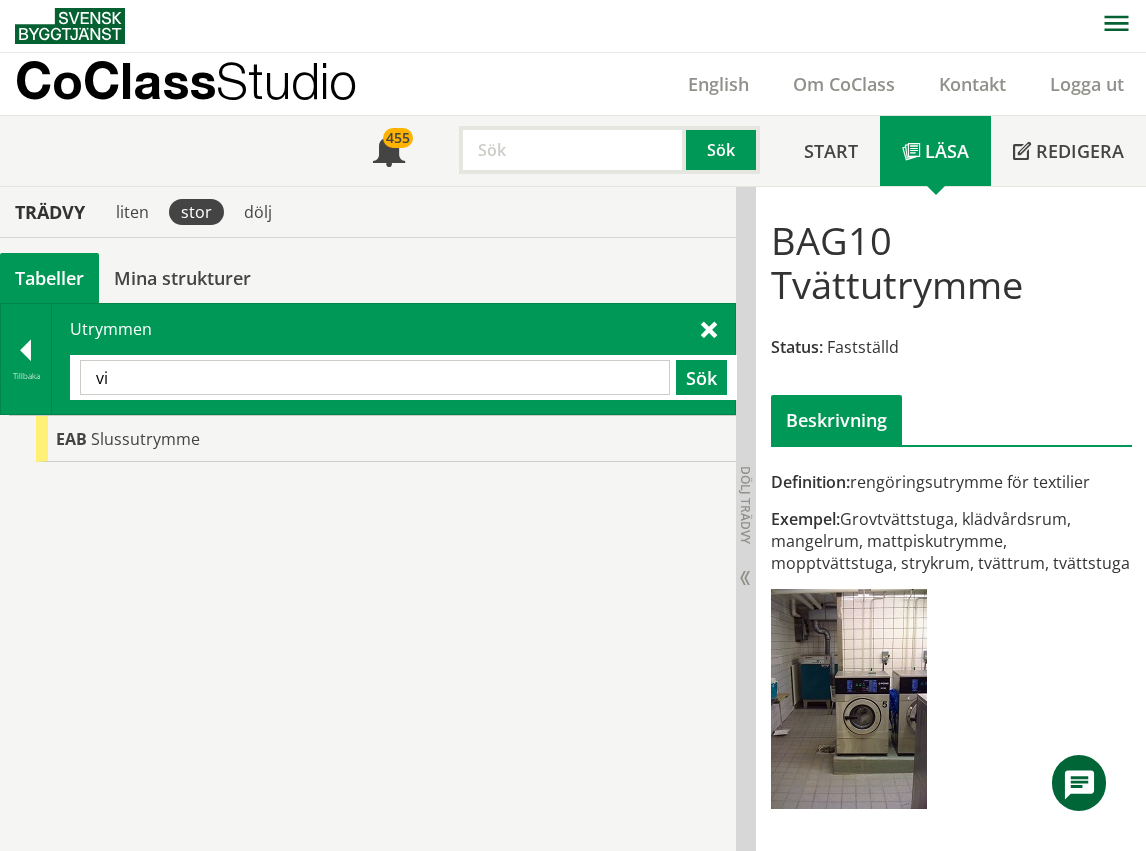 type on "v" 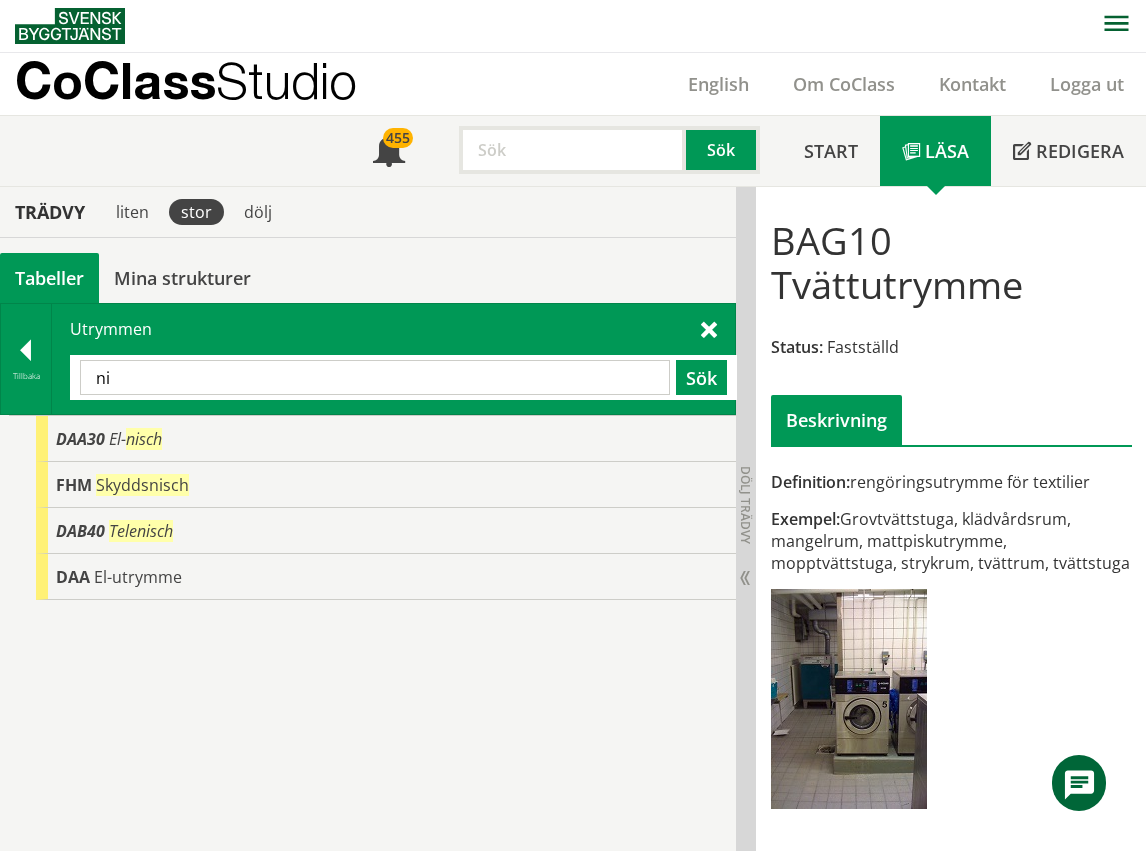 type on "n" 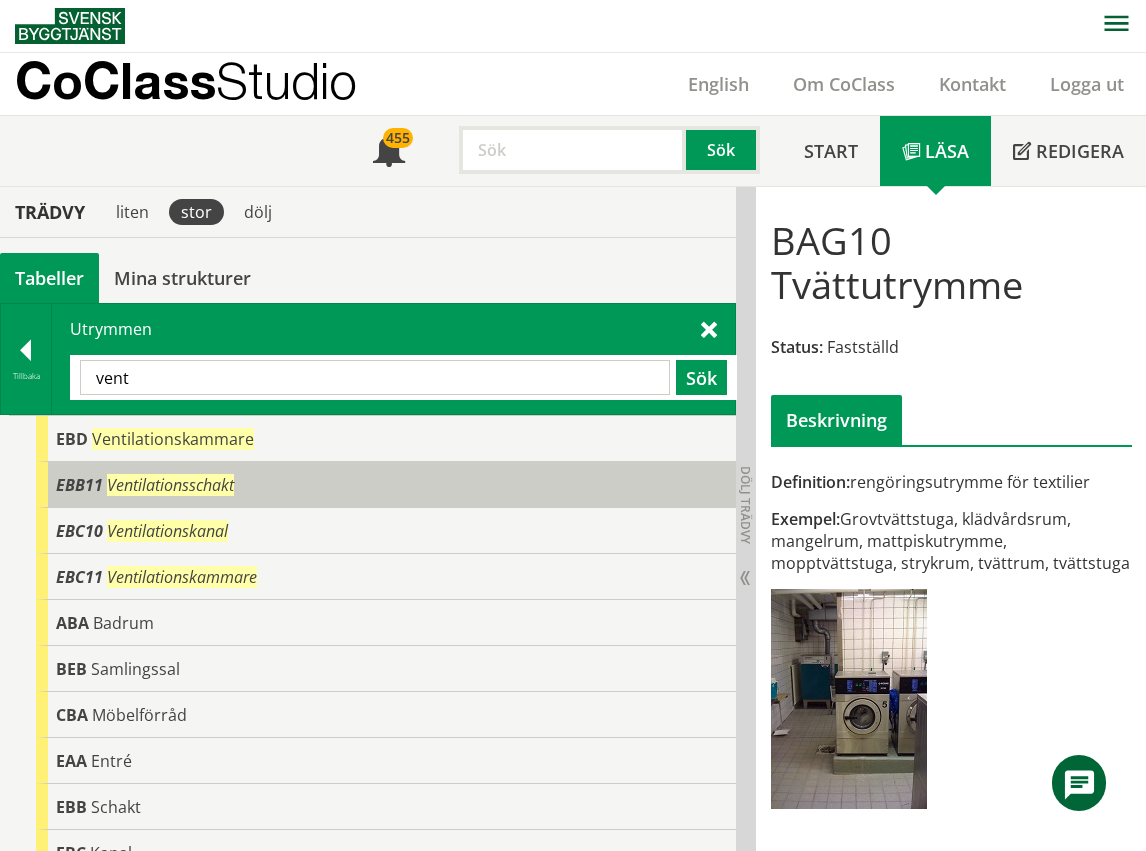 click on "EBB11   Ventilationsschakt" at bounding box center [386, 485] 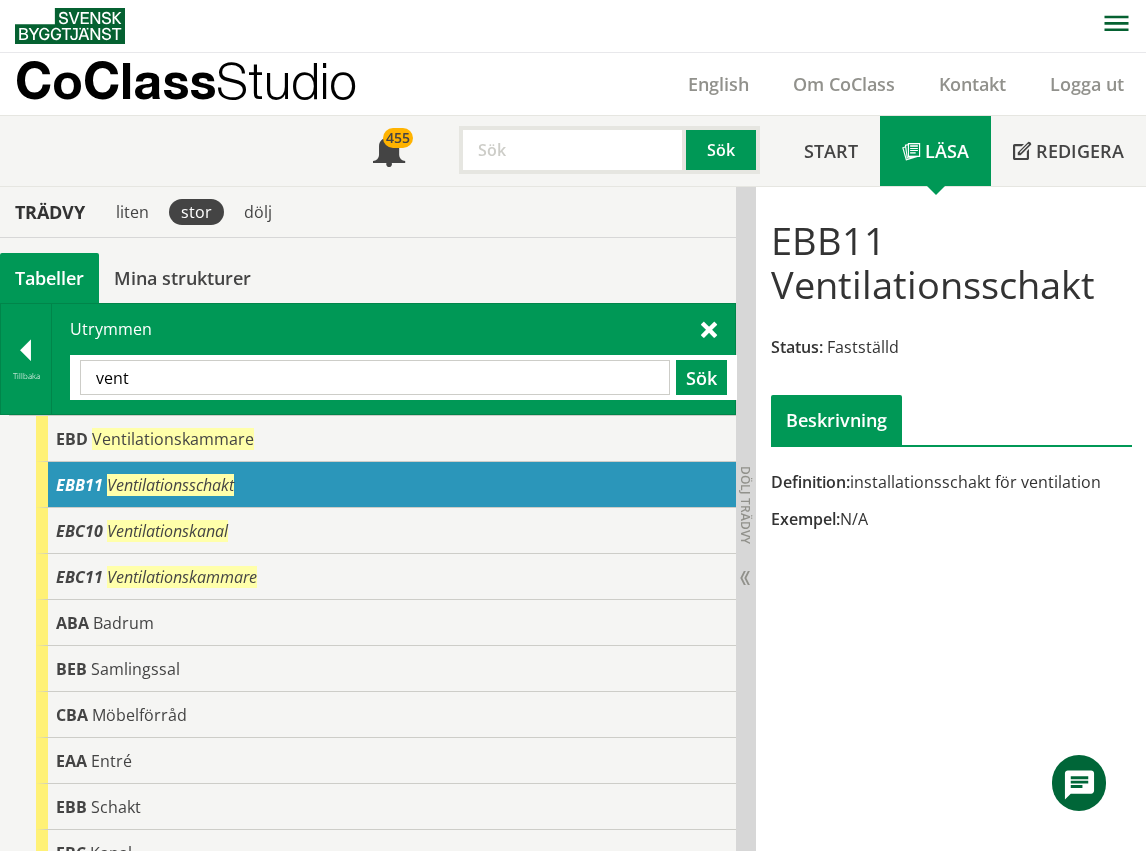 click on "vent" at bounding box center [375, 377] 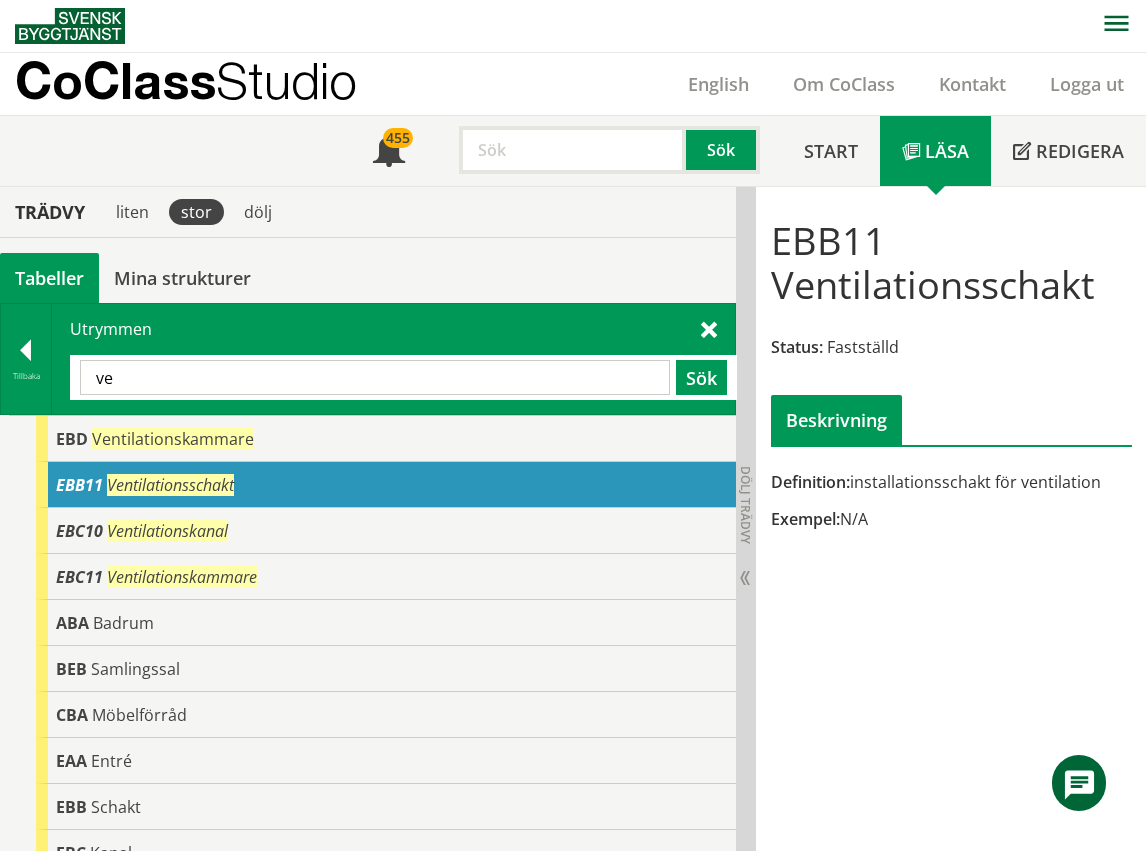 type on "v" 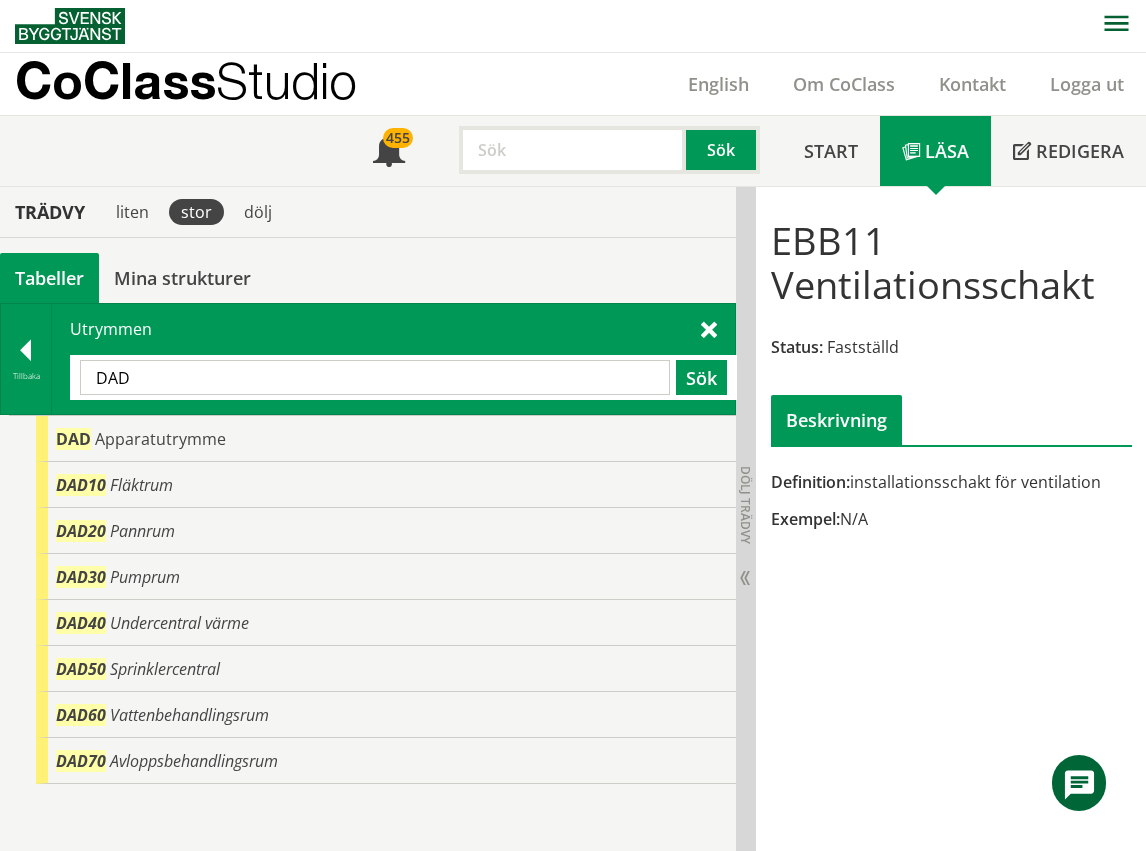 click on "DAD" at bounding box center (375, 377) 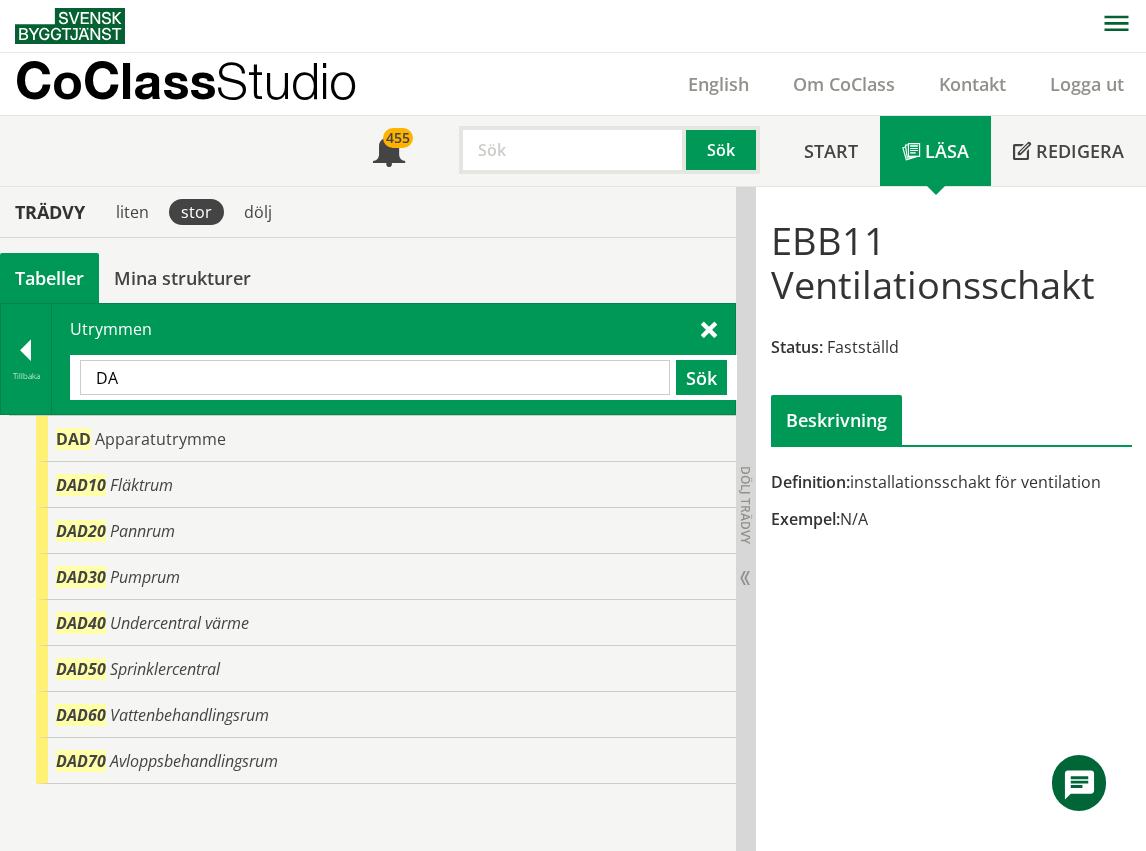 type on "D" 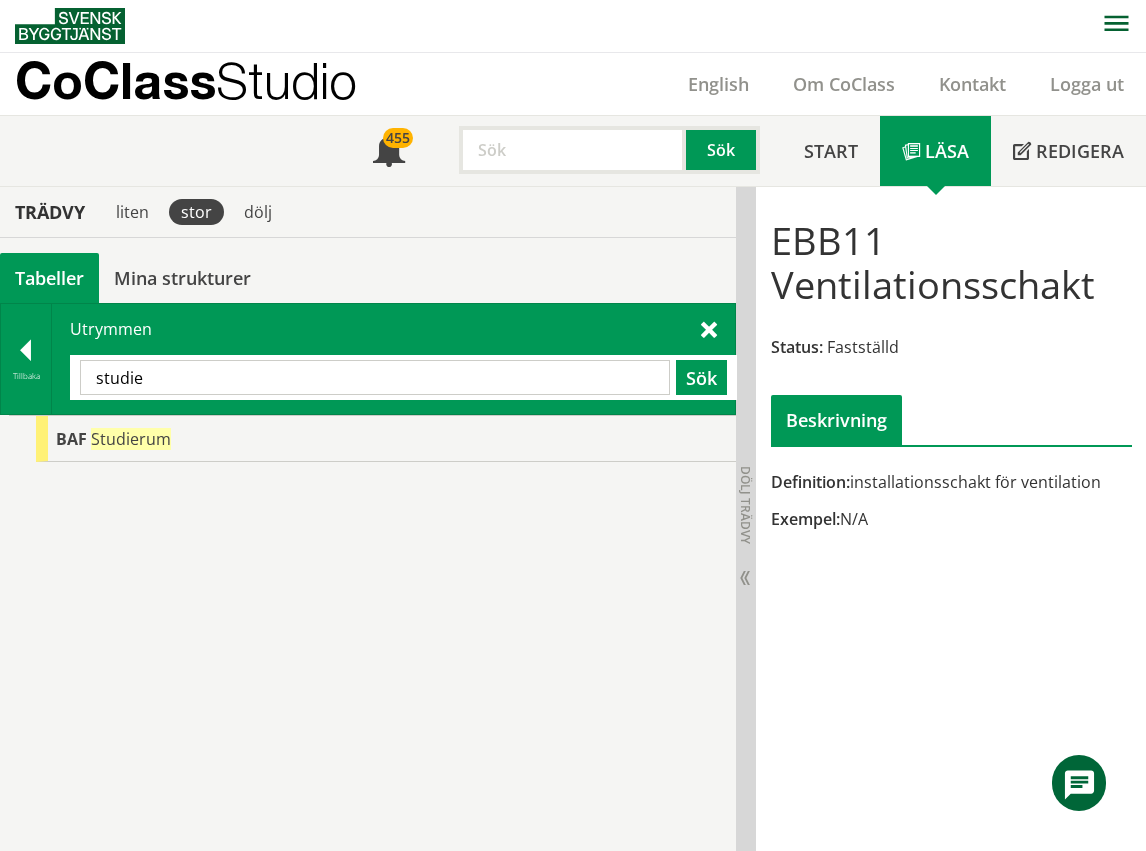 click on "studie" at bounding box center (375, 377) 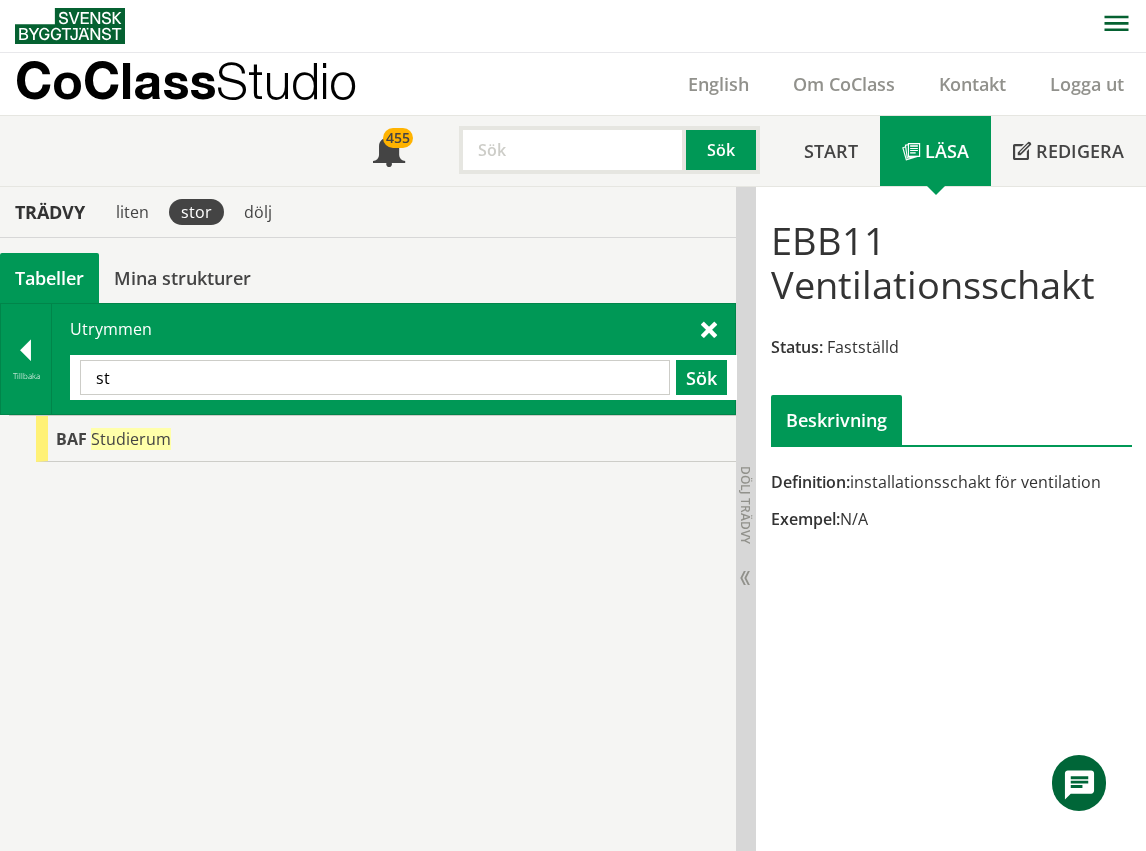 type on "s" 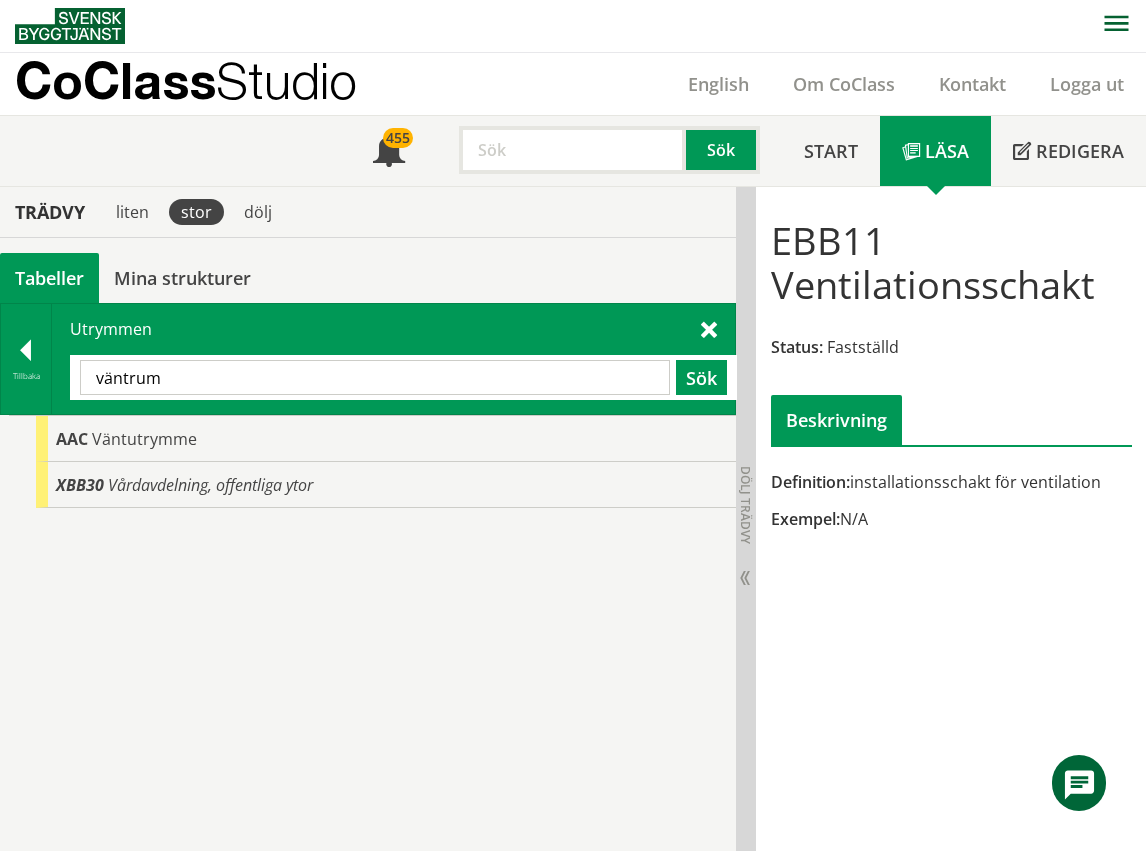 click on "väntrum" at bounding box center (375, 377) 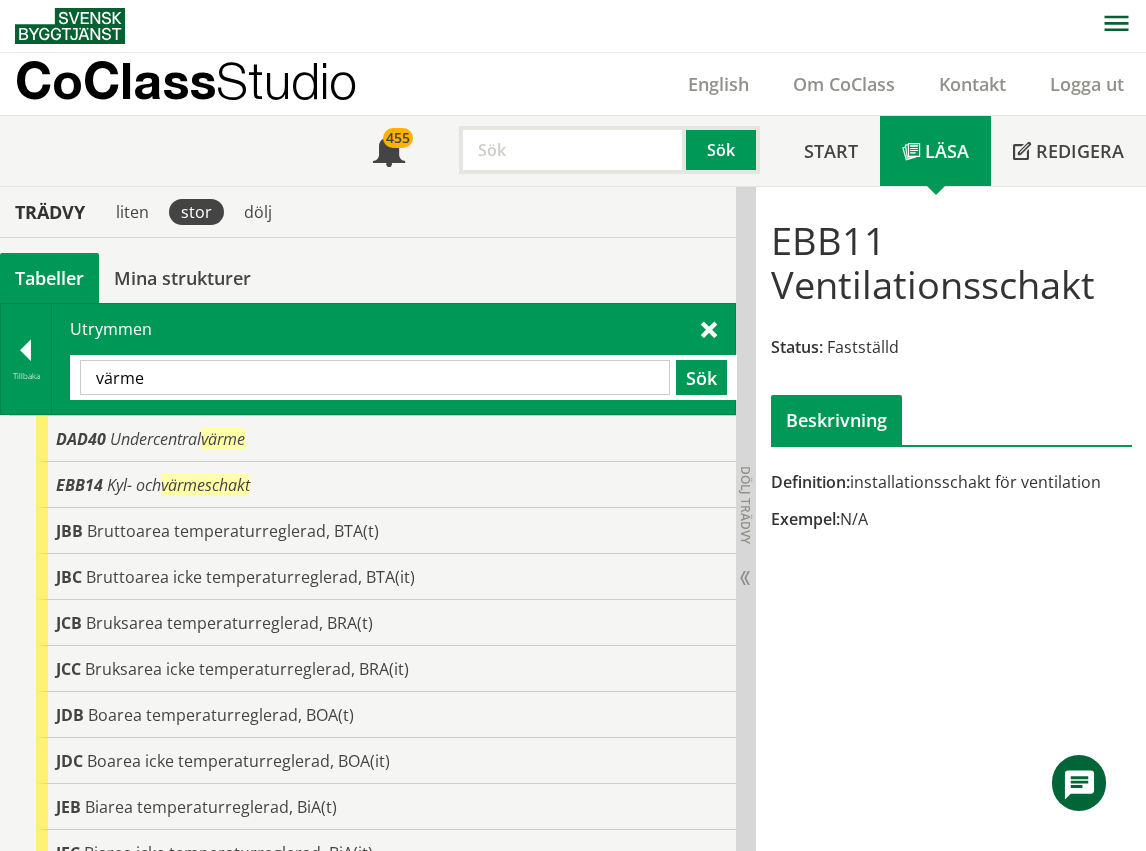 click on "värme" at bounding box center [375, 377] 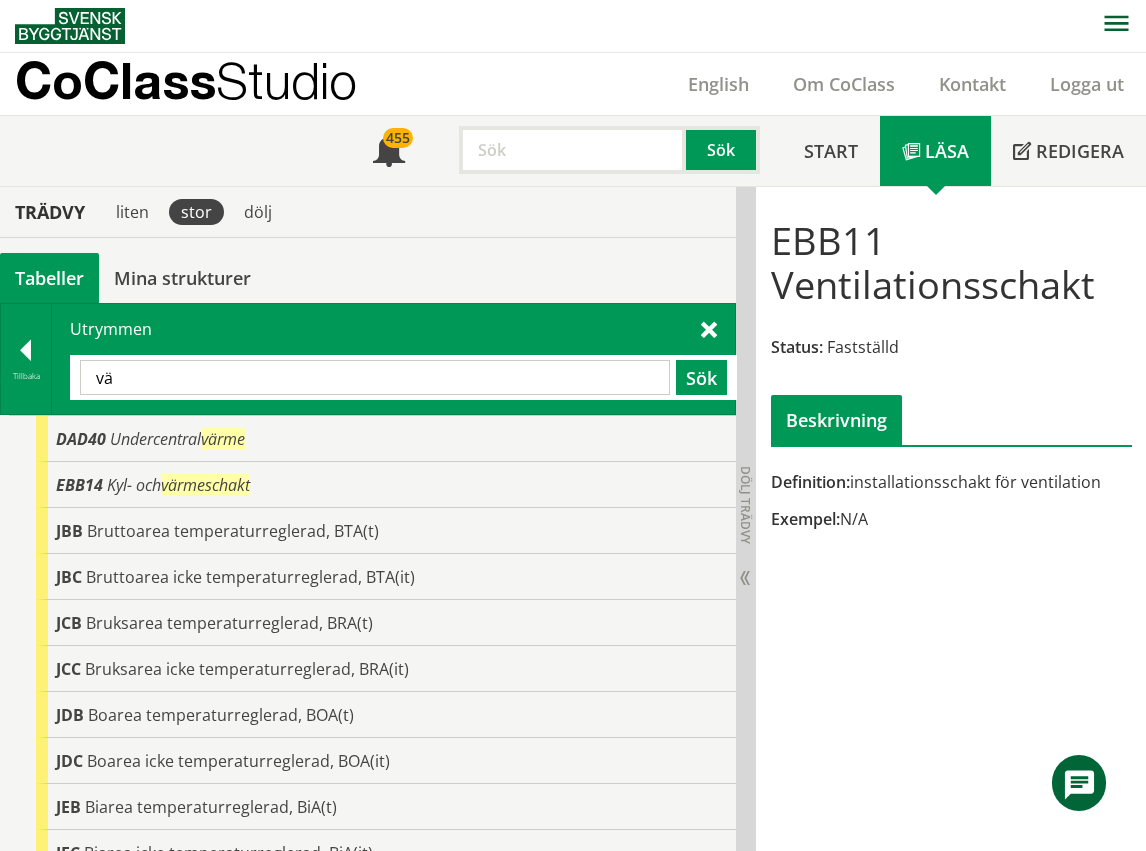type on "v" 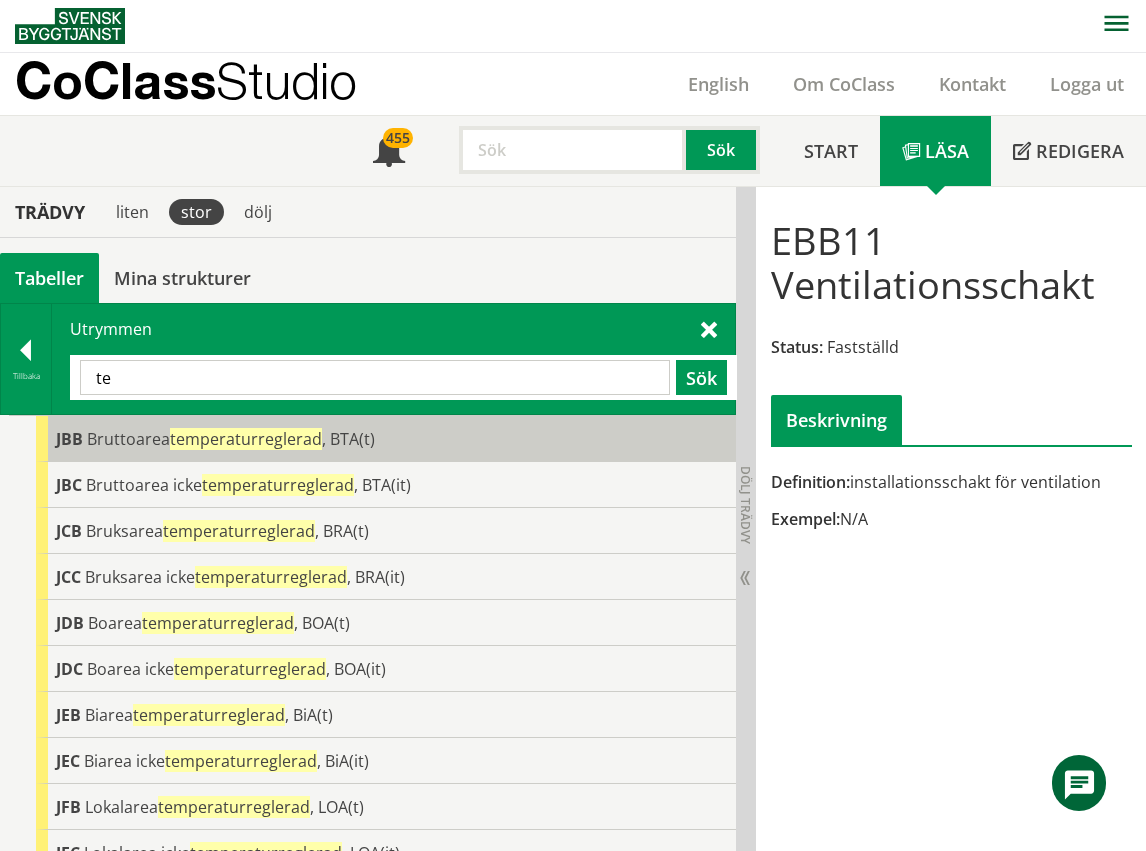type on "t" 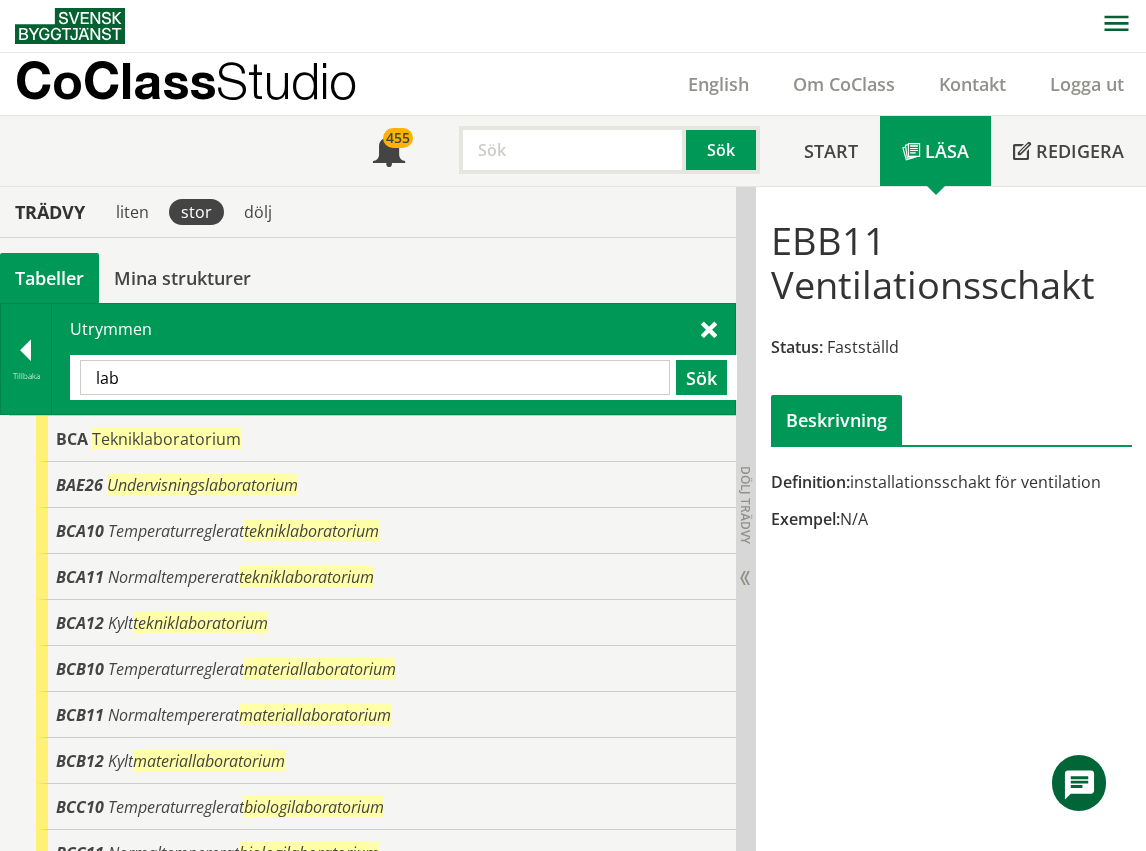 click on "lab" at bounding box center (375, 377) 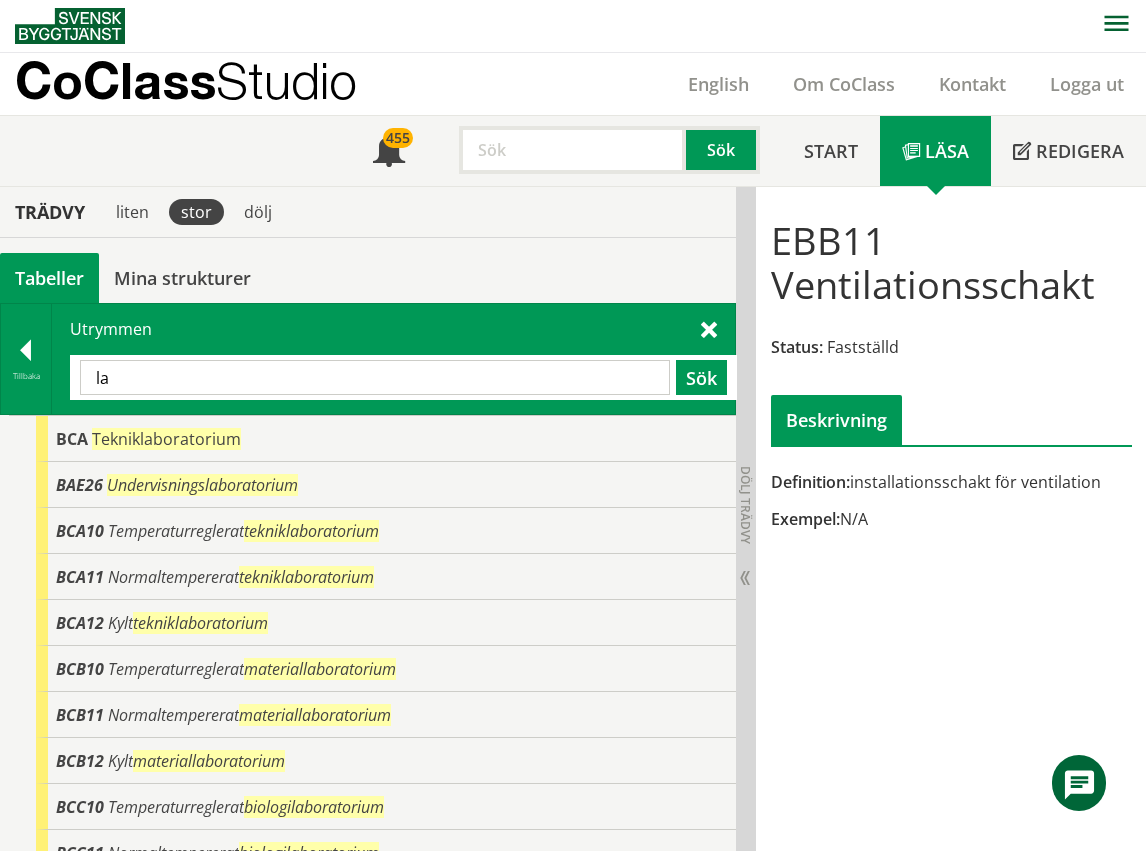 type on "l" 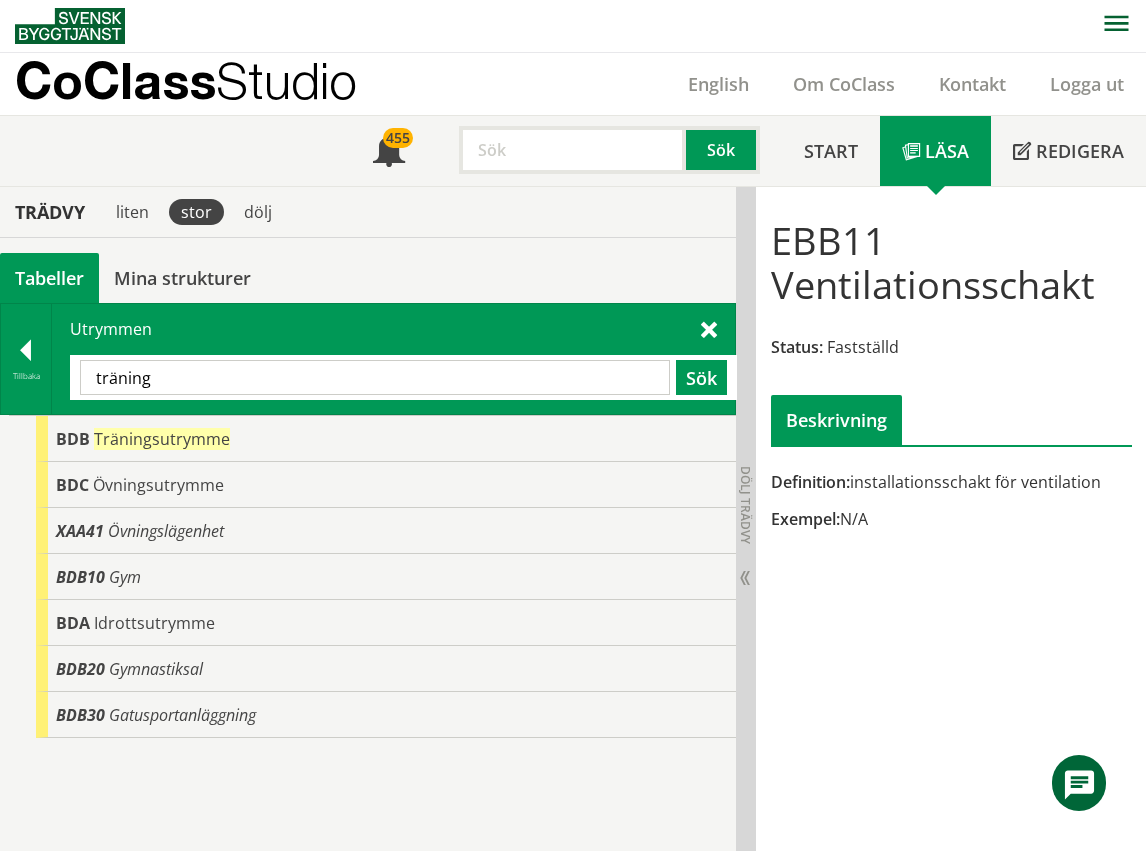 click on "träning" at bounding box center [375, 377] 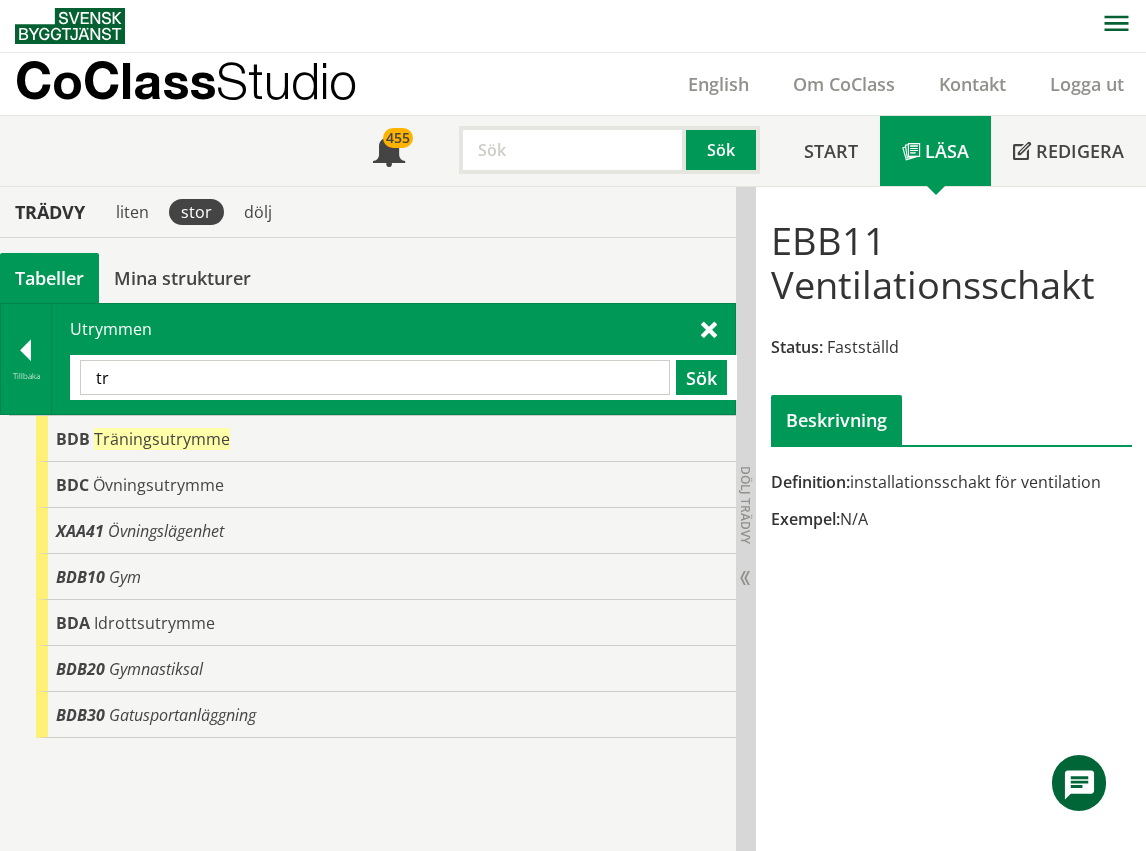 type on "t" 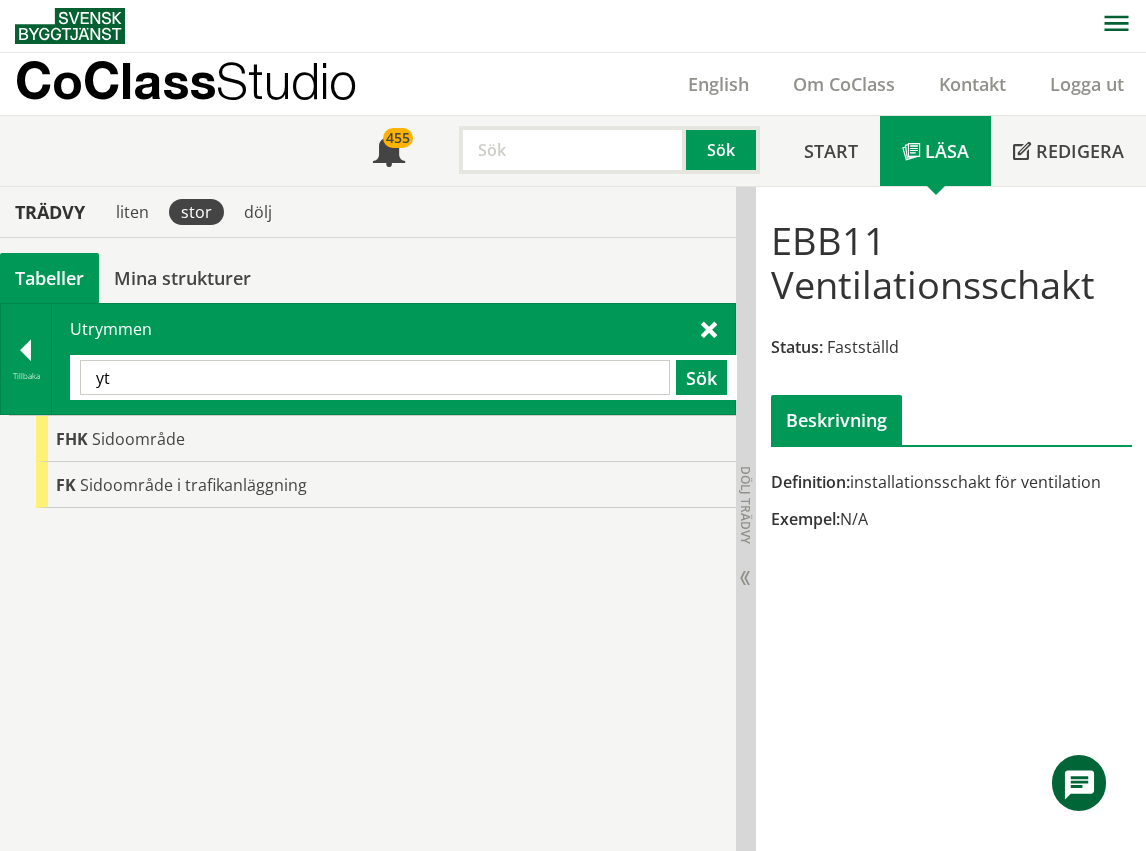 type on "y" 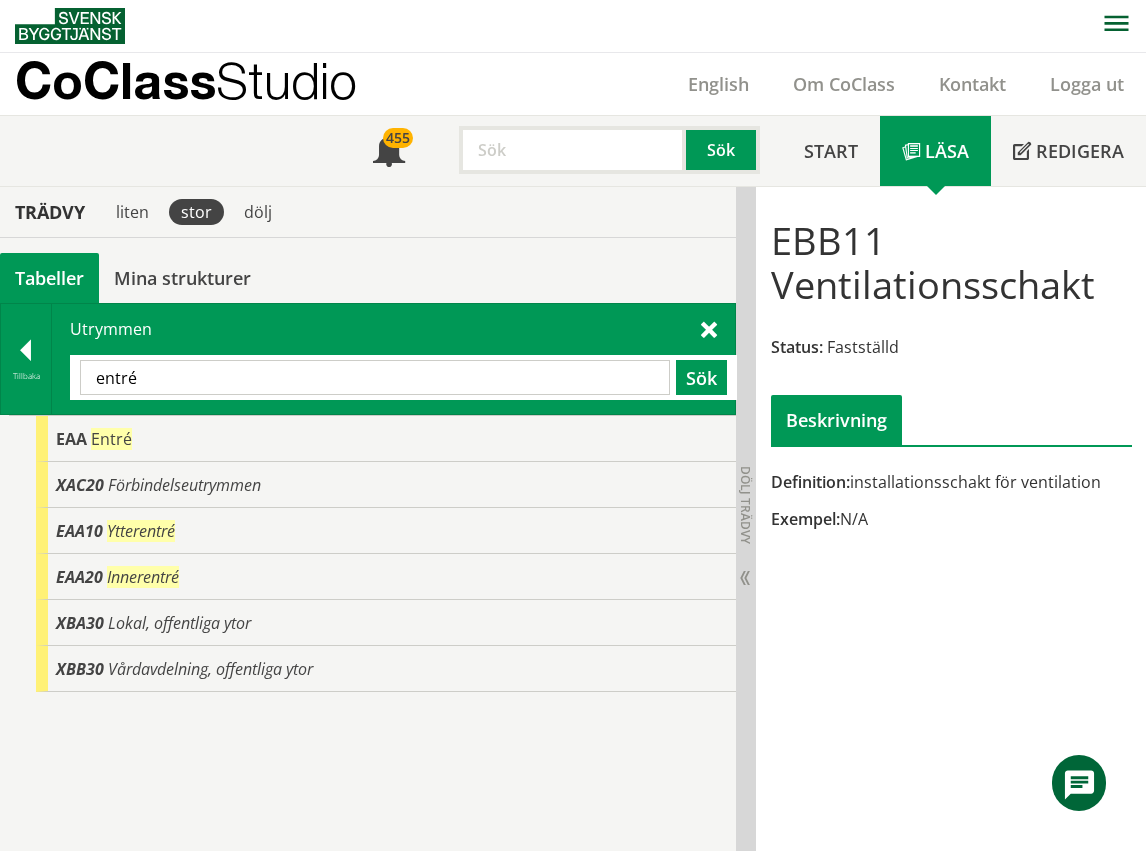 click on "entré" at bounding box center (375, 377) 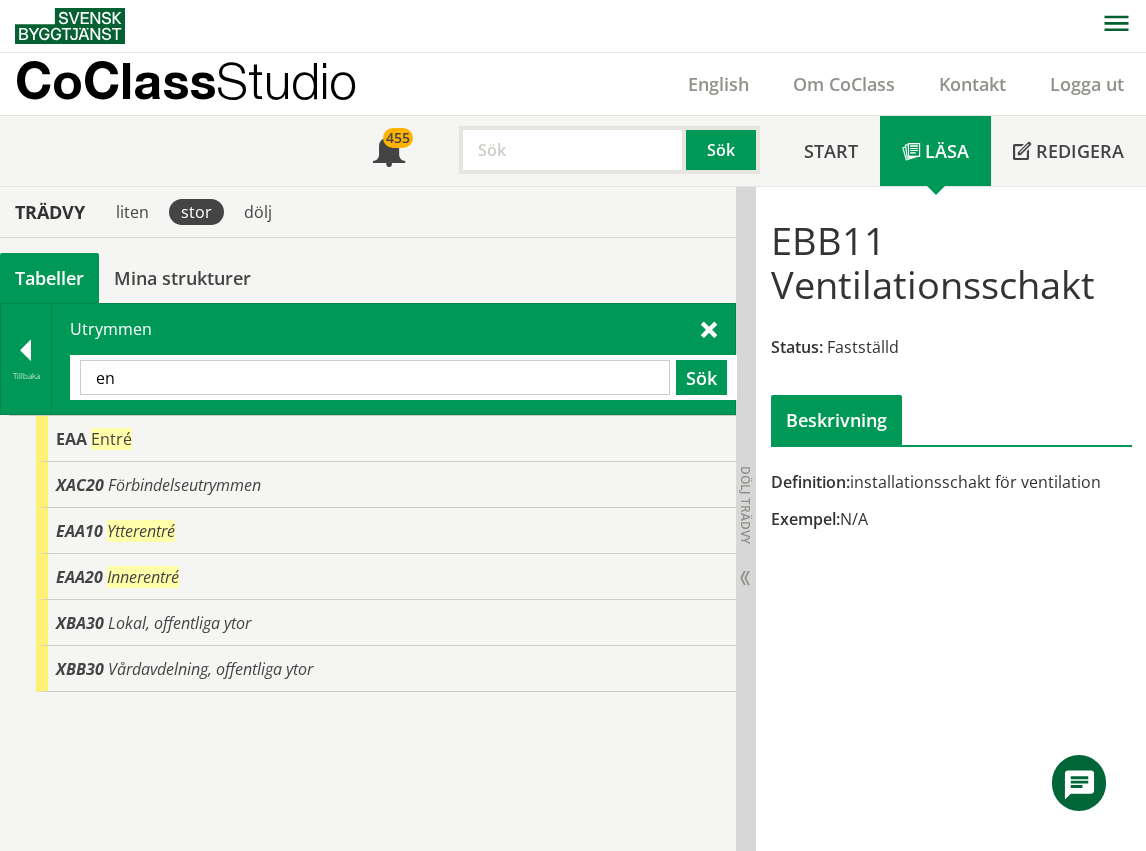 type on "e" 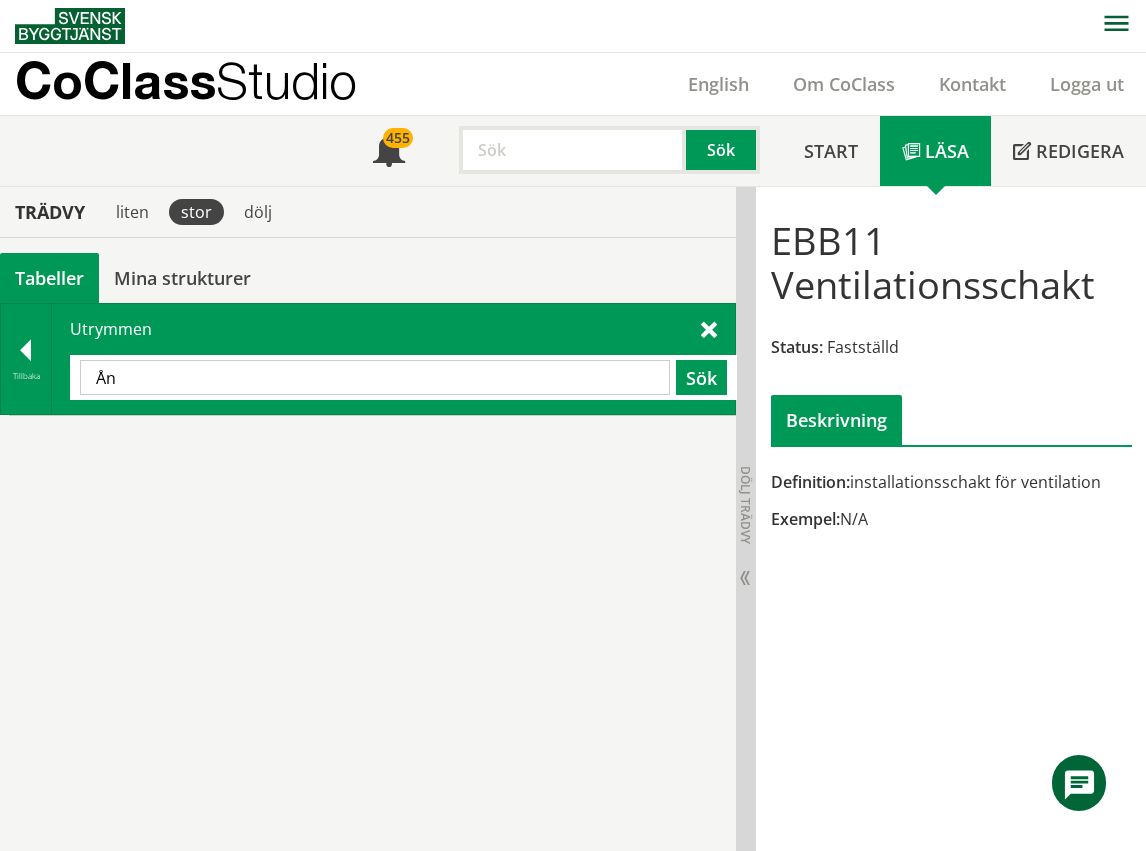 type on "Å" 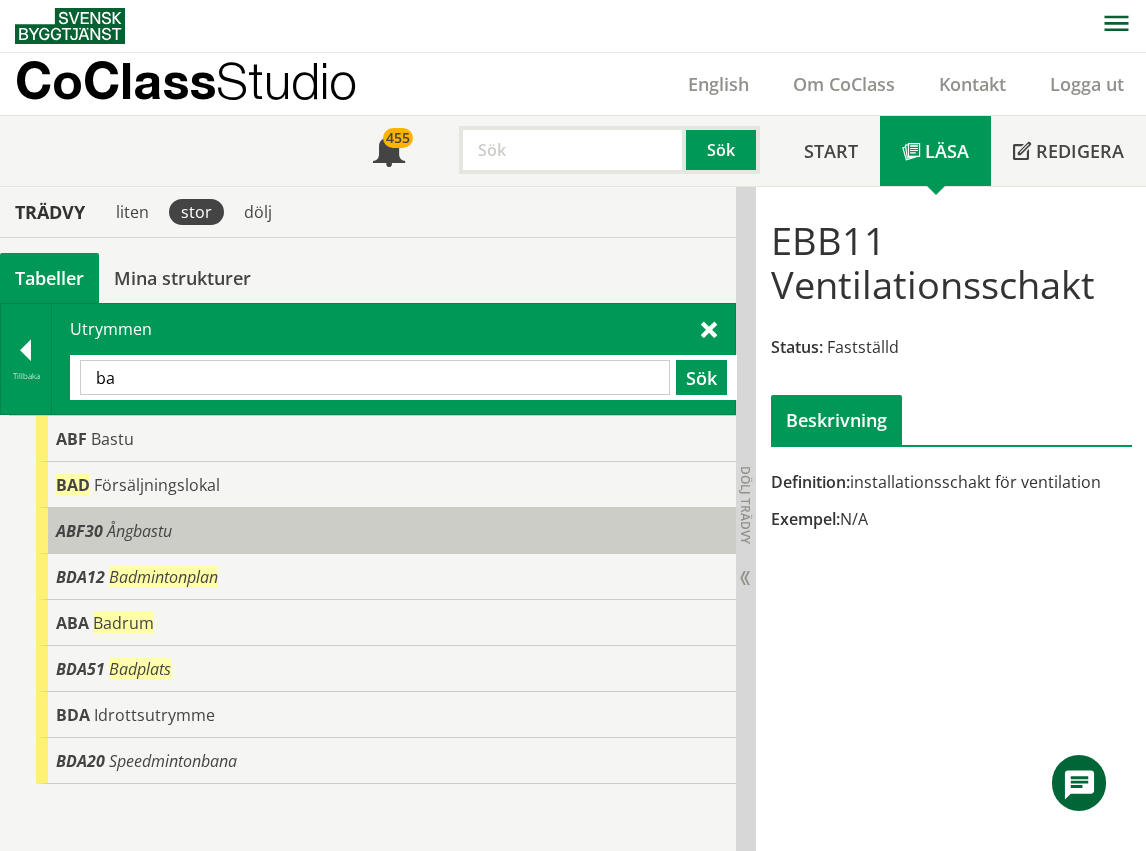 type on "b" 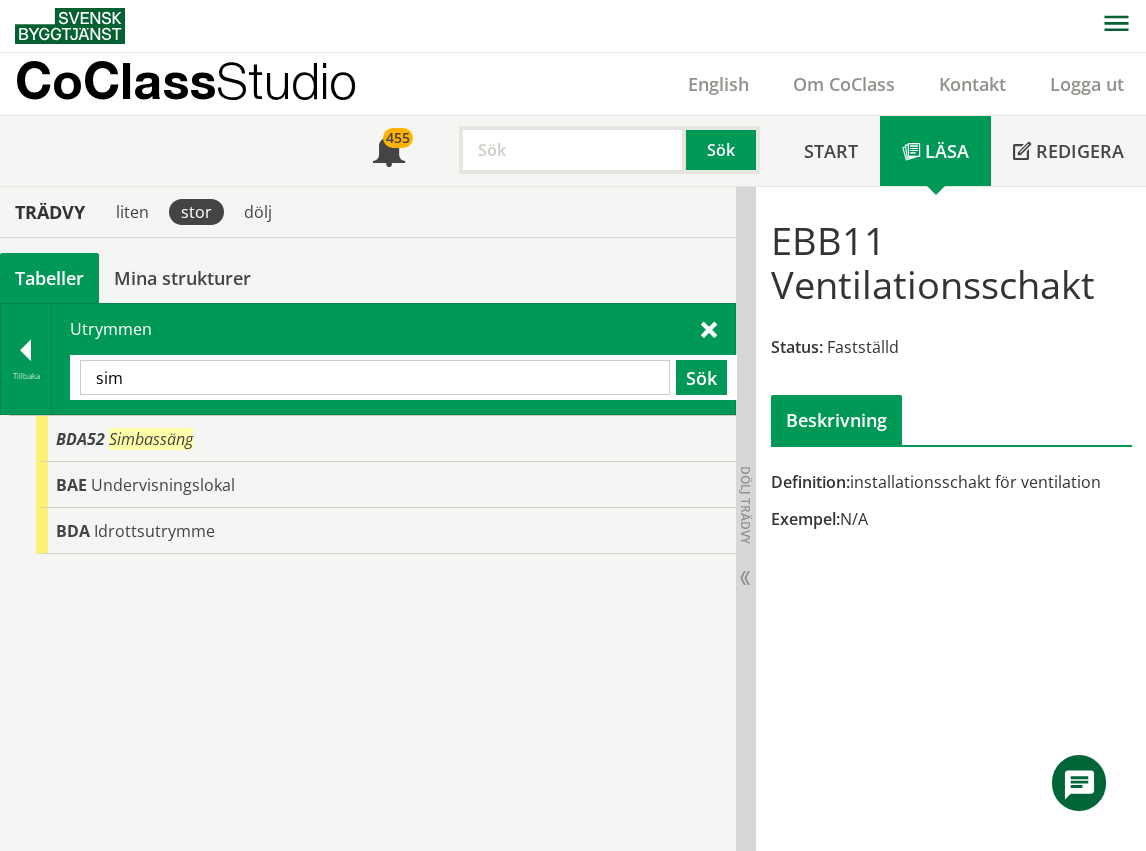 click on "sim" at bounding box center (375, 377) 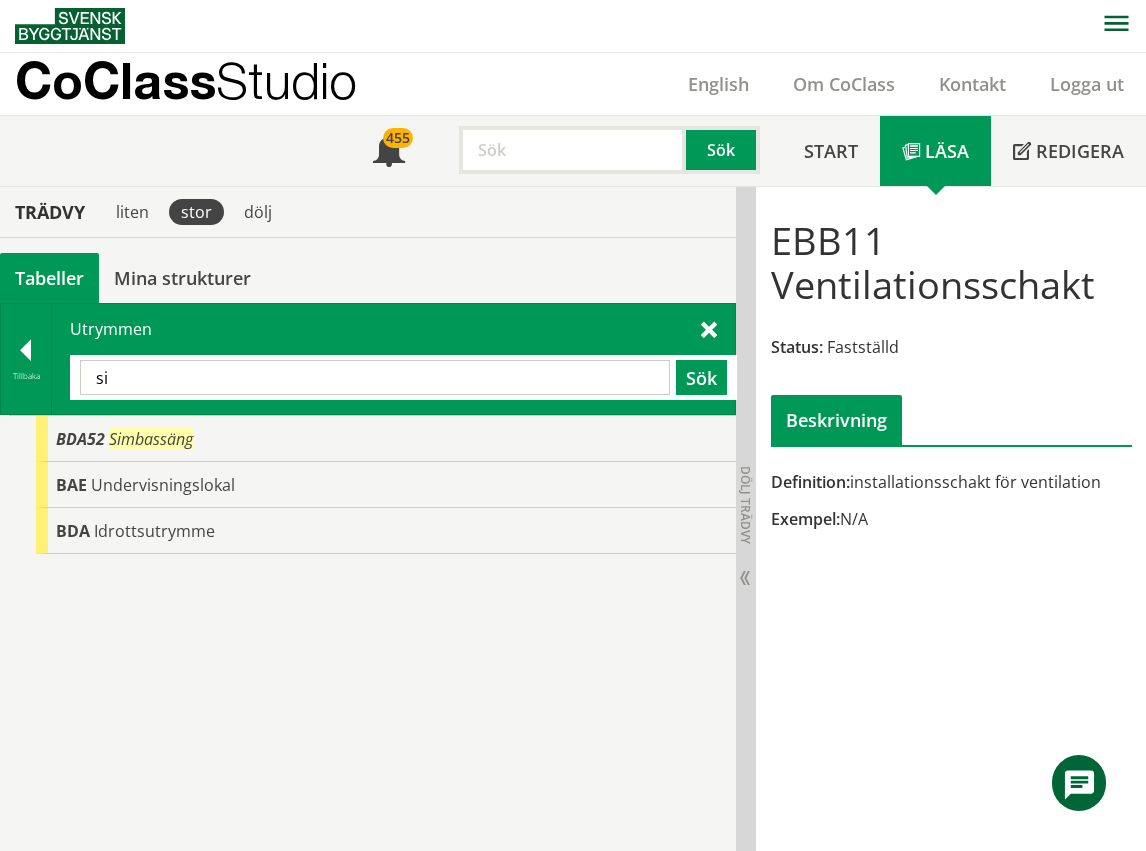 type on "s" 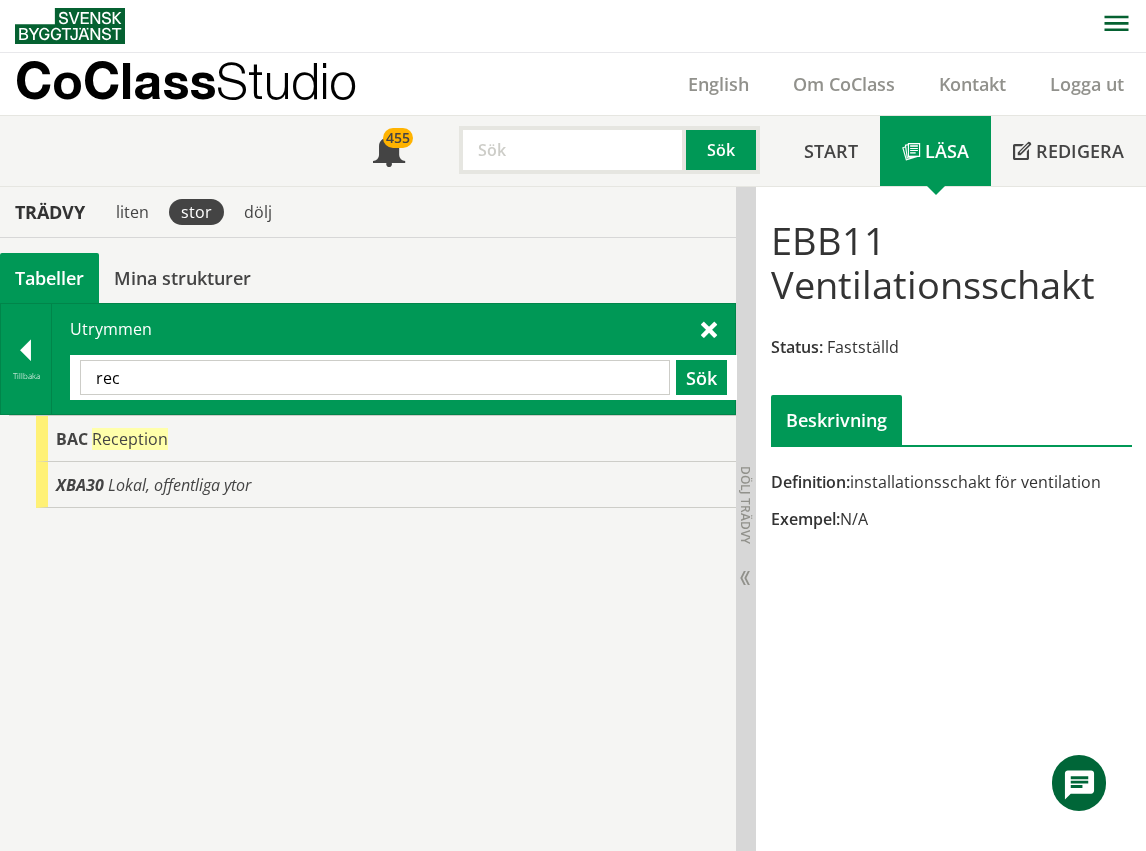 click on "rec" at bounding box center [375, 377] 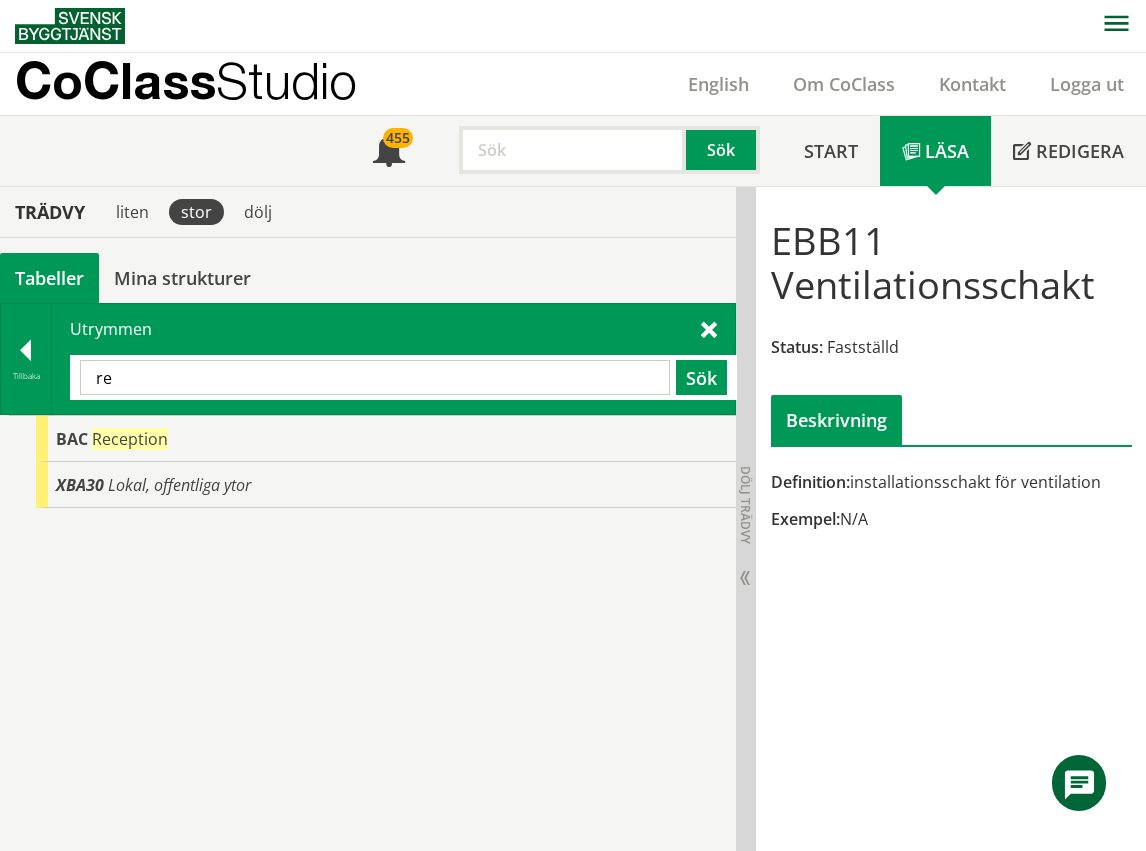 type on "r" 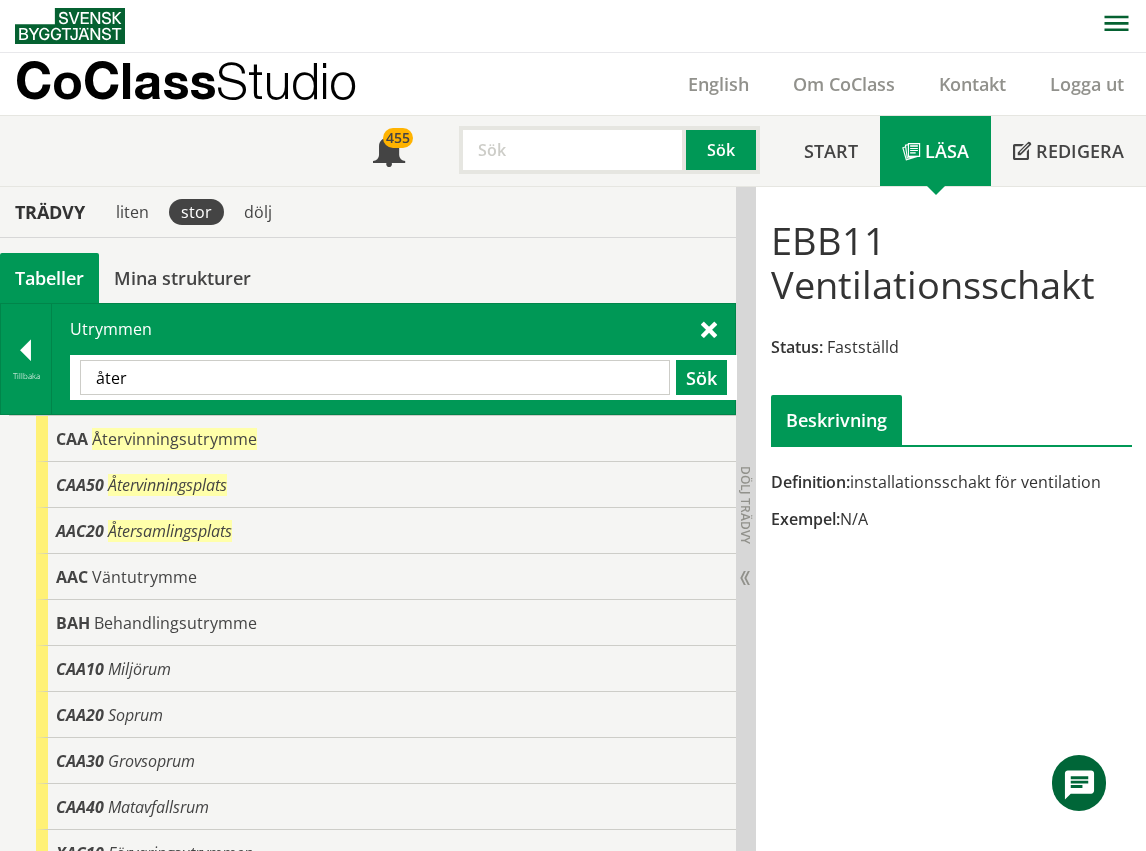 click on "åter" at bounding box center (375, 377) 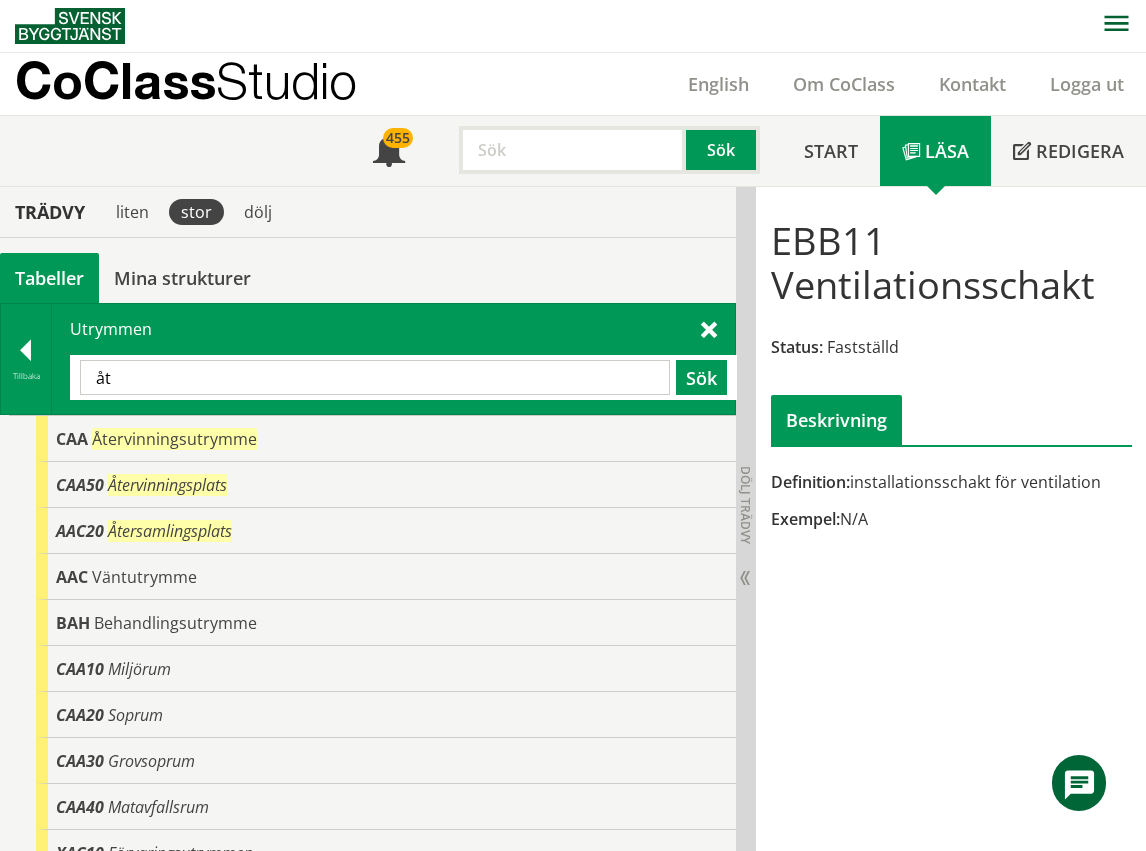 type on "å" 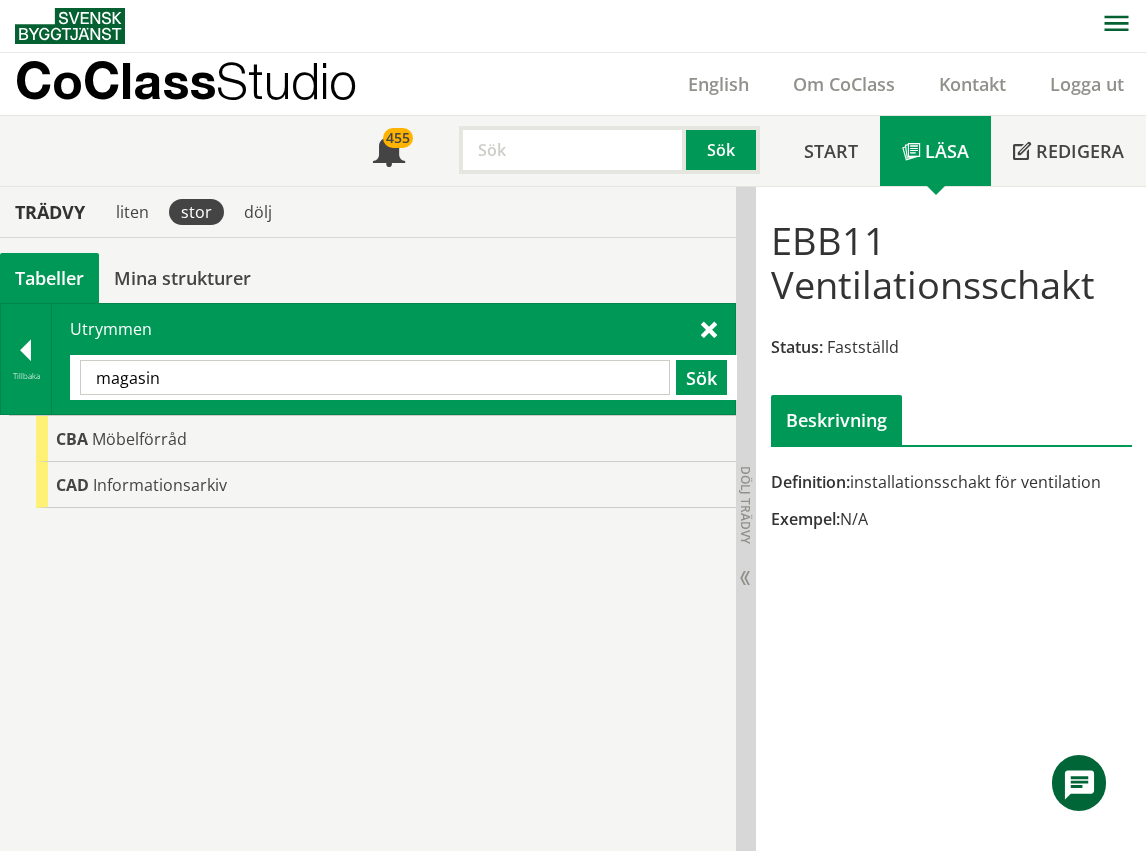 click on "magasin" at bounding box center [375, 377] 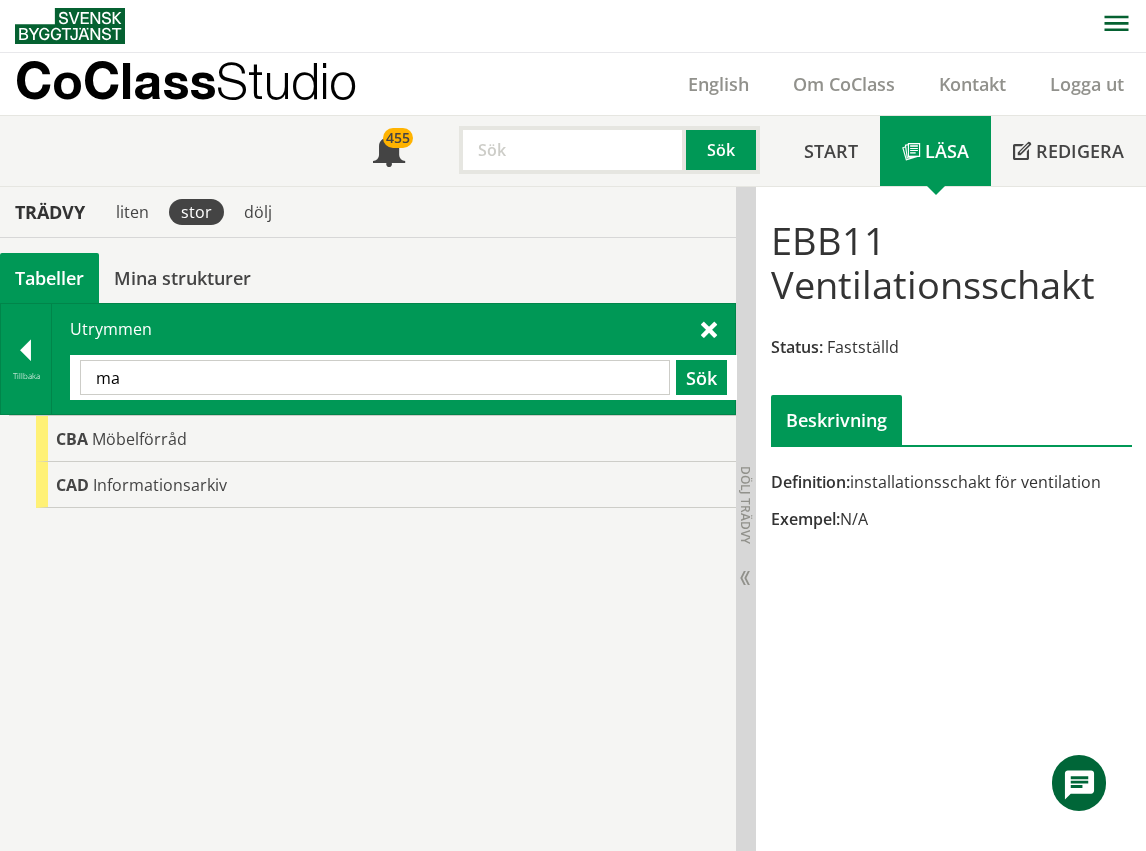 type on "m" 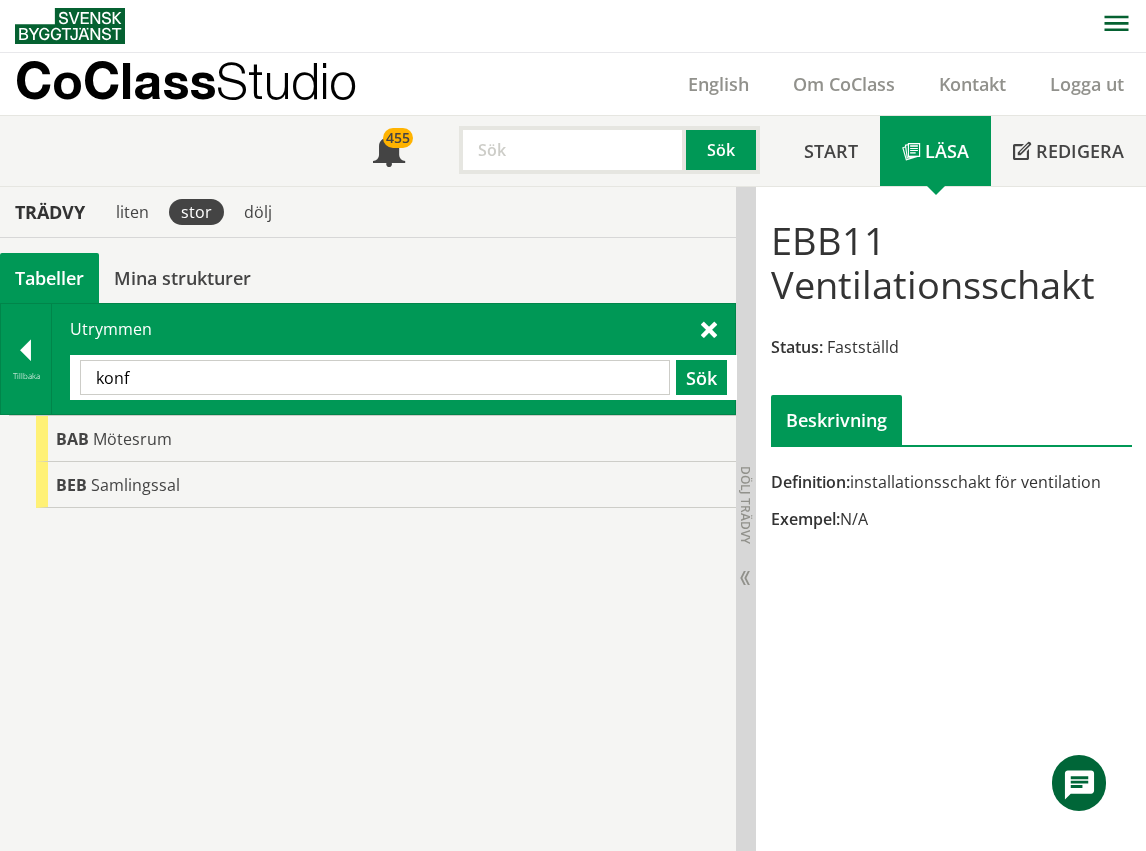 click on "konf" at bounding box center (375, 377) 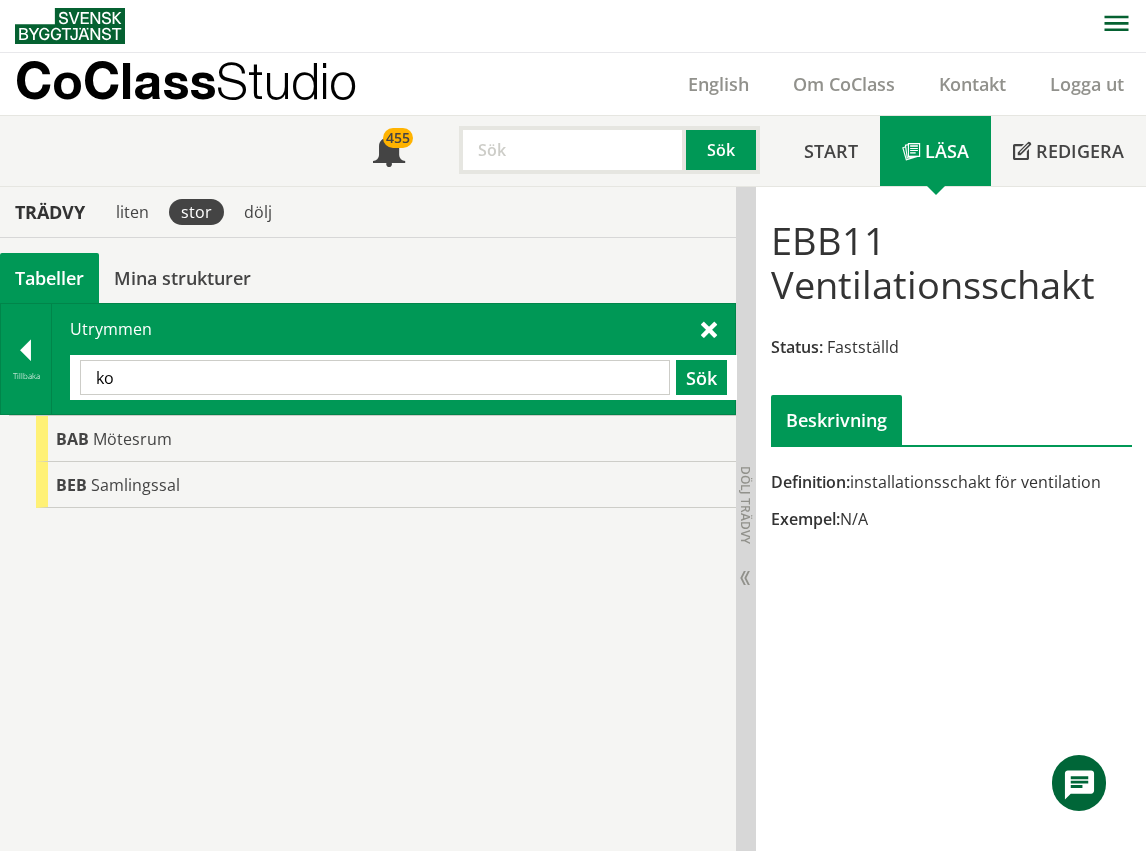 type on "k" 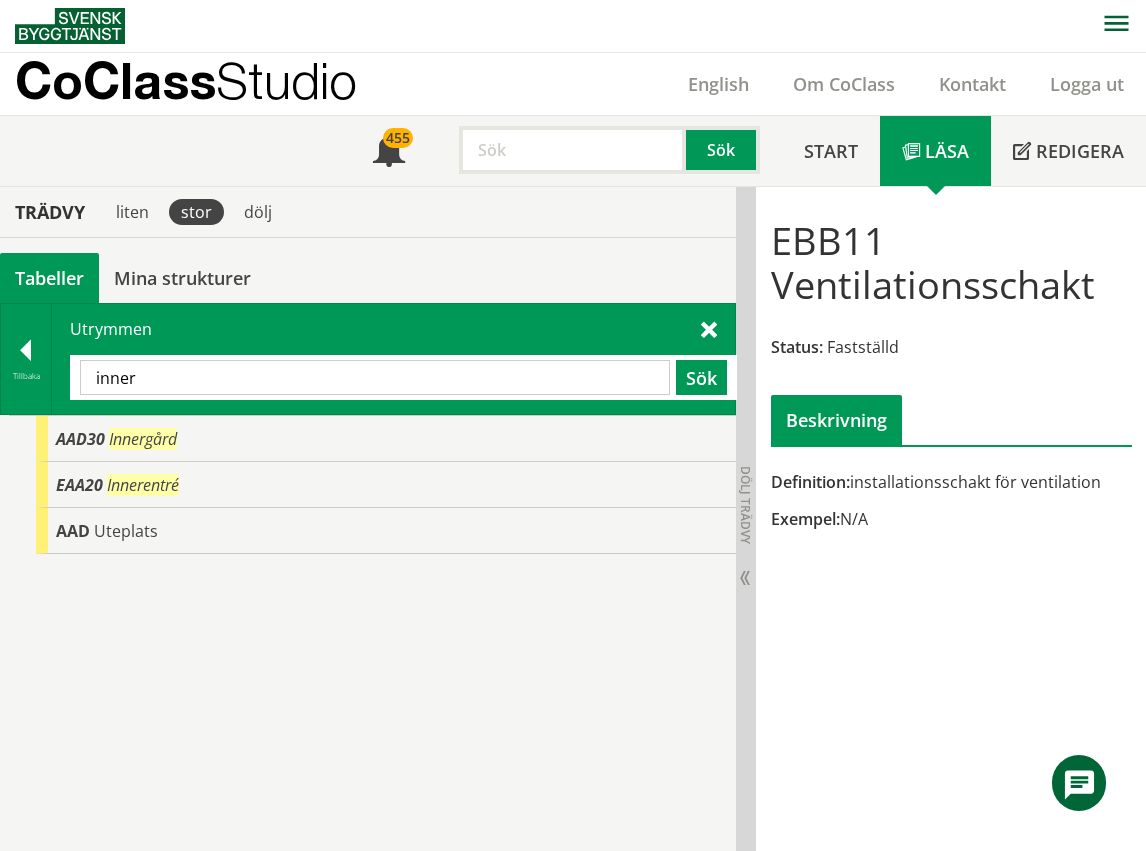 click on "inner" at bounding box center (375, 377) 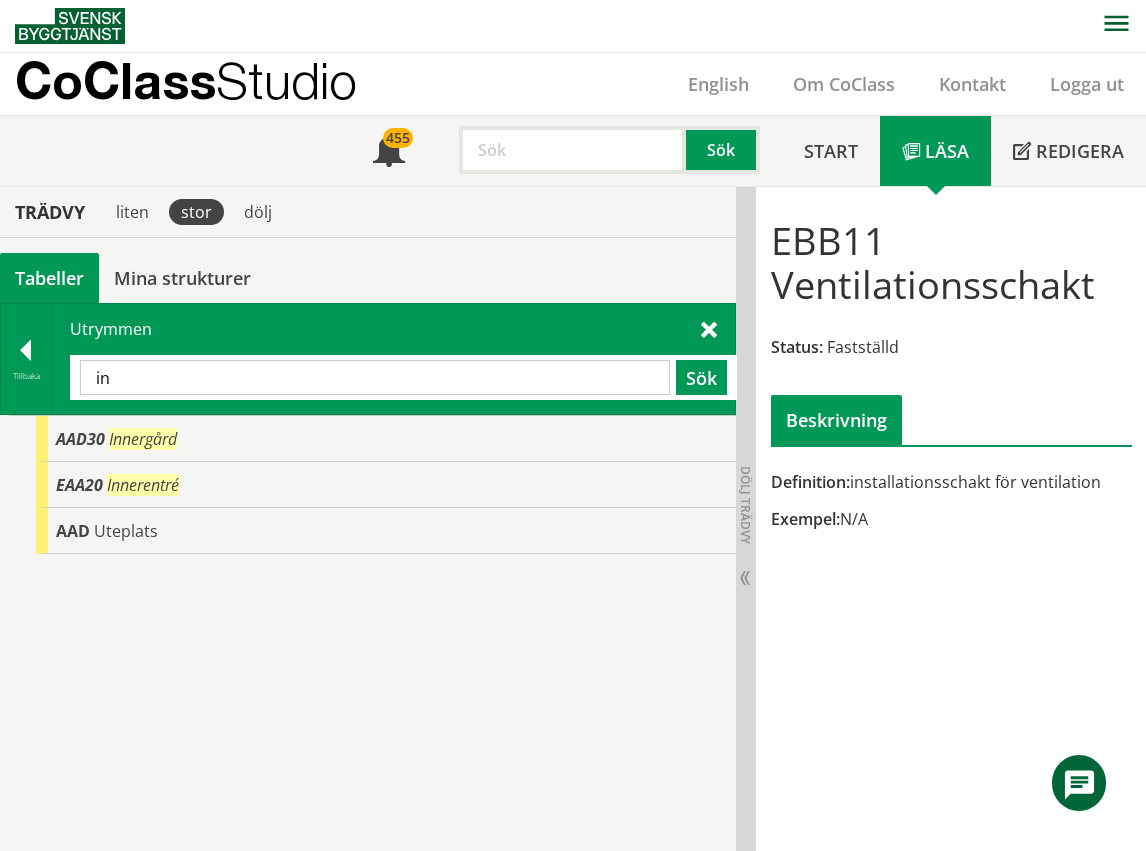 type on "i" 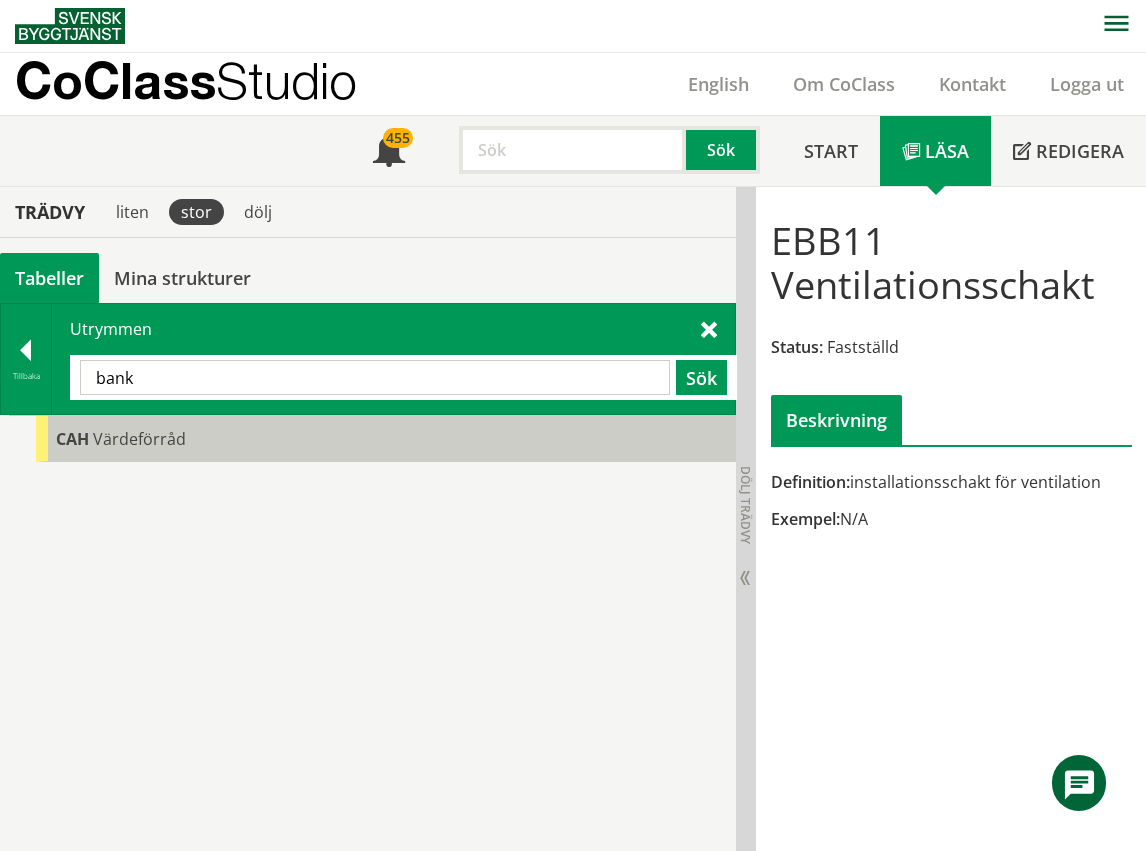 click on "CAH   Värdeförråd" at bounding box center [386, 439] 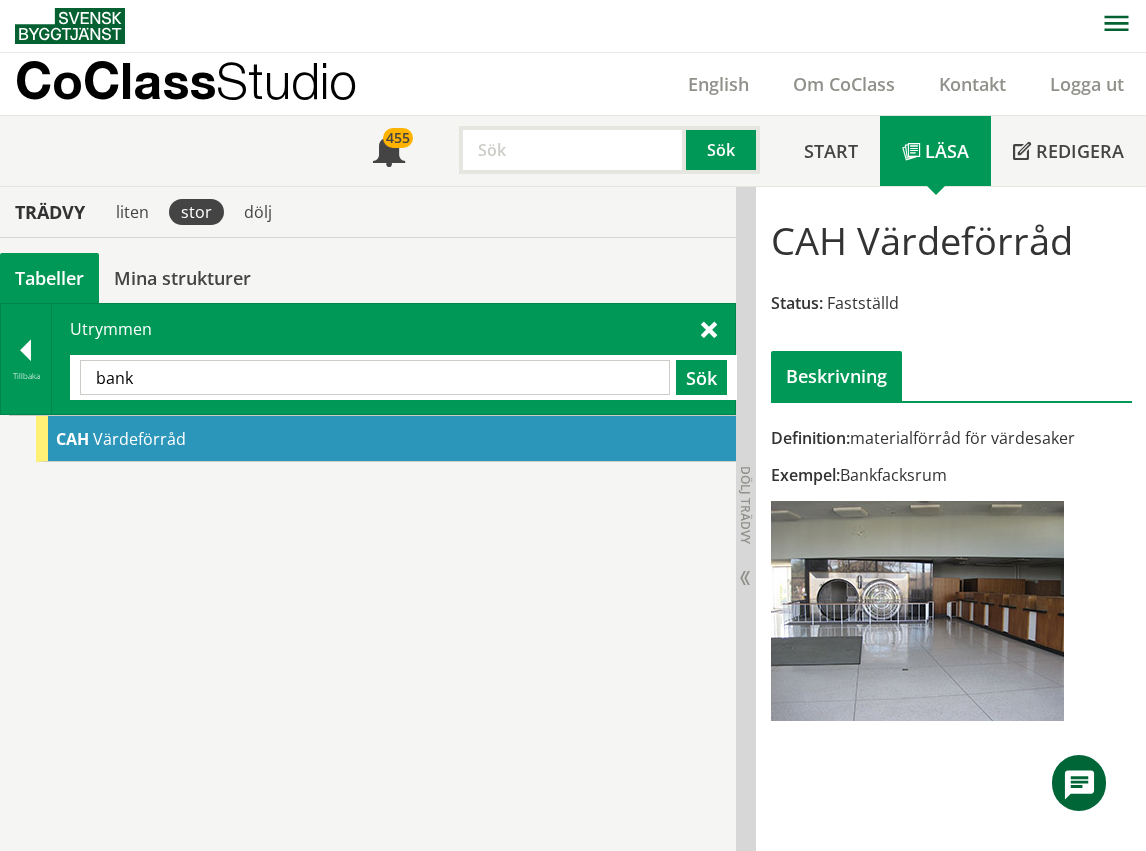 click on "bank" at bounding box center (375, 377) 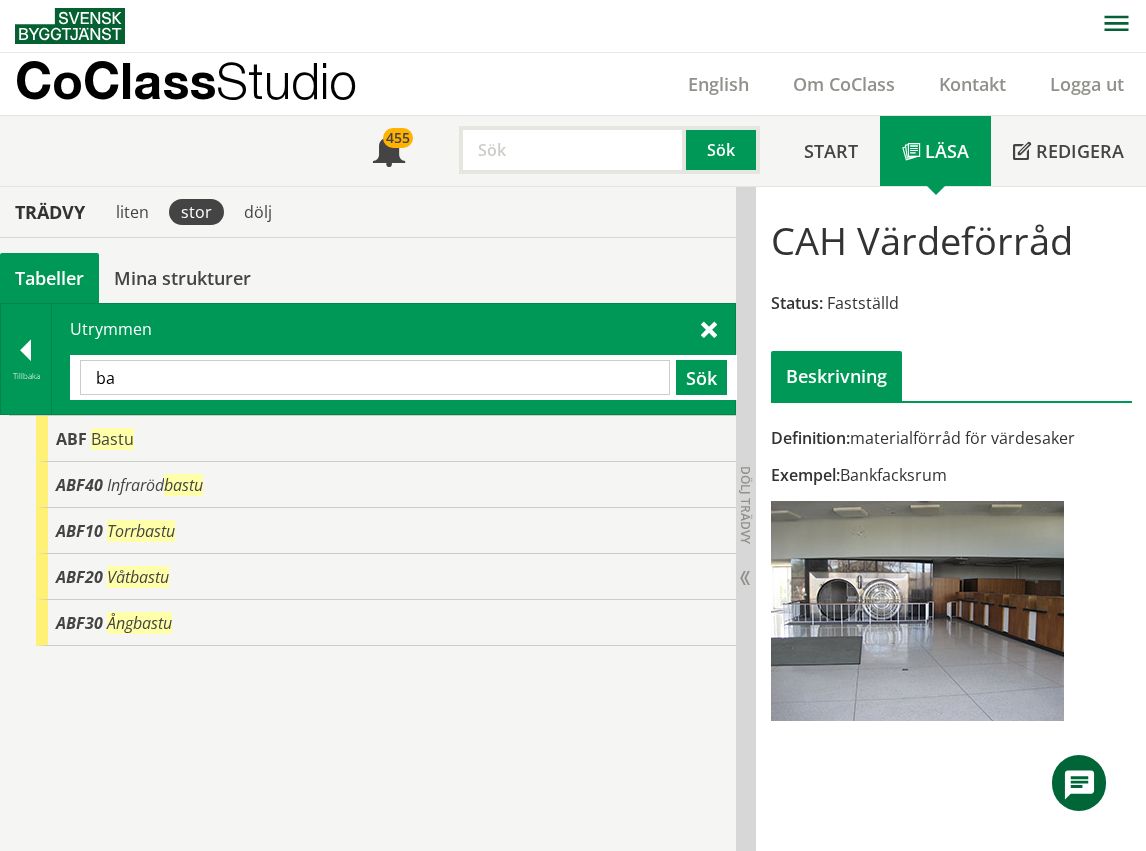 type on "b" 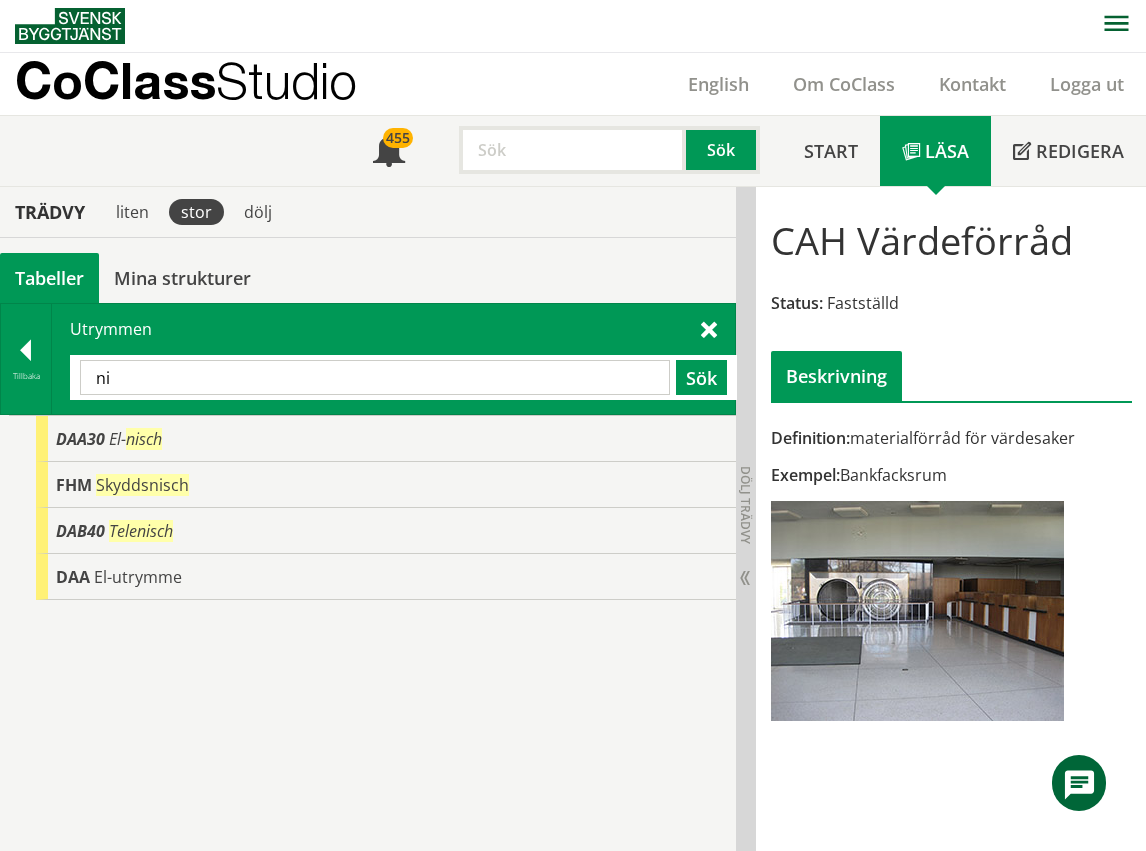 type on "n" 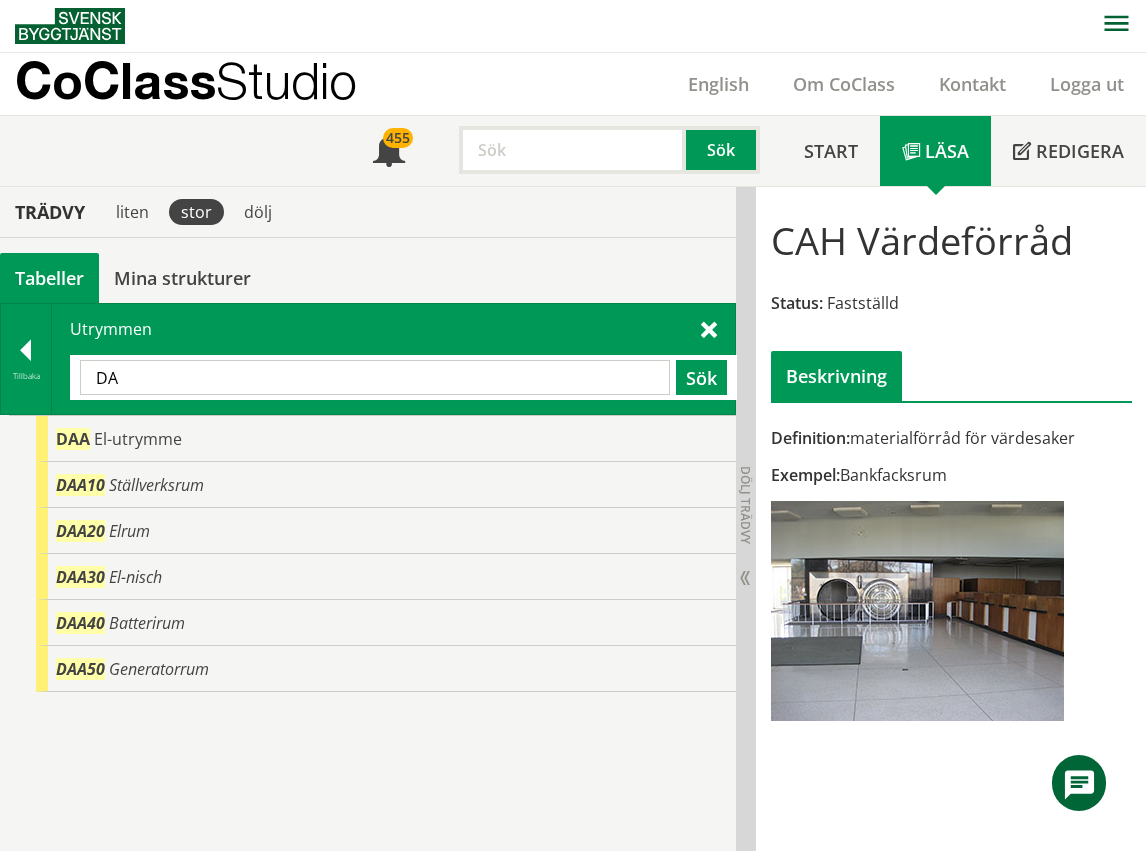 type on "D" 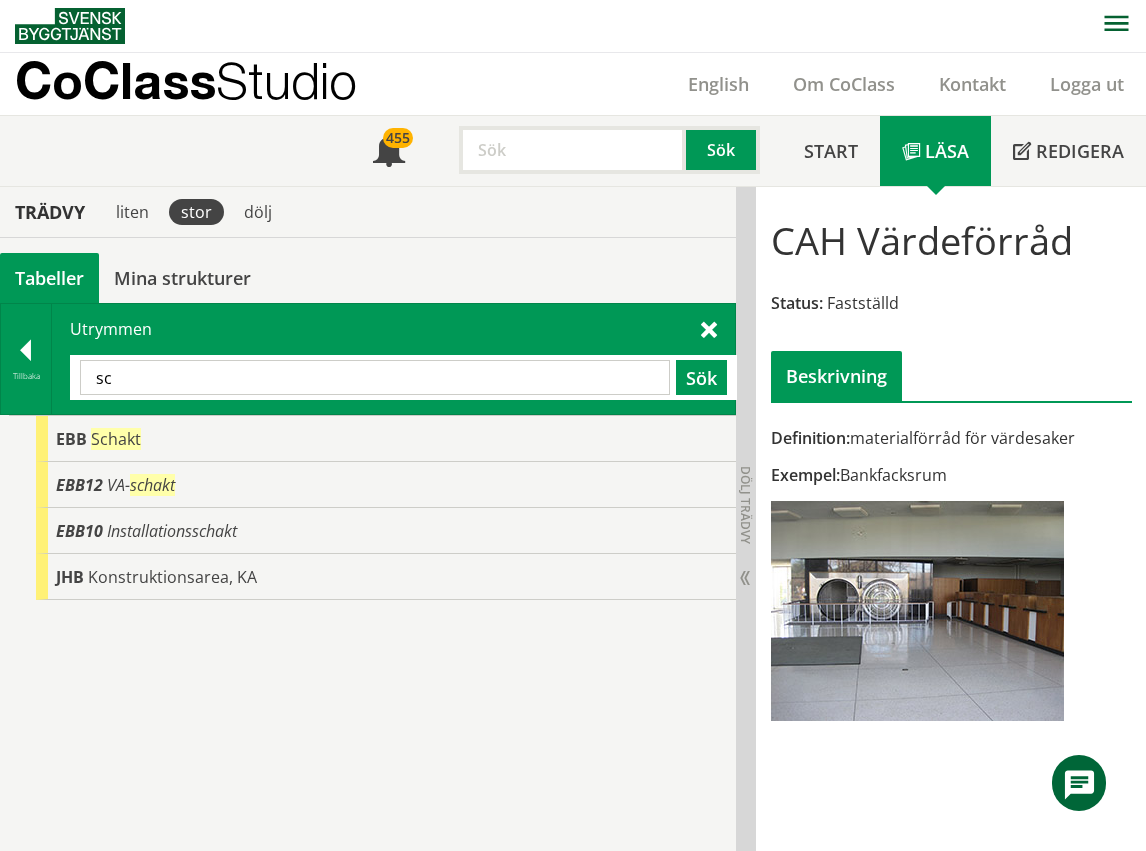 type on "s" 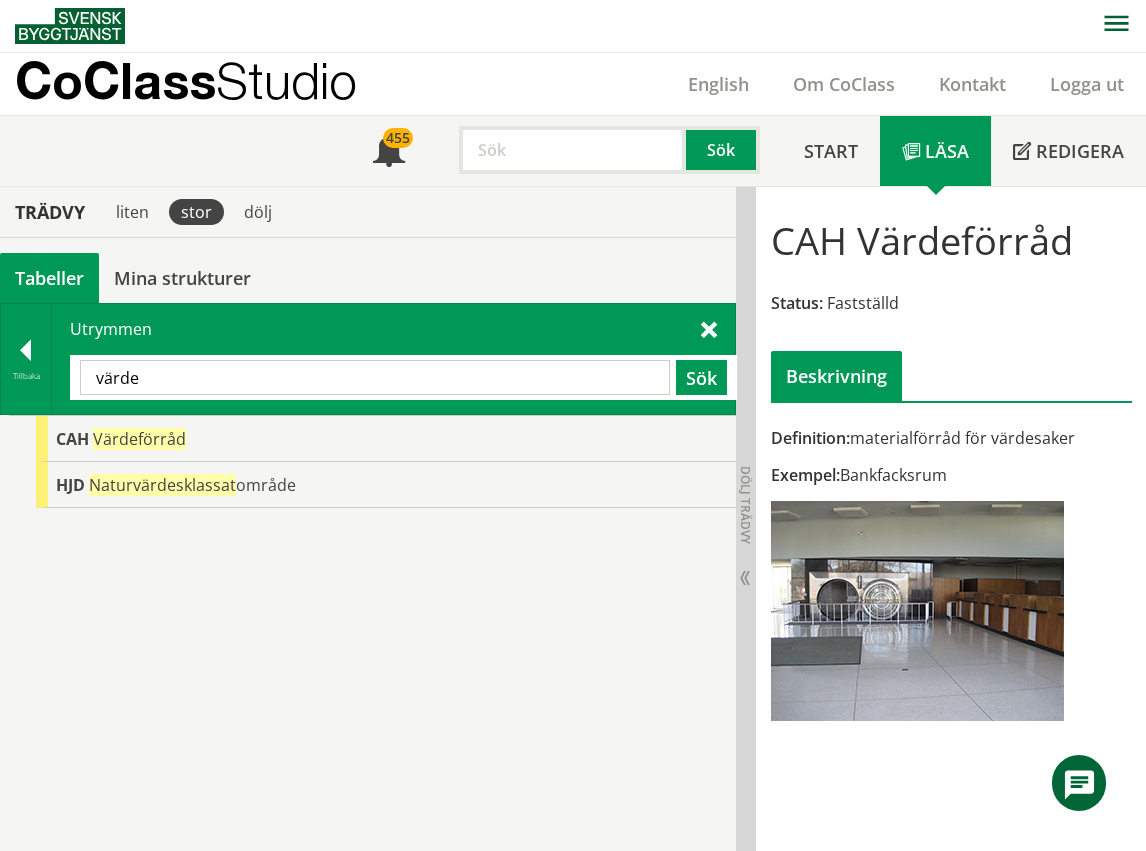 click on "värde" at bounding box center [375, 377] 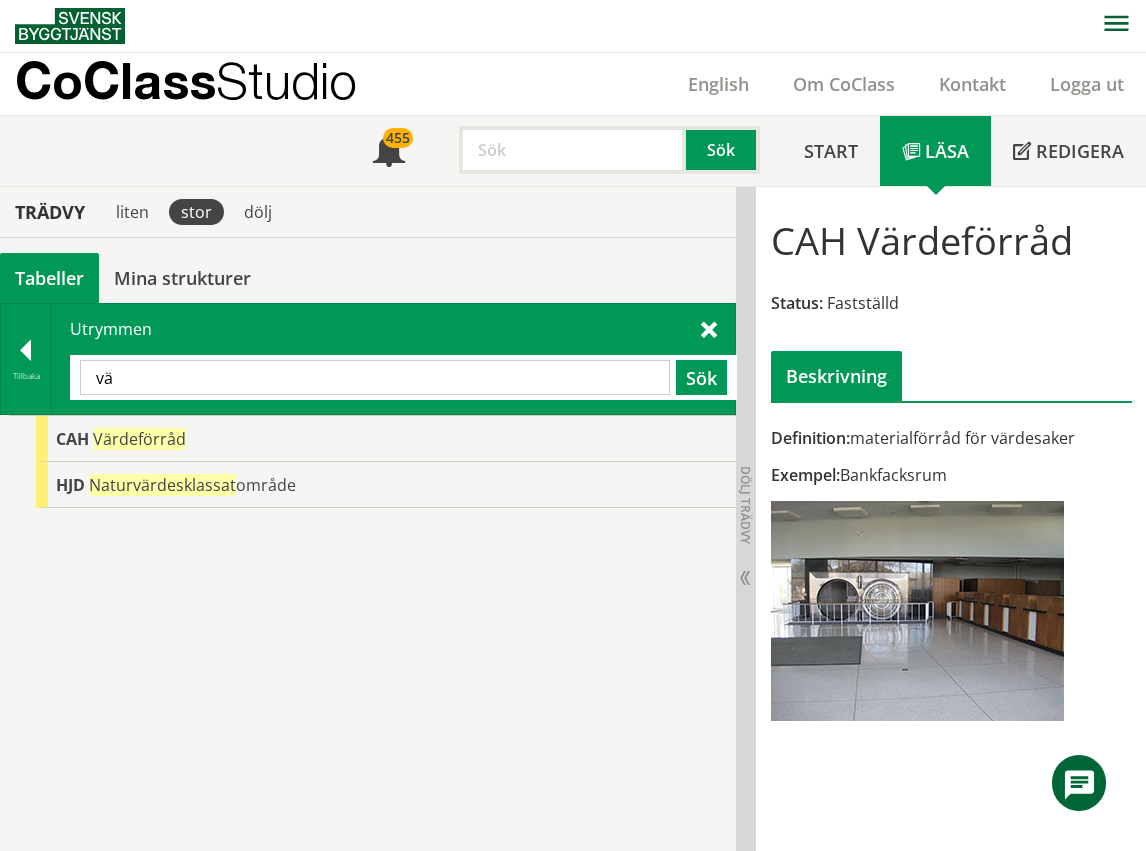 type on "v" 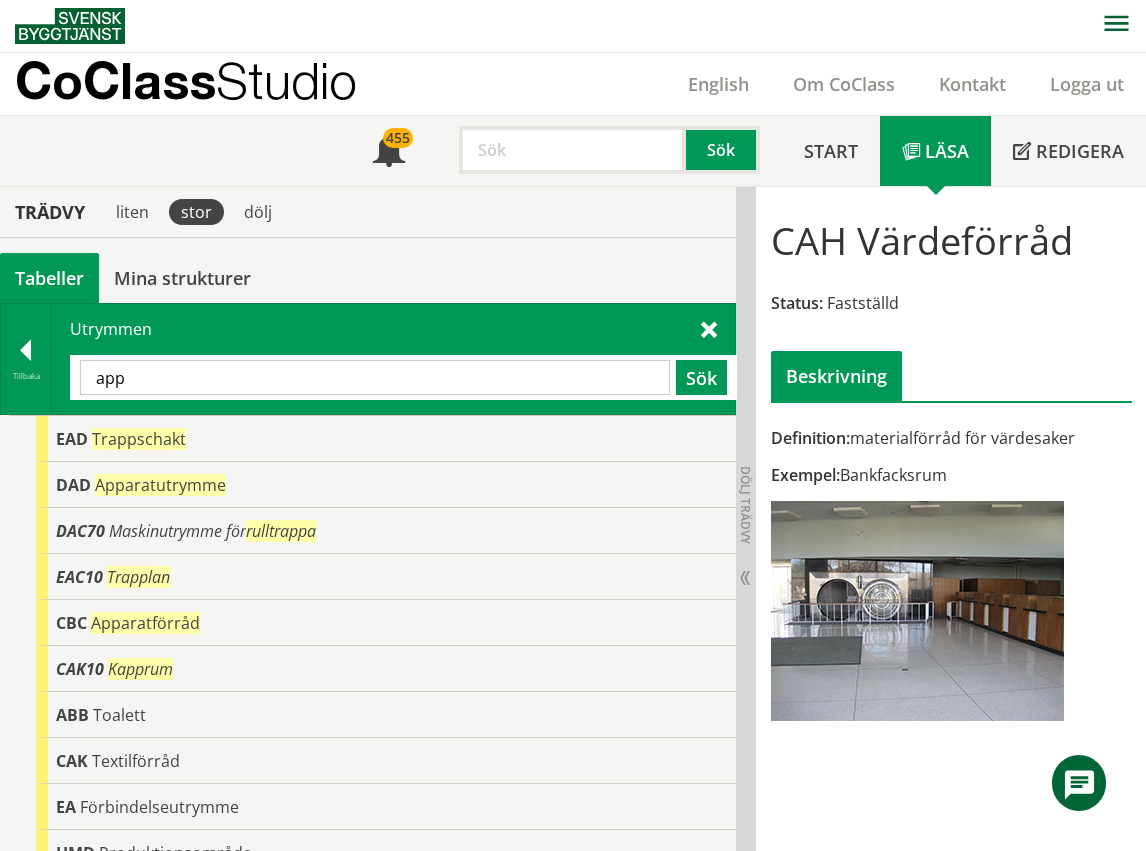 click on "app" at bounding box center (375, 377) 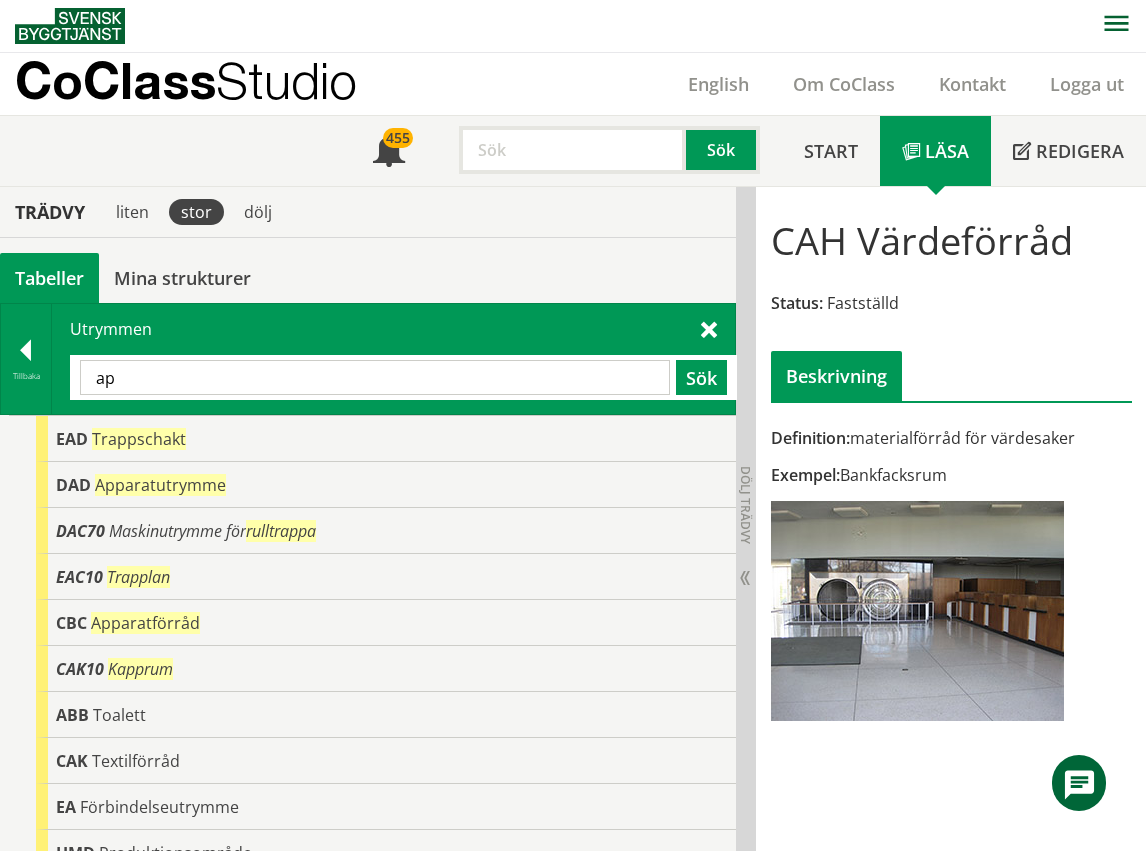 type on "a" 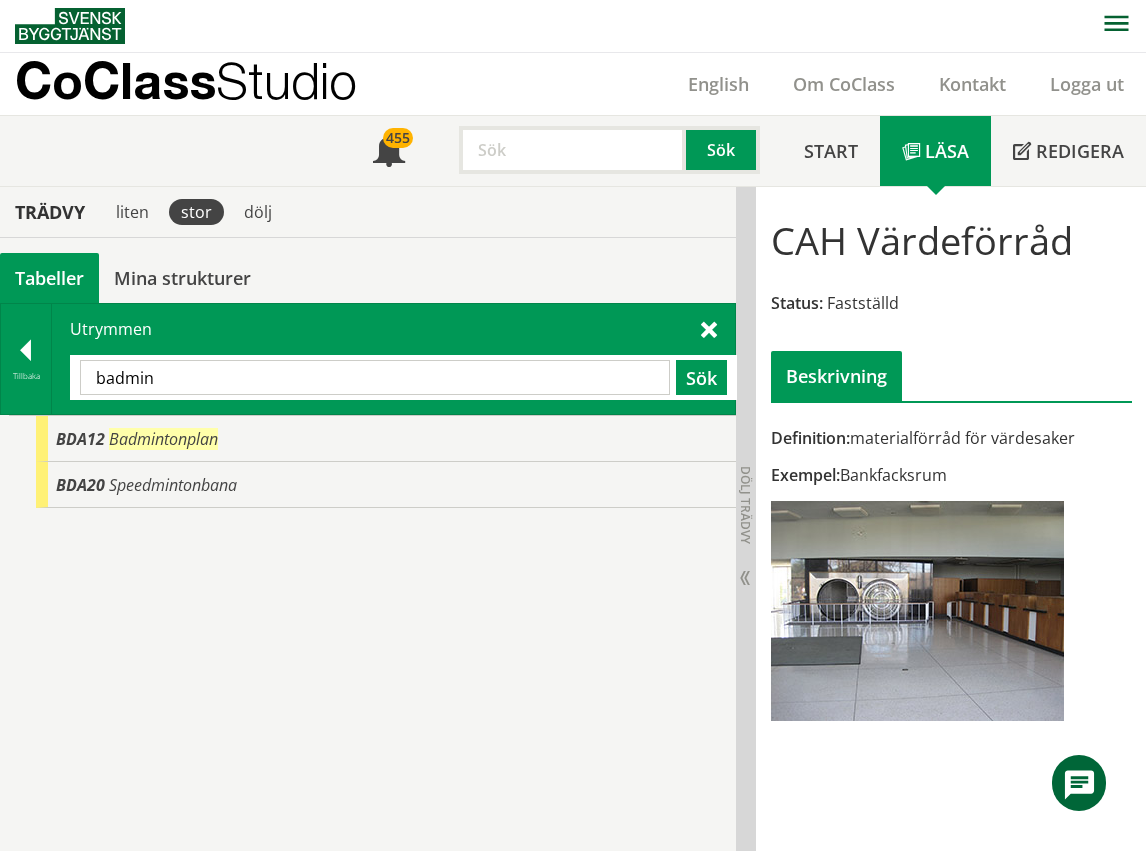click on "badmin" at bounding box center [375, 377] 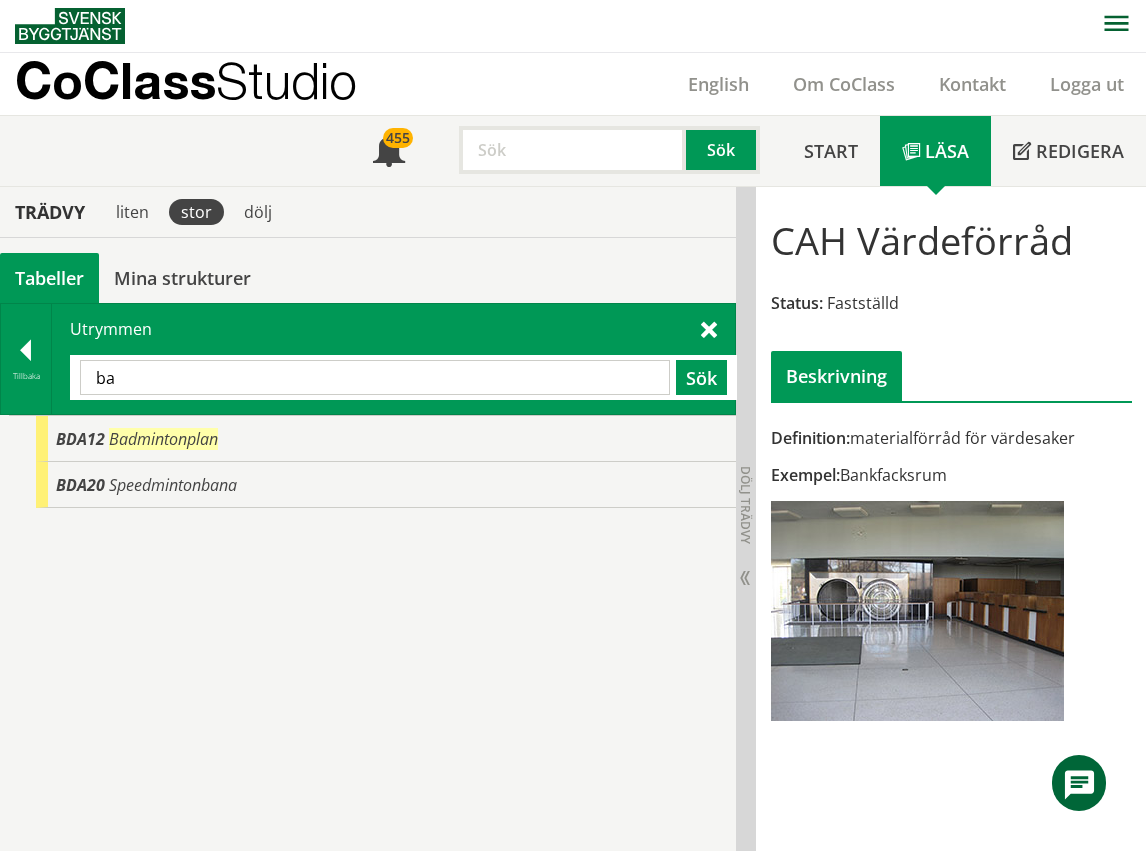 type on "b" 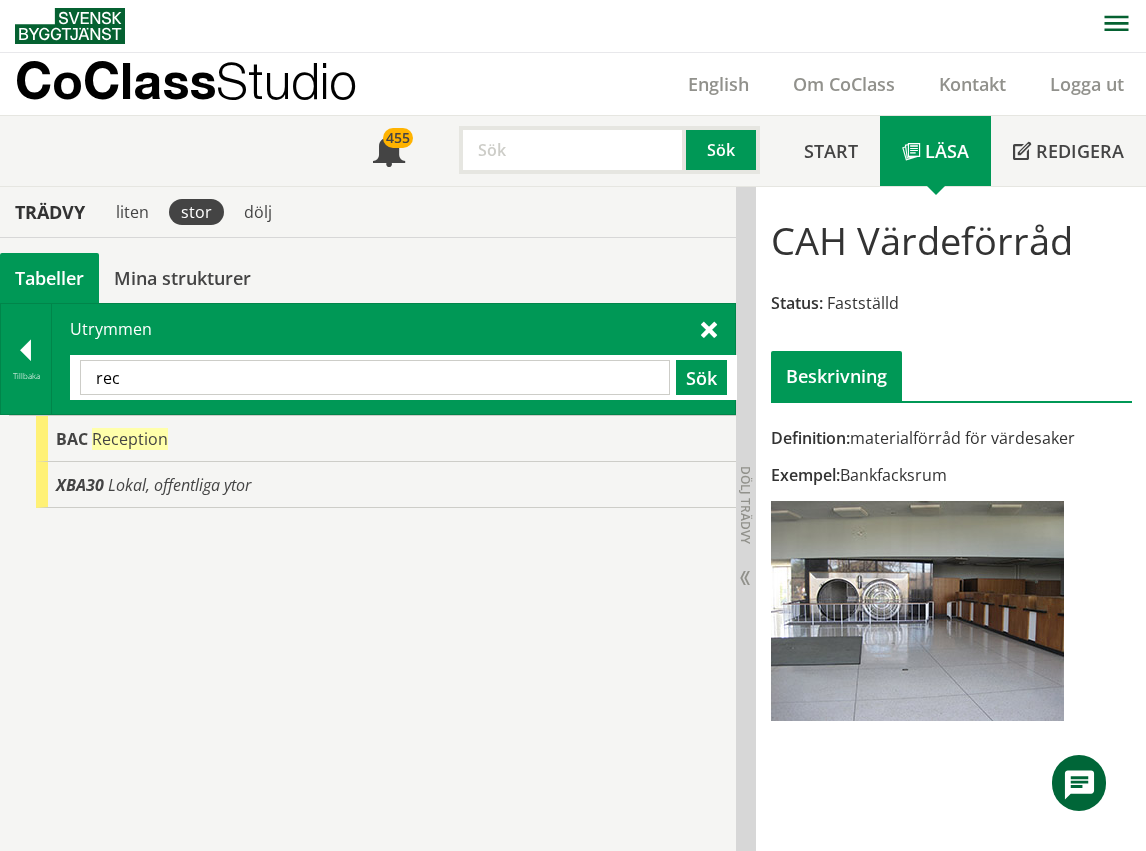 click on "rec" at bounding box center (375, 377) 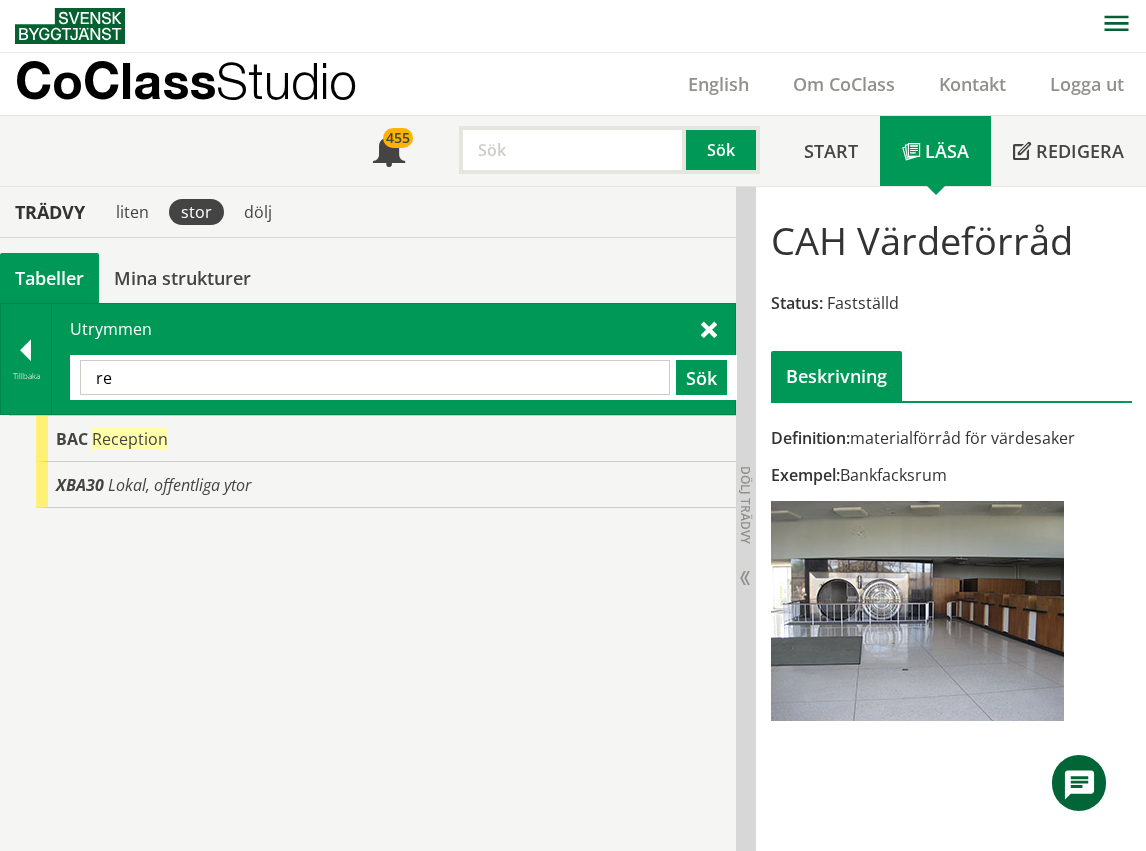 type on "r" 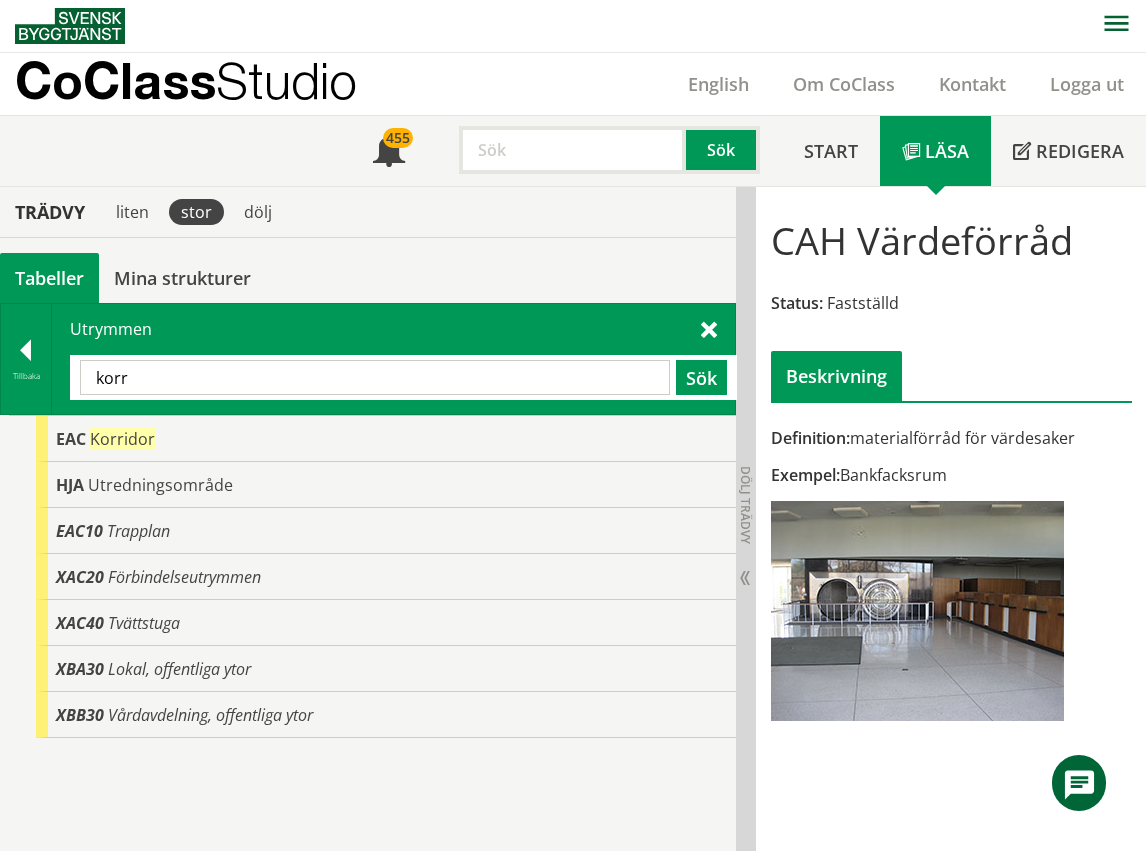 click on "korr" at bounding box center [375, 377] 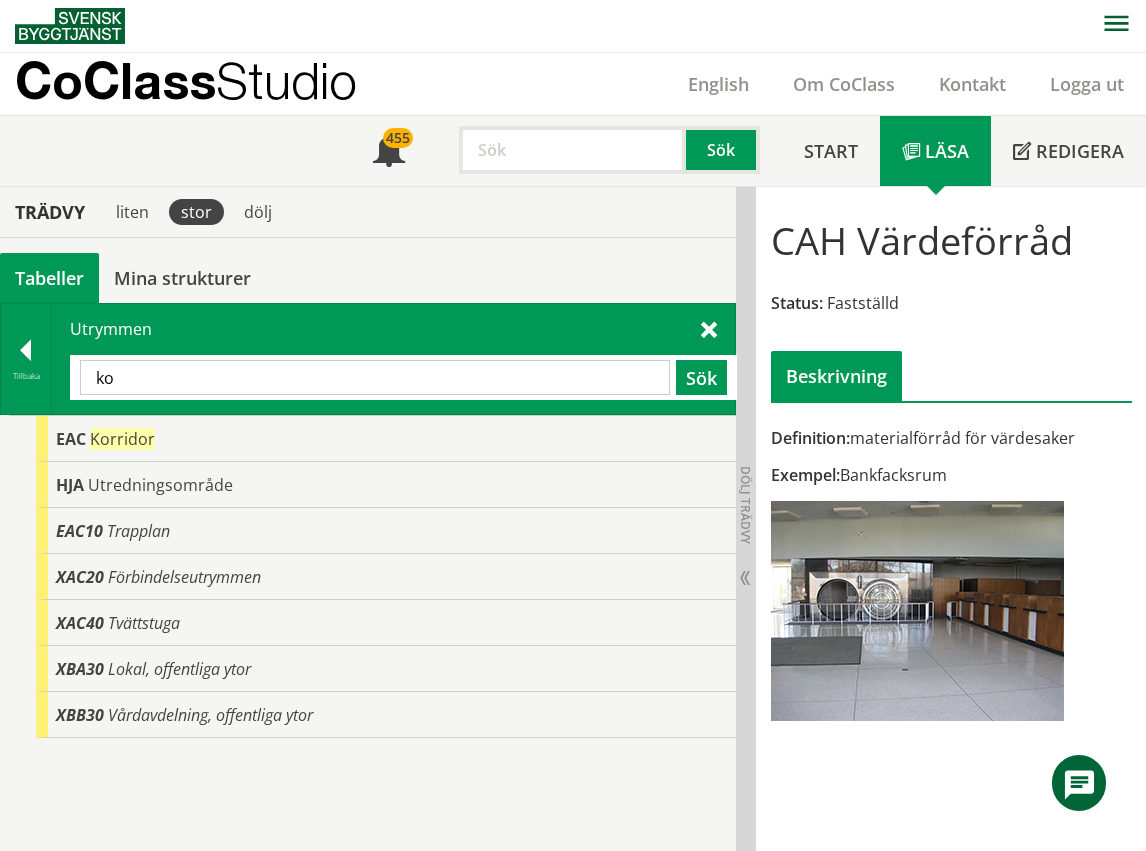 type on "k" 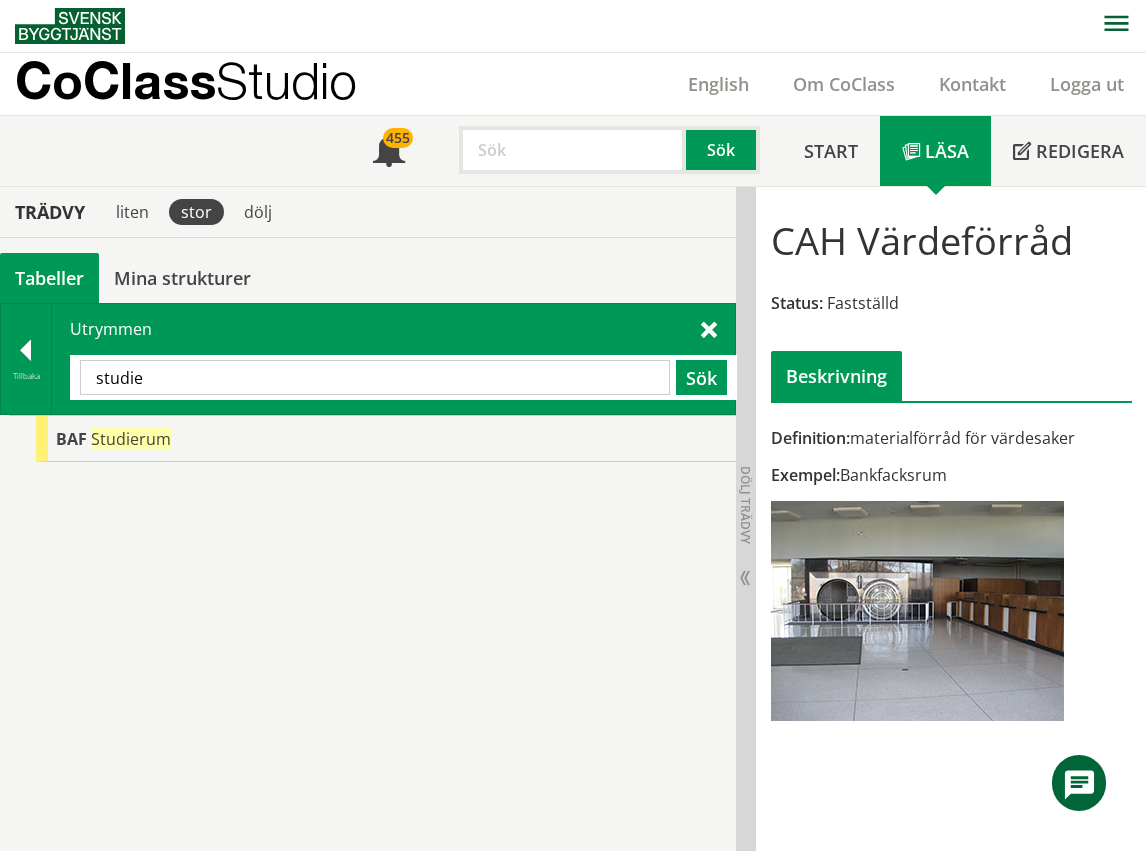 click on "studie" at bounding box center [375, 377] 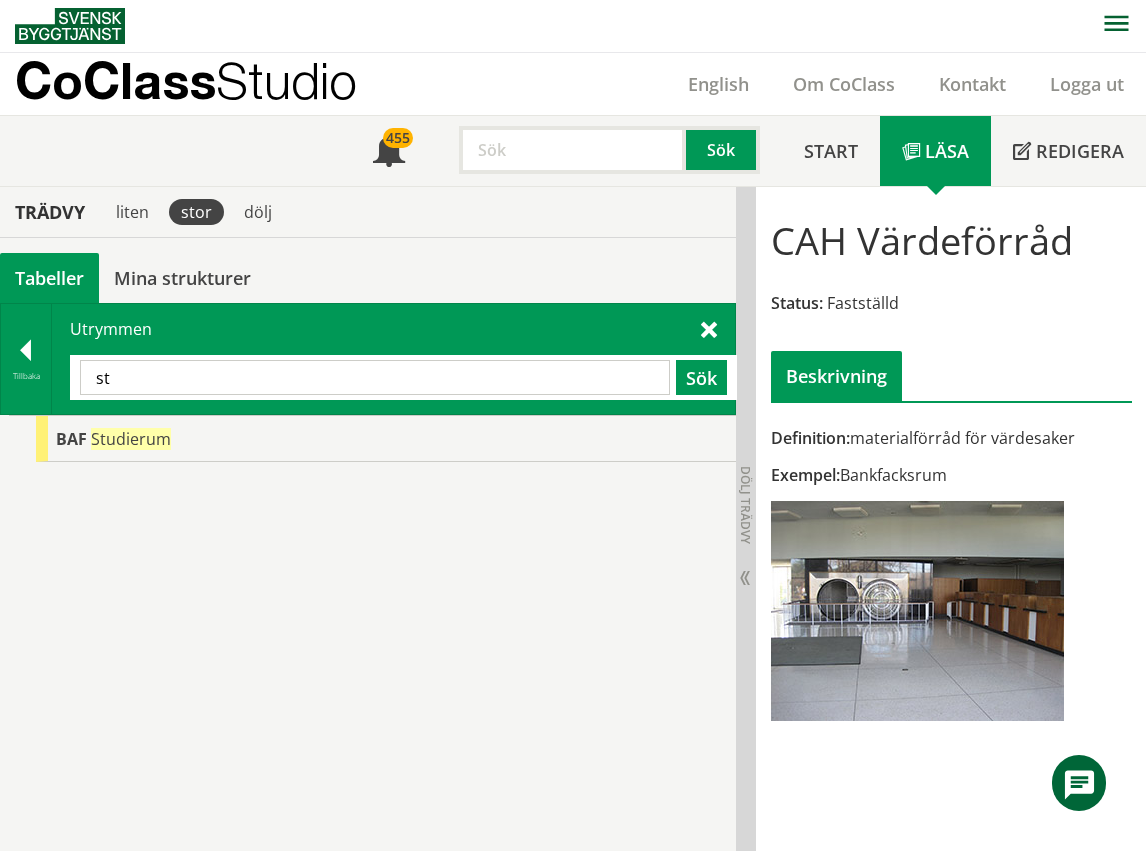 type on "s" 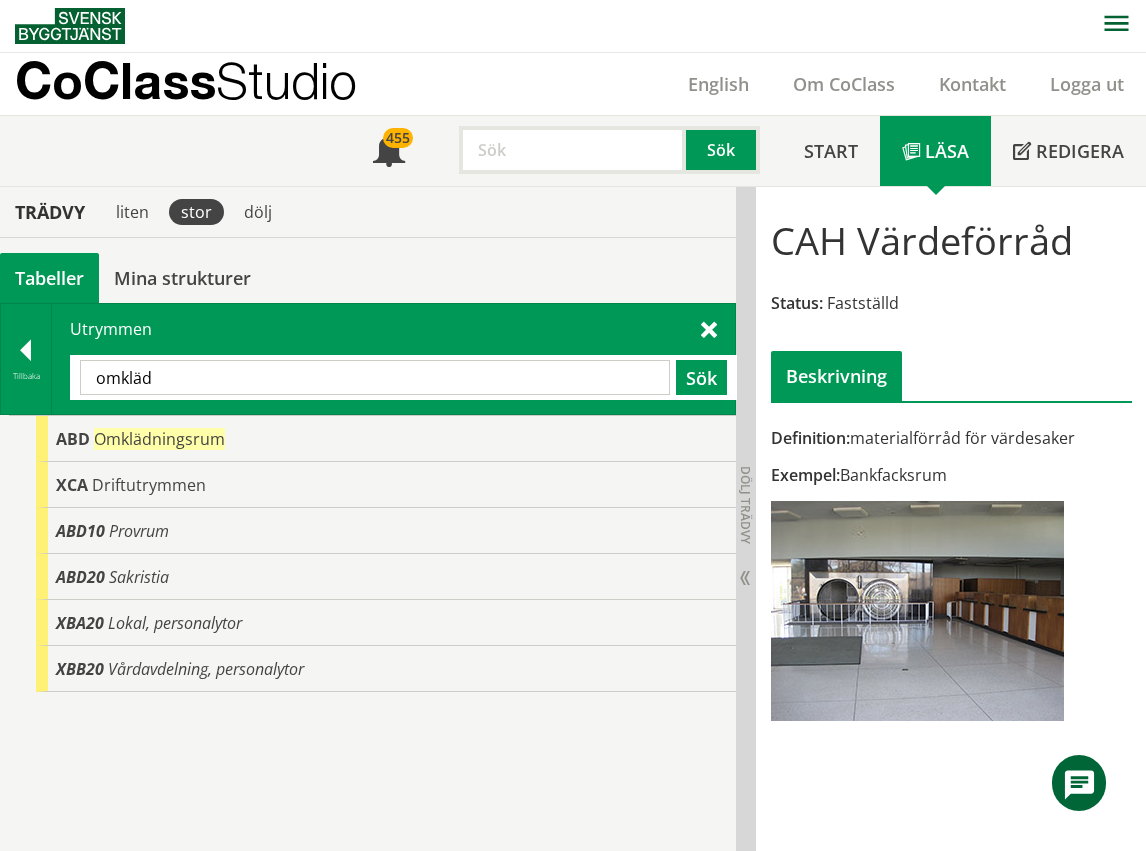 click on "omkläd" at bounding box center [375, 377] 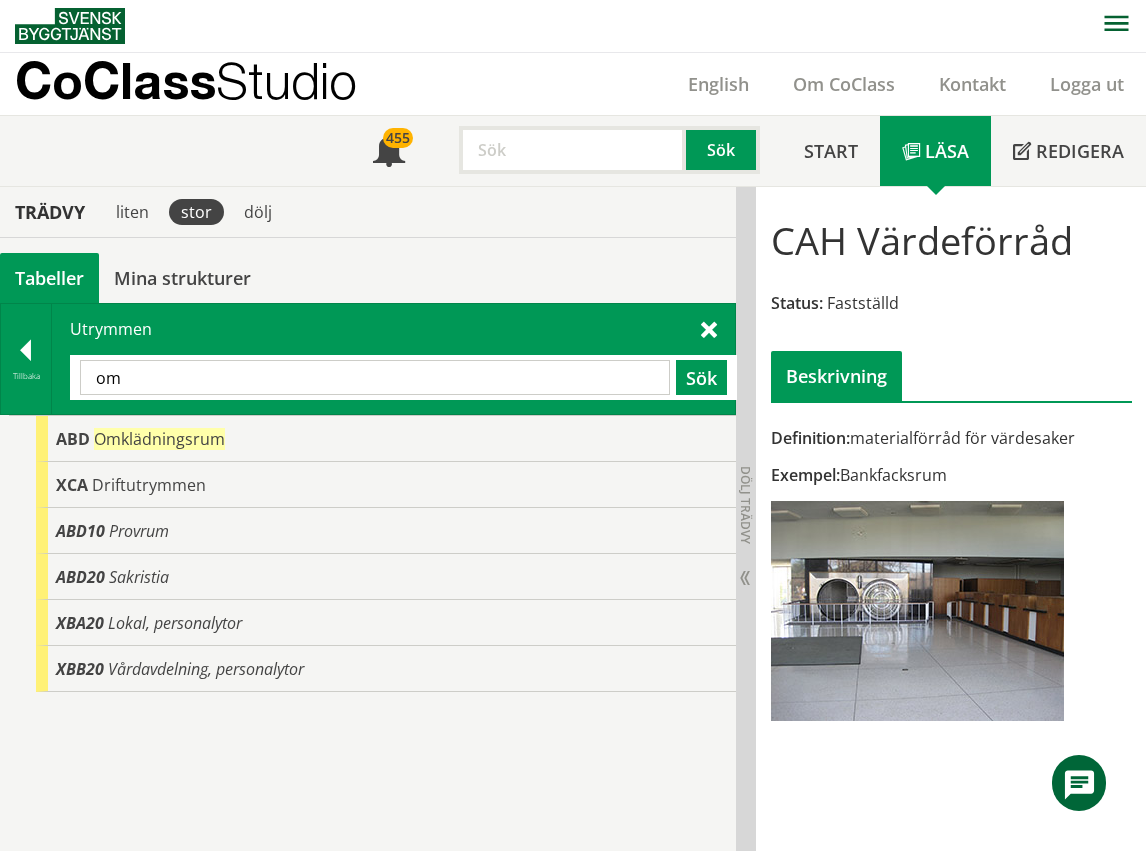 type on "o" 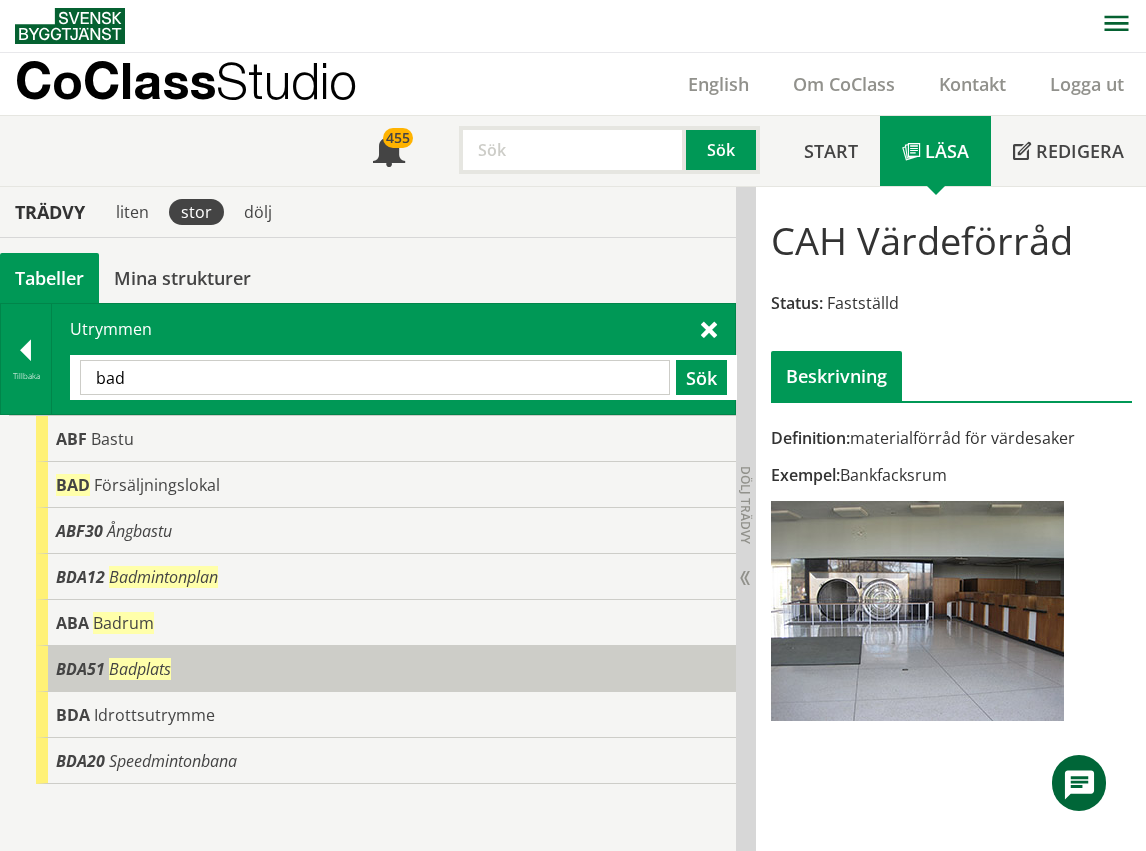 scroll, scrollTop: 0, scrollLeft: 0, axis: both 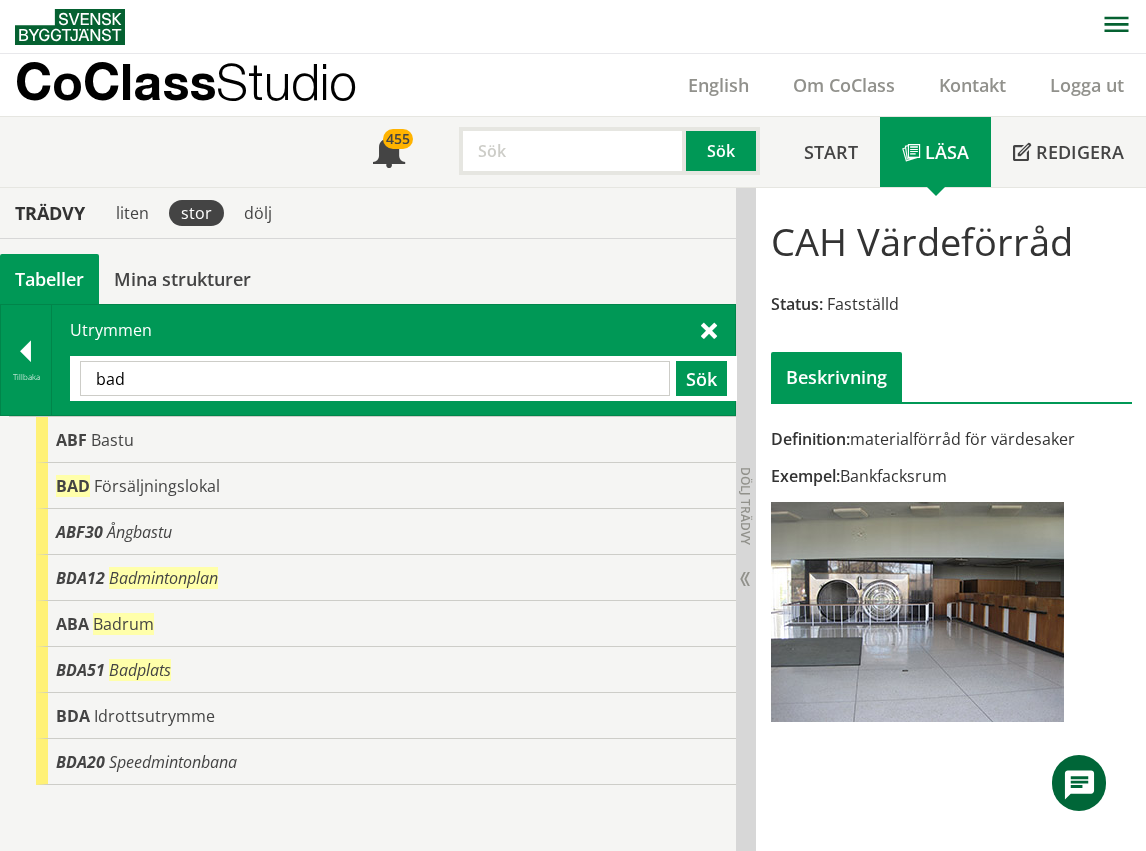 click on "bad" at bounding box center (375, 378) 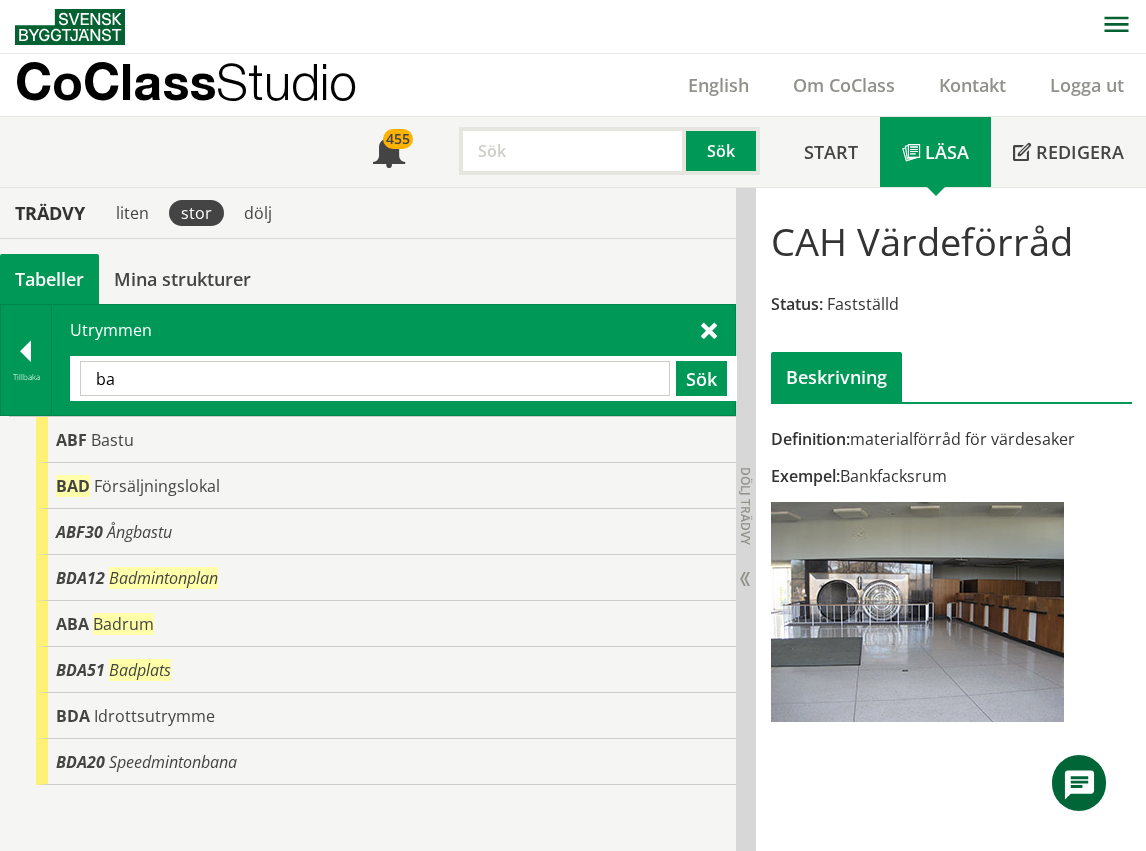 type on "b" 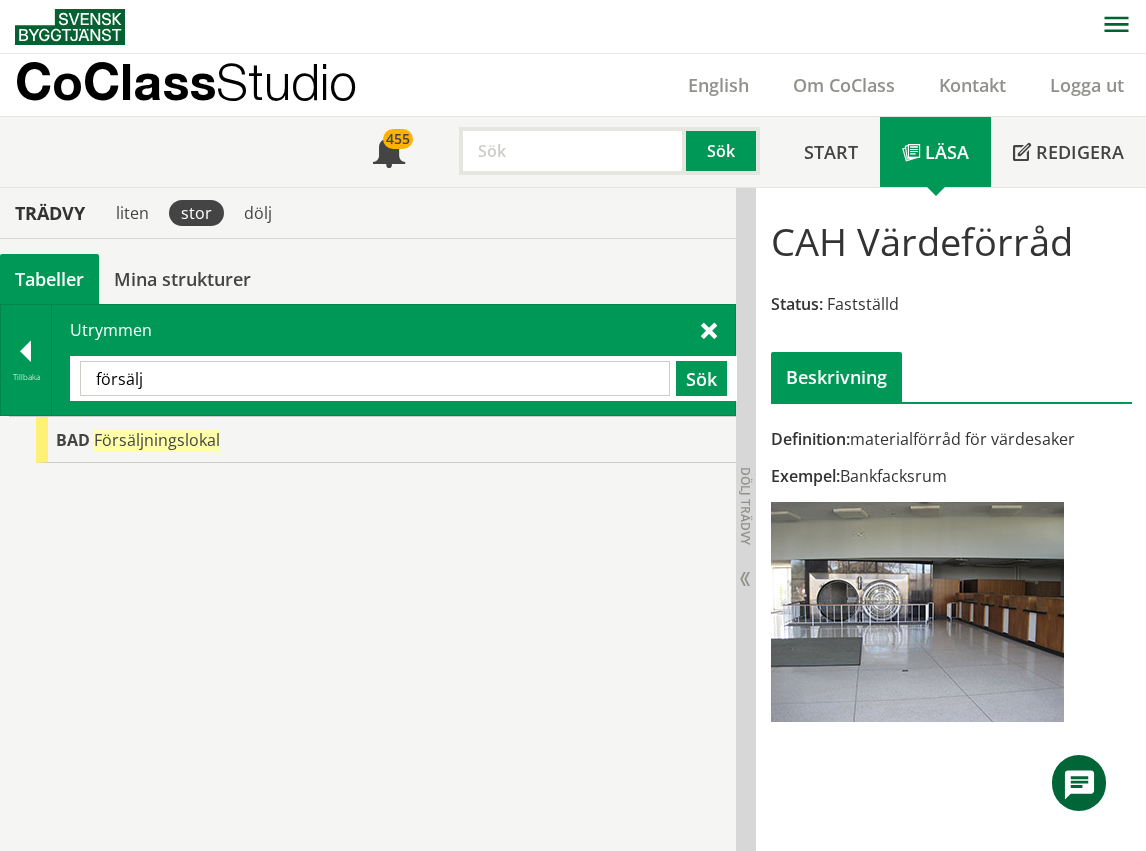 click on "försälj" at bounding box center [375, 378] 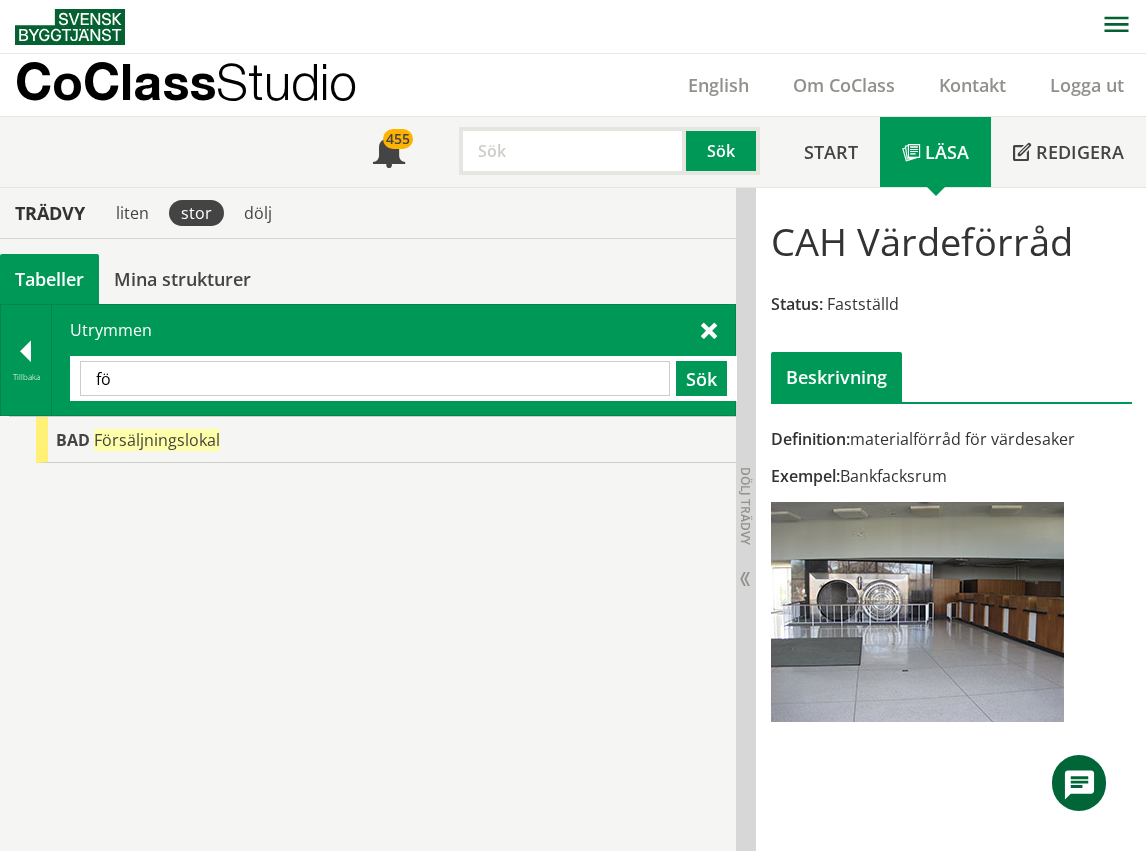 type on "f" 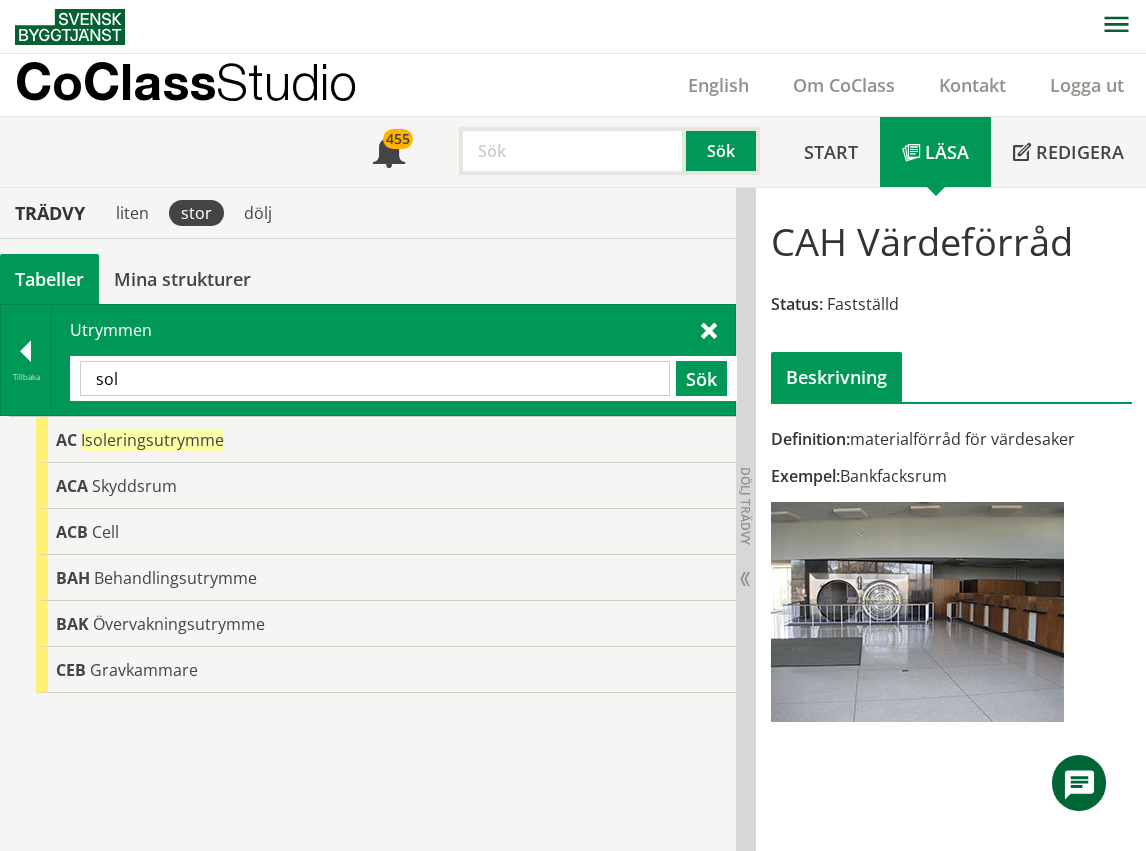 click on "sol" at bounding box center (375, 378) 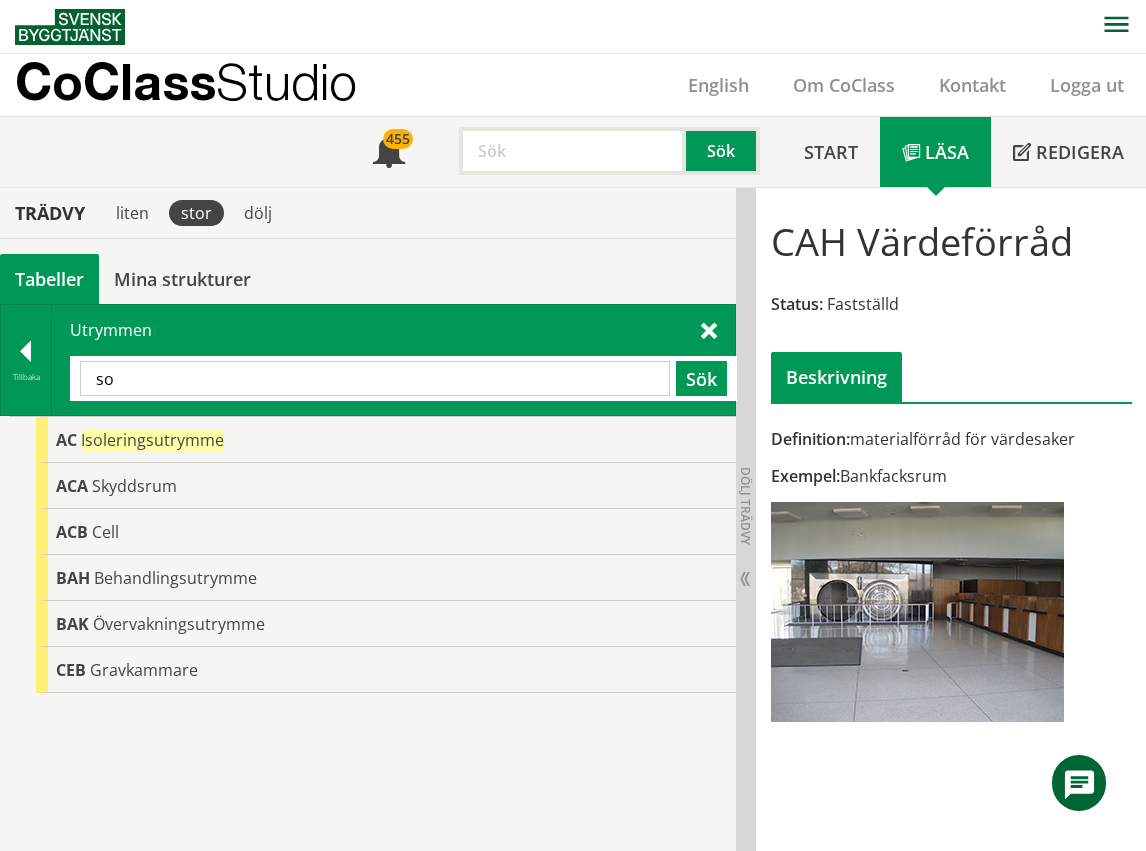 type on "s" 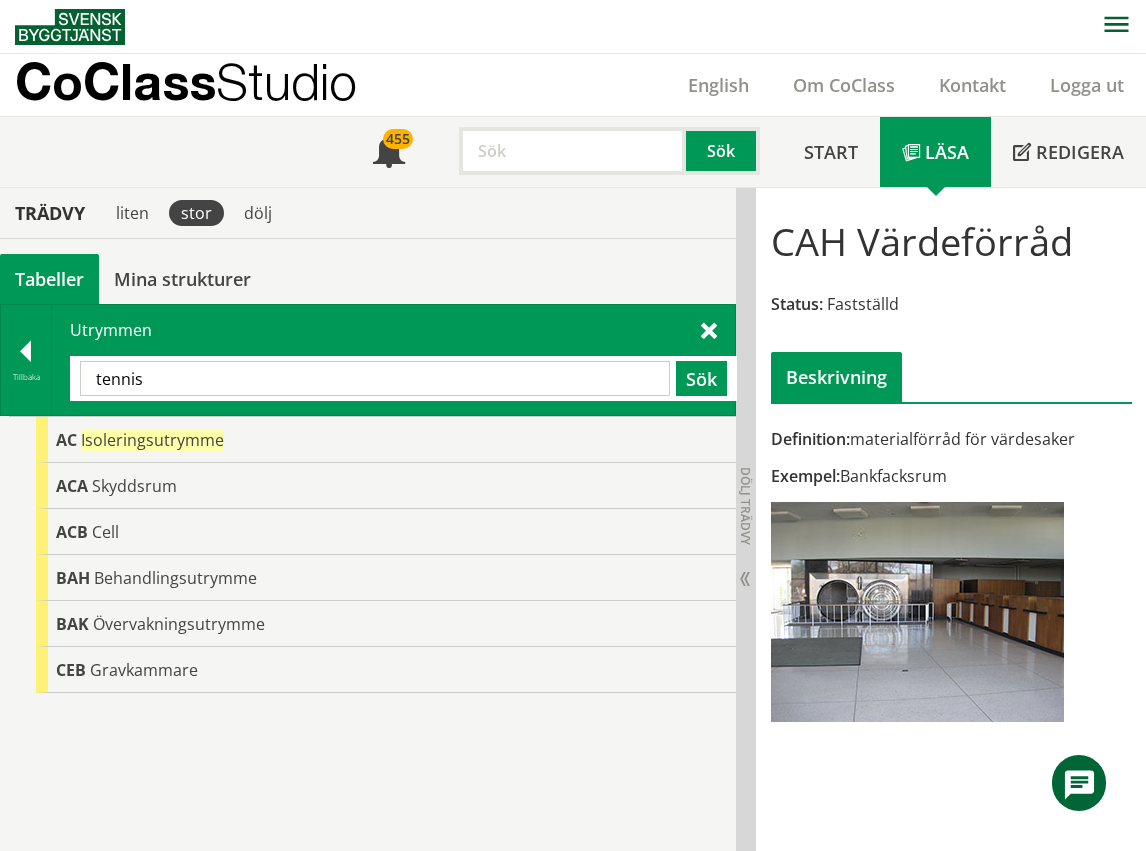 type on "tennis" 